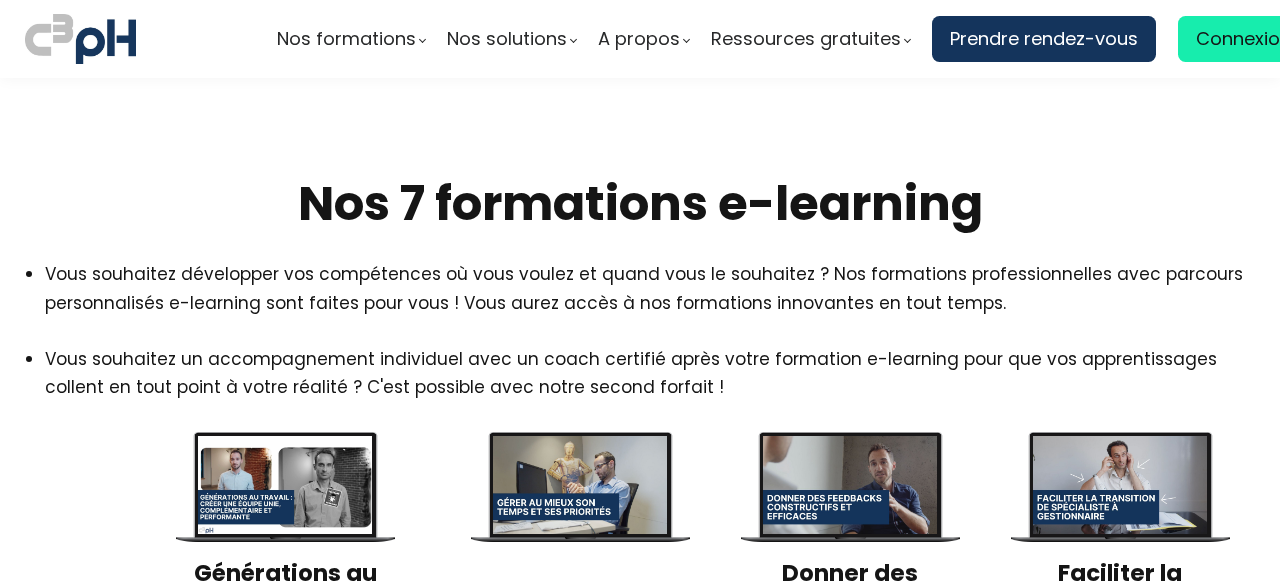 scroll, scrollTop: 0, scrollLeft: 0, axis: both 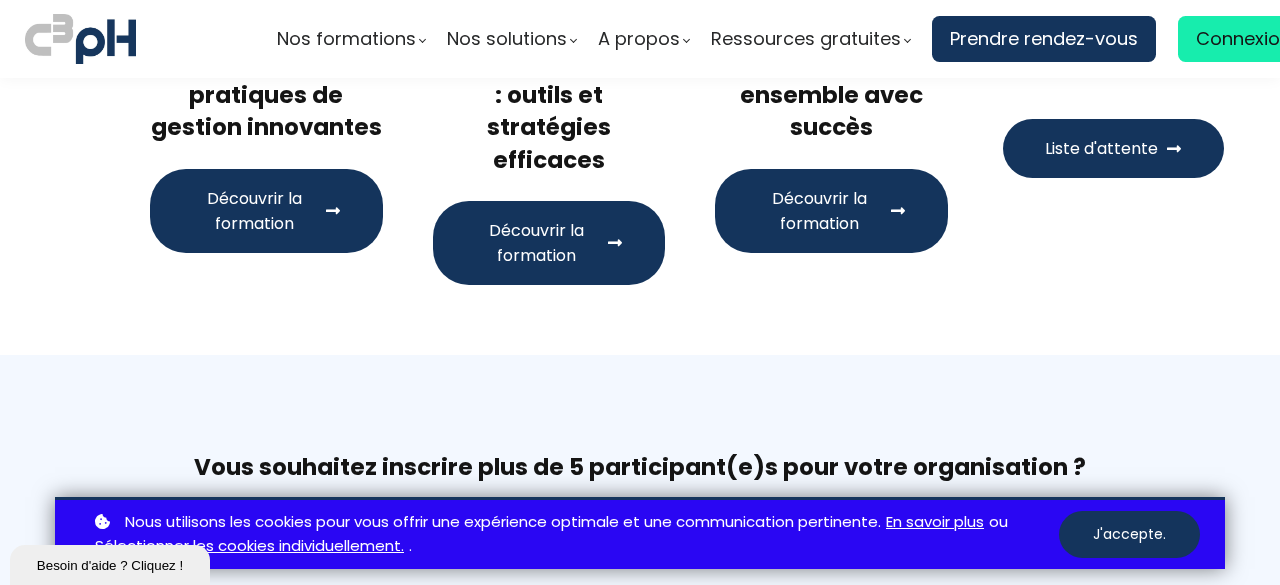 drag, startPoint x: 1137, startPoint y: 536, endPoint x: 760, endPoint y: 459, distance: 384.78305 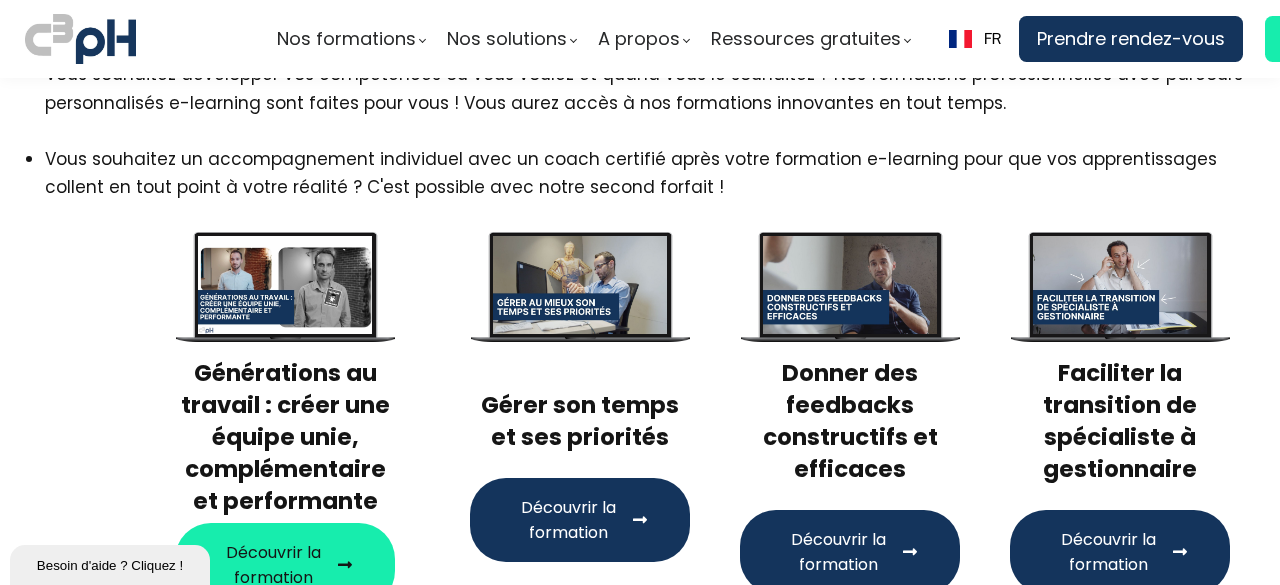scroll, scrollTop: 300, scrollLeft: 0, axis: vertical 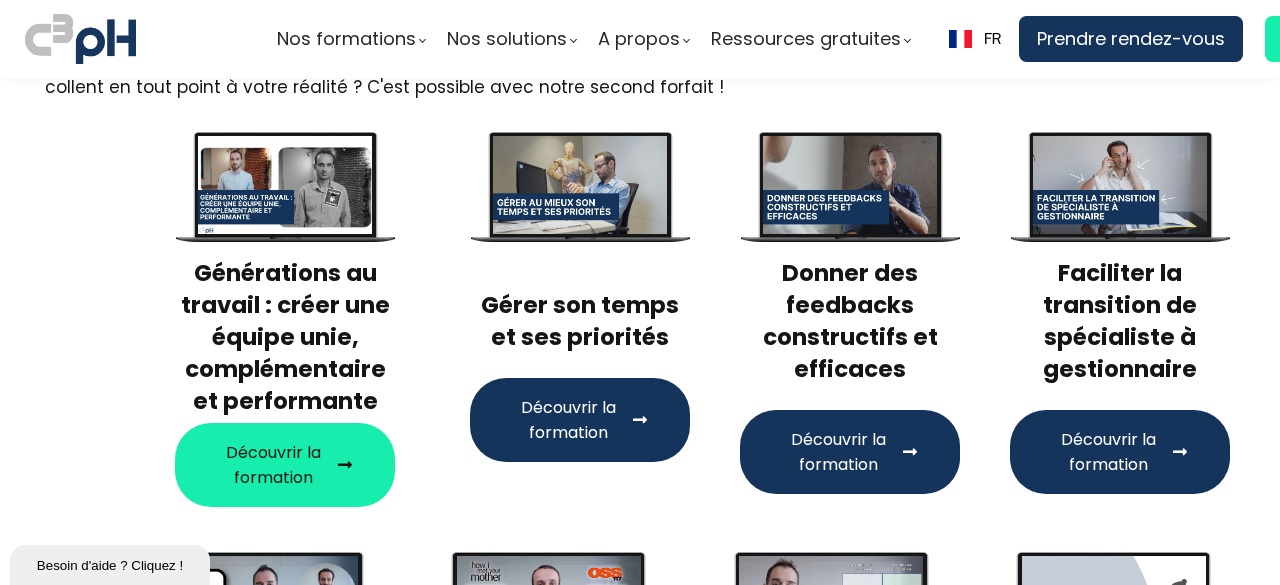 click on "Découvrir la formation" at bounding box center (273, 465) 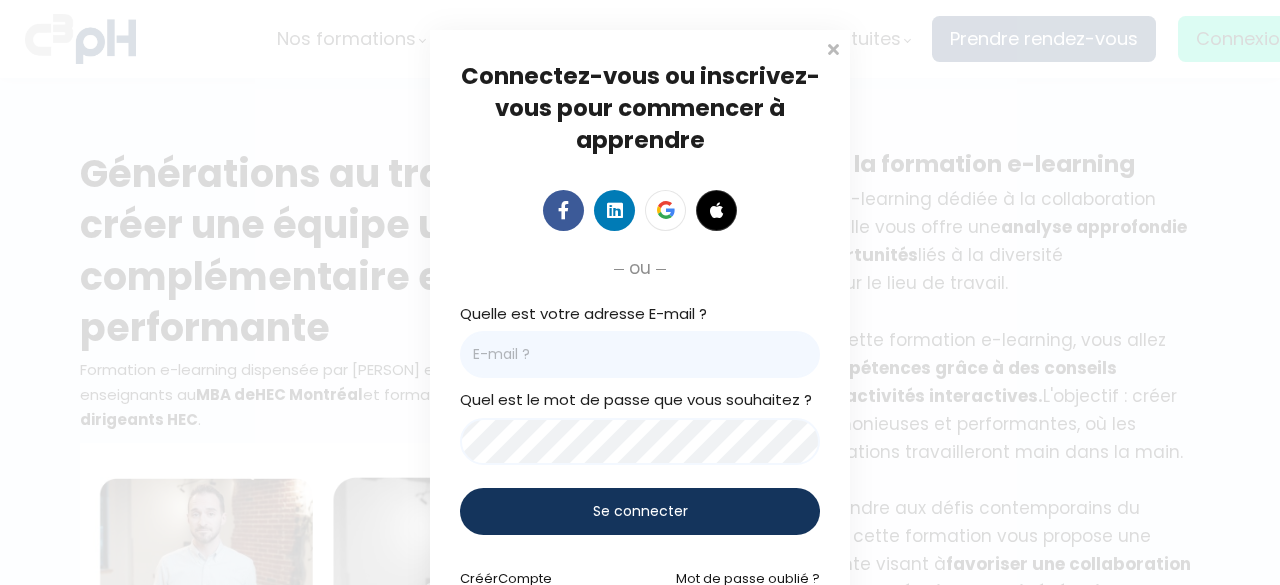 scroll, scrollTop: 0, scrollLeft: 0, axis: both 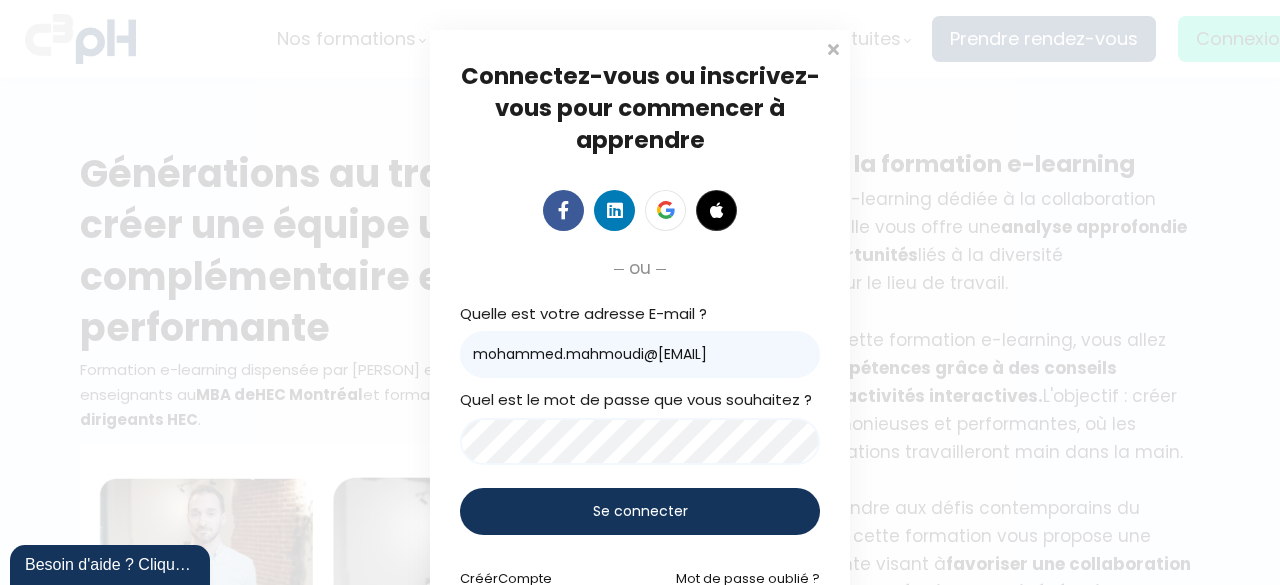 type on "mohammed.mahmoudi@eurofinsca.com" 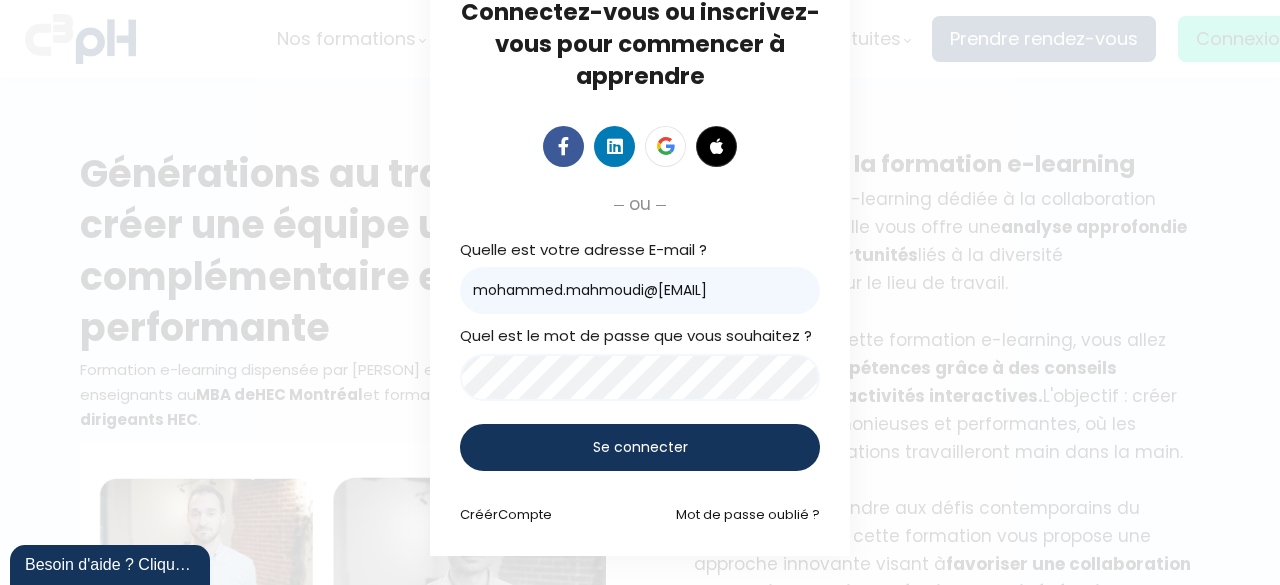 click on "Se connecter" at bounding box center [640, 447] 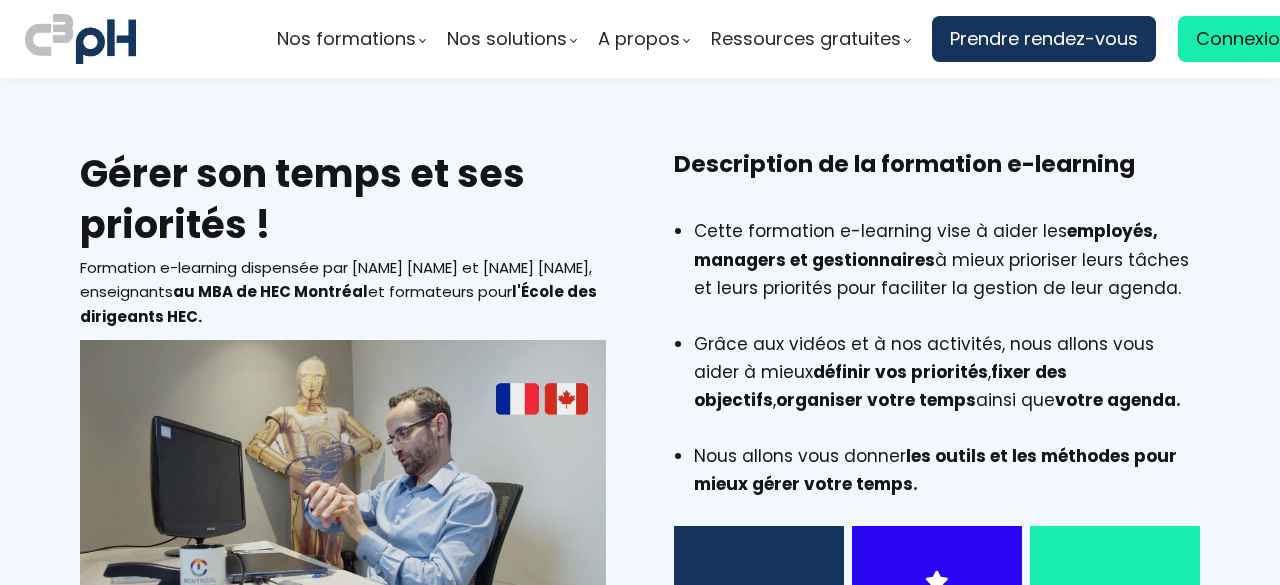scroll, scrollTop: 0, scrollLeft: 0, axis: both 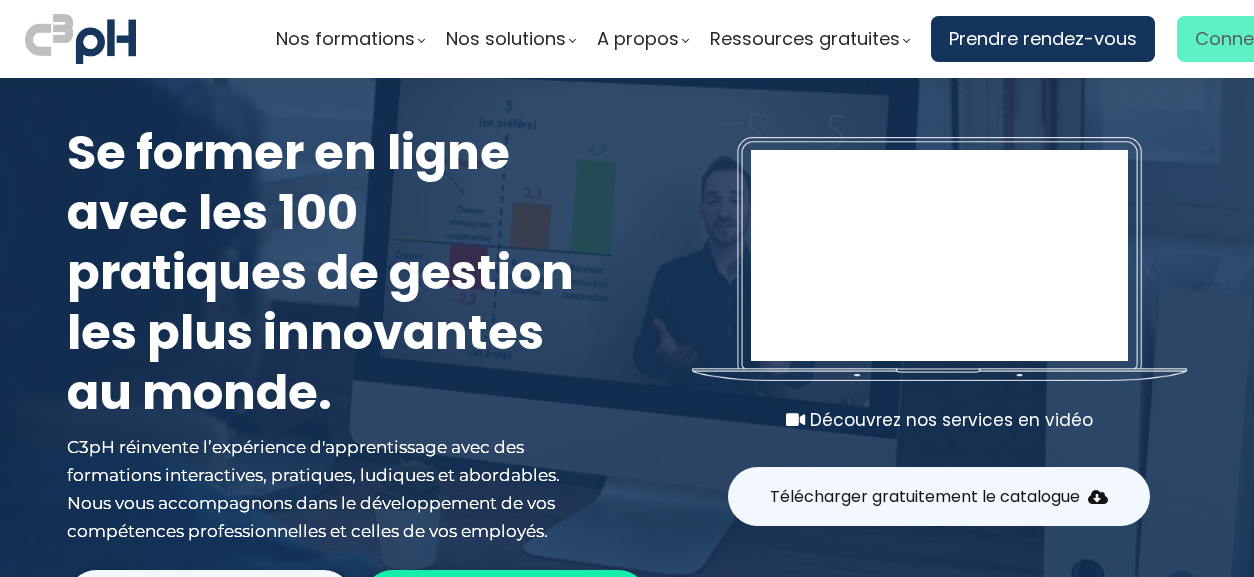 click on "Connexion" at bounding box center (1242, 39) 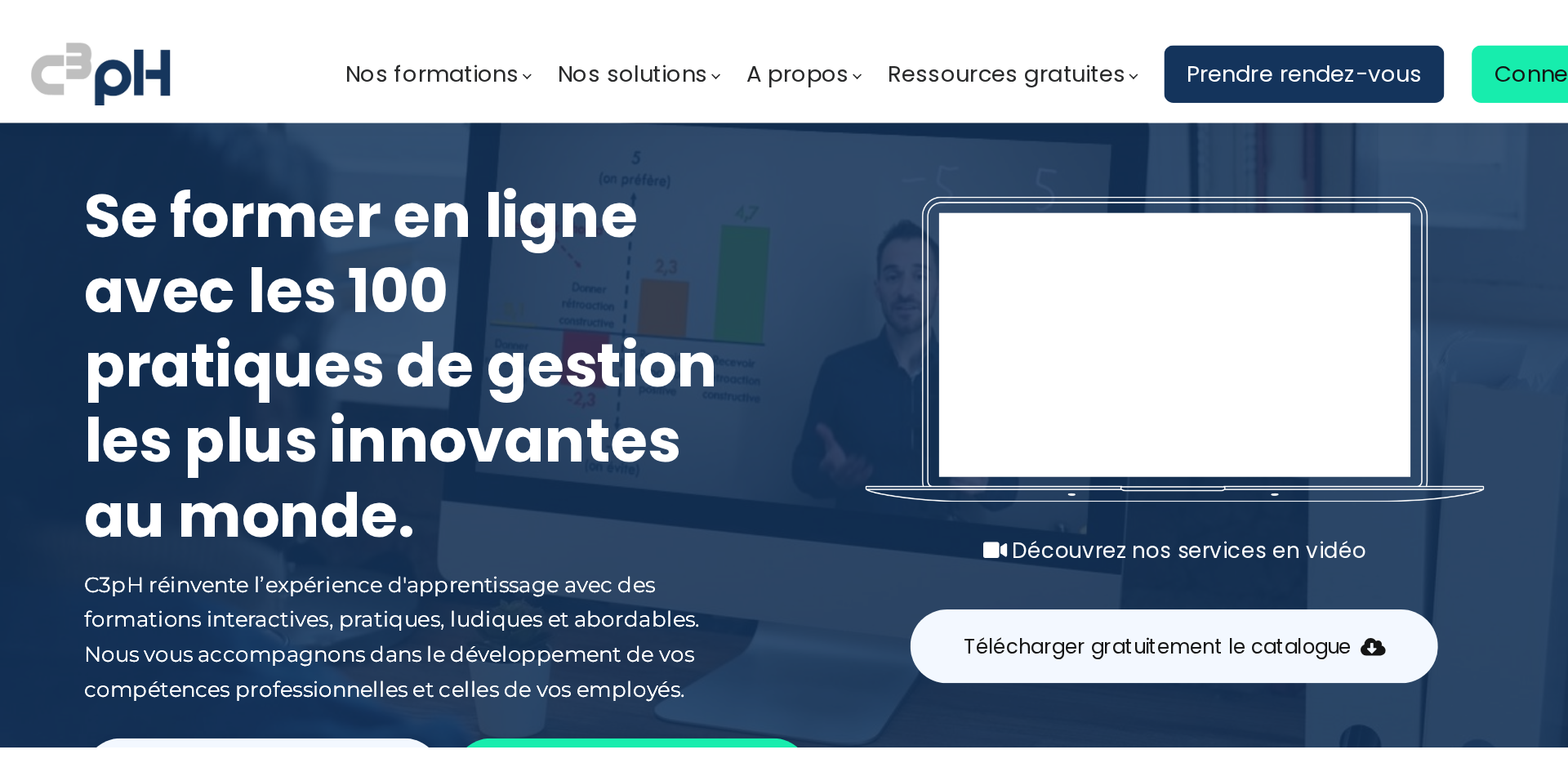 scroll, scrollTop: 0, scrollLeft: 0, axis: both 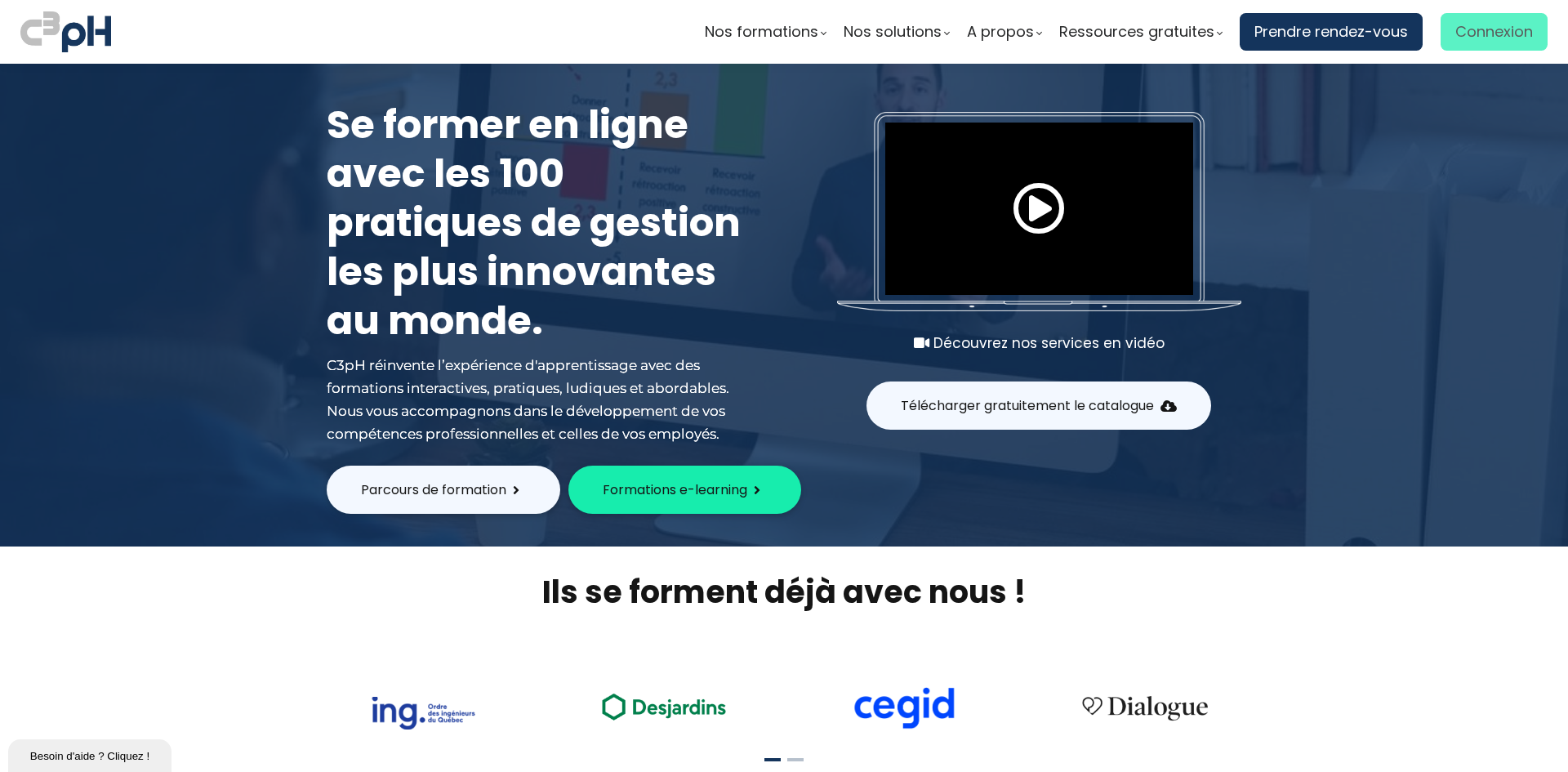 click on "Connexion" at bounding box center [1494, 32] 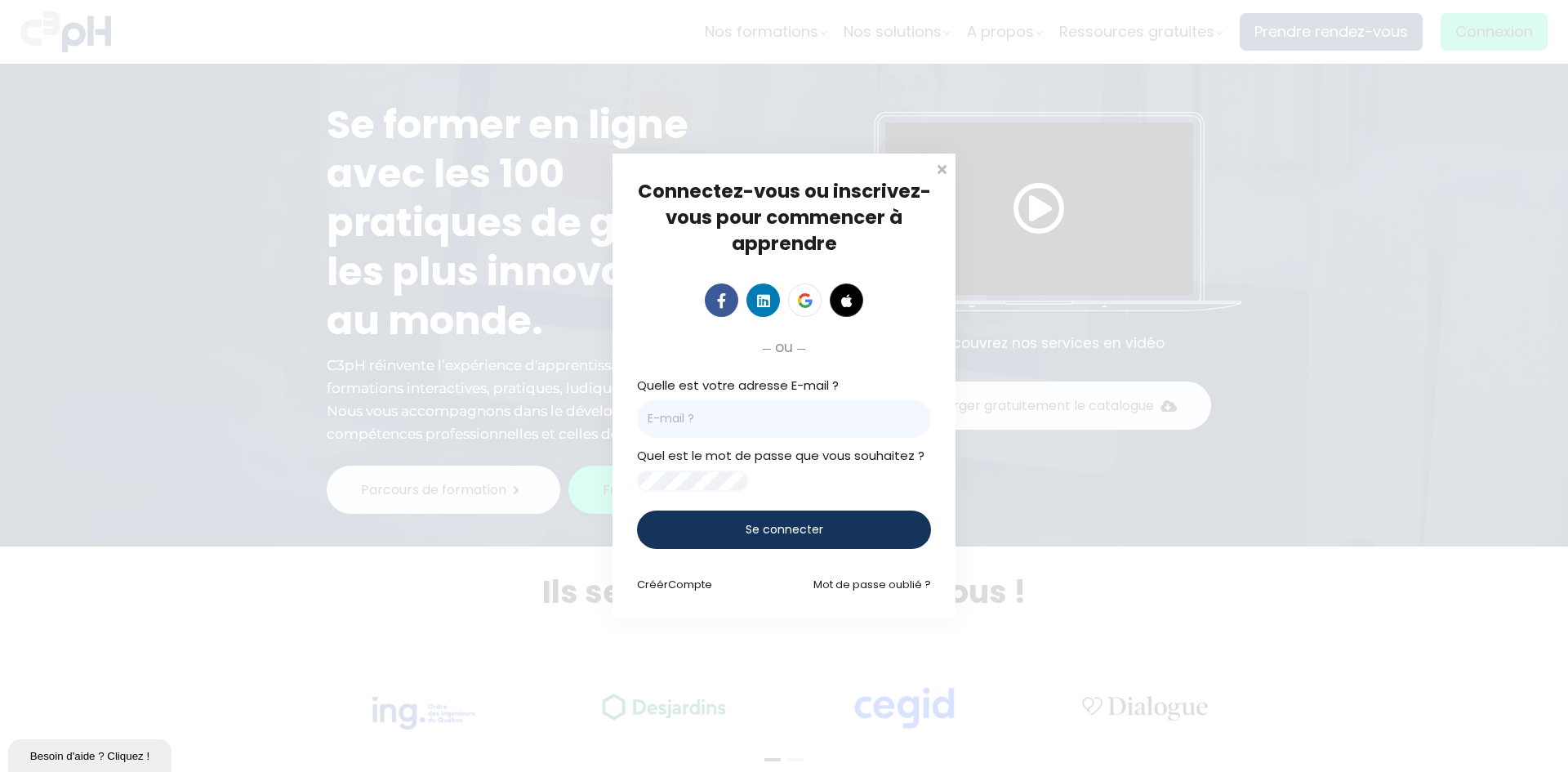 click at bounding box center (784, 418) 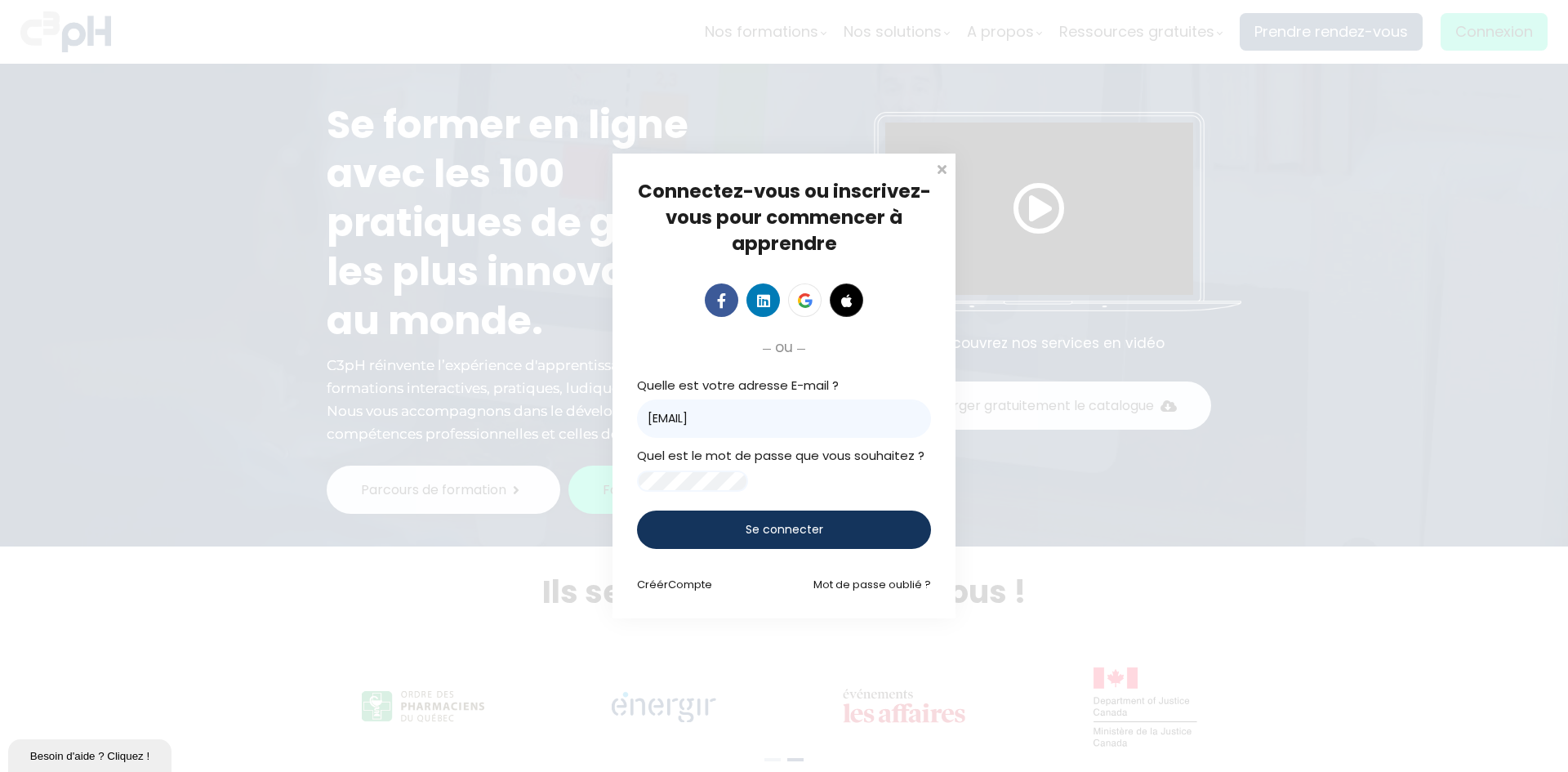 type on "Mohammed.Mahmoudi@et.eurofinsca.com" 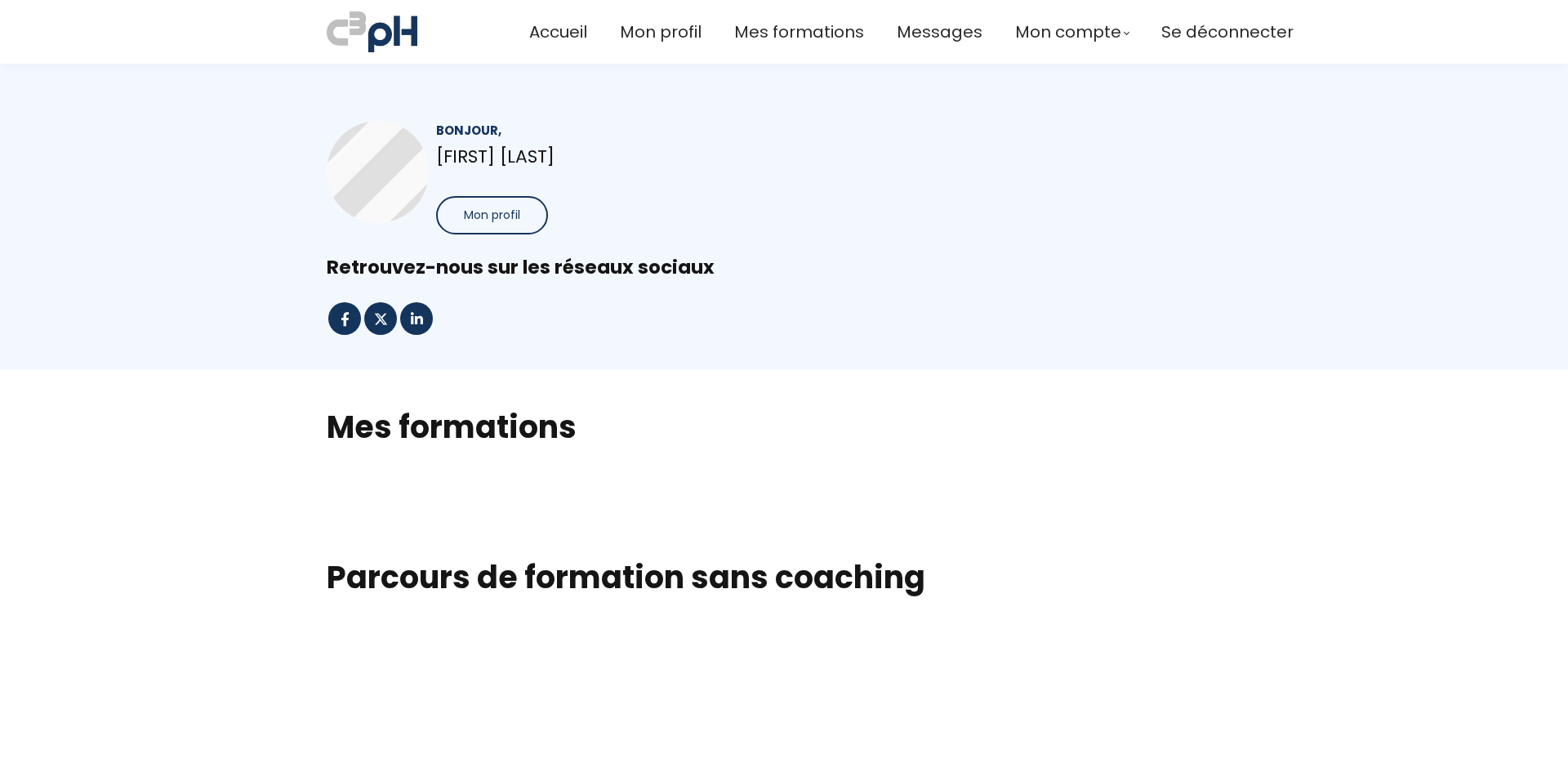 scroll, scrollTop: 0, scrollLeft: 0, axis: both 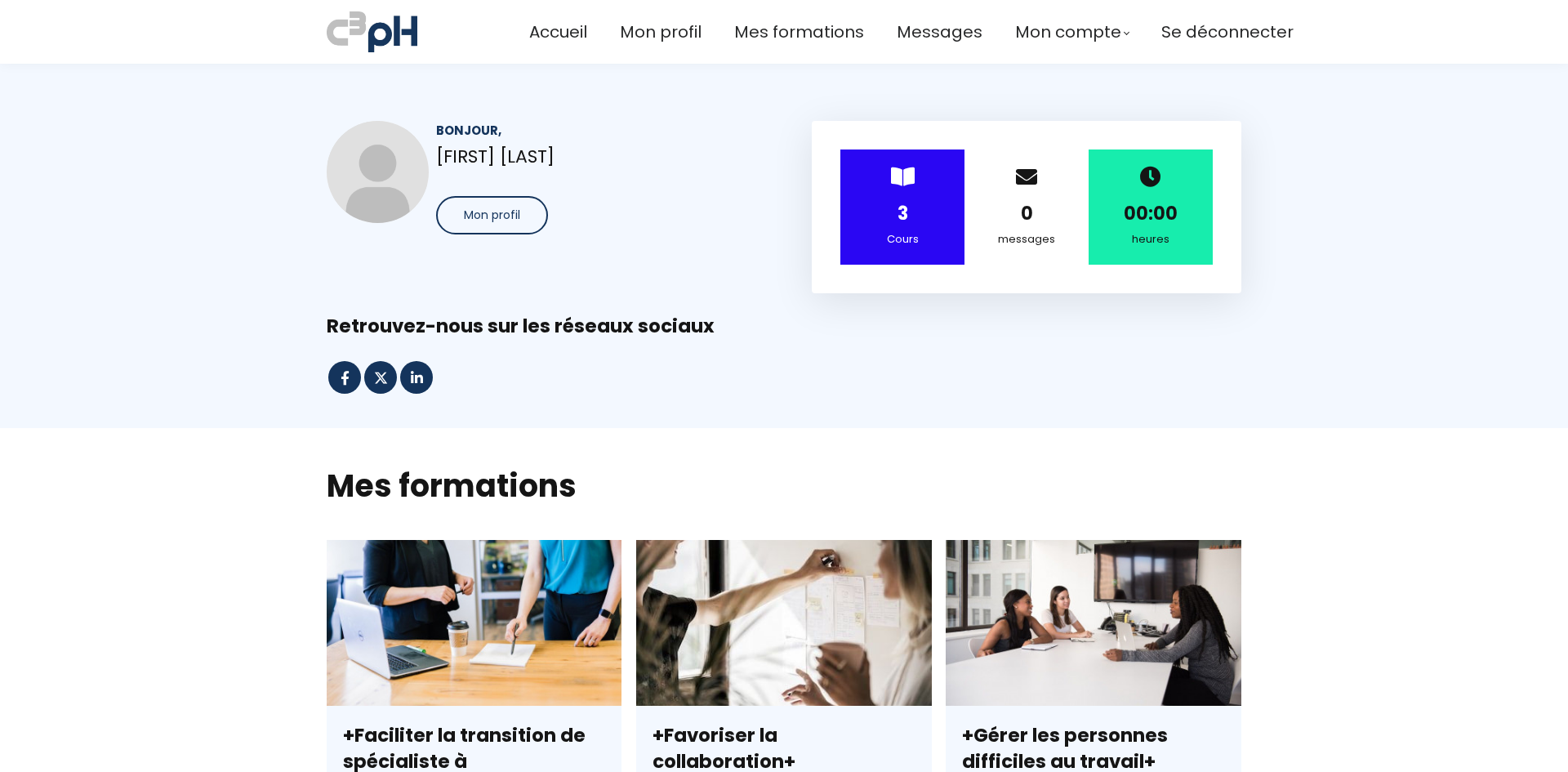 click on "Cours" at bounding box center (902, 239) 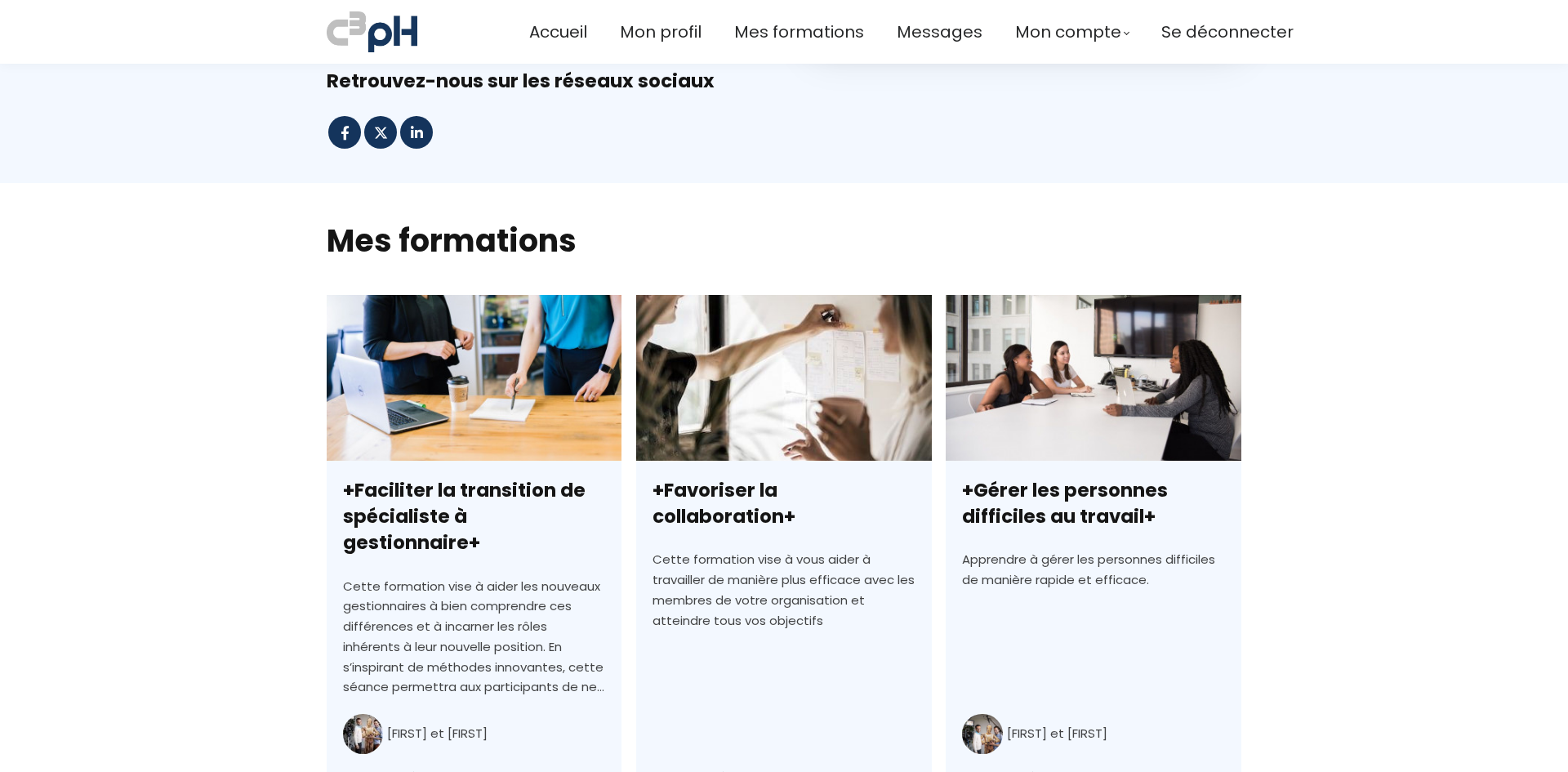 scroll, scrollTop: 327, scrollLeft: 0, axis: vertical 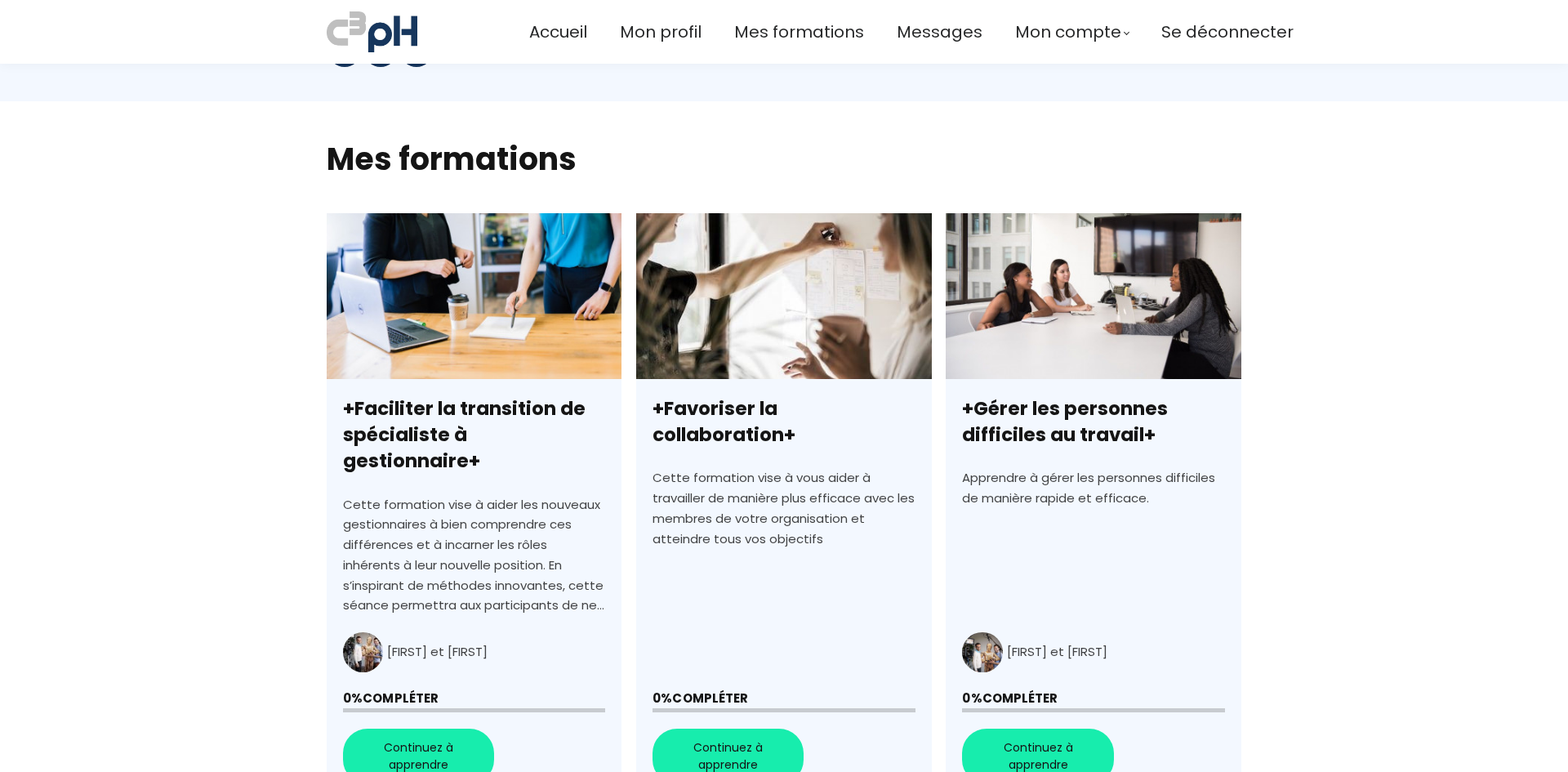 click on "+Faciliter la transition de spécialiste à gestionnaire+" at bounding box center [474, 506] 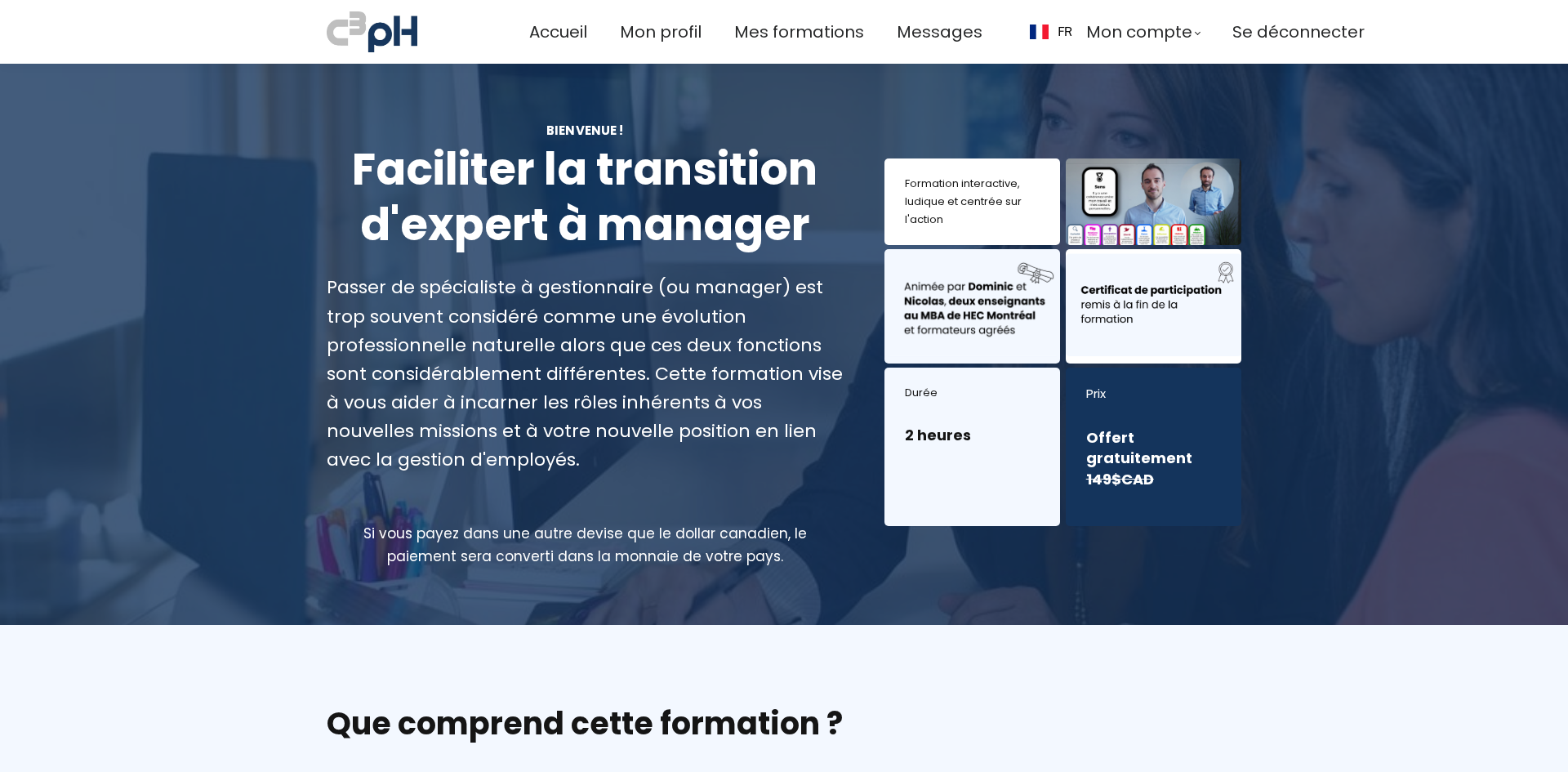 scroll, scrollTop: 0, scrollLeft: 0, axis: both 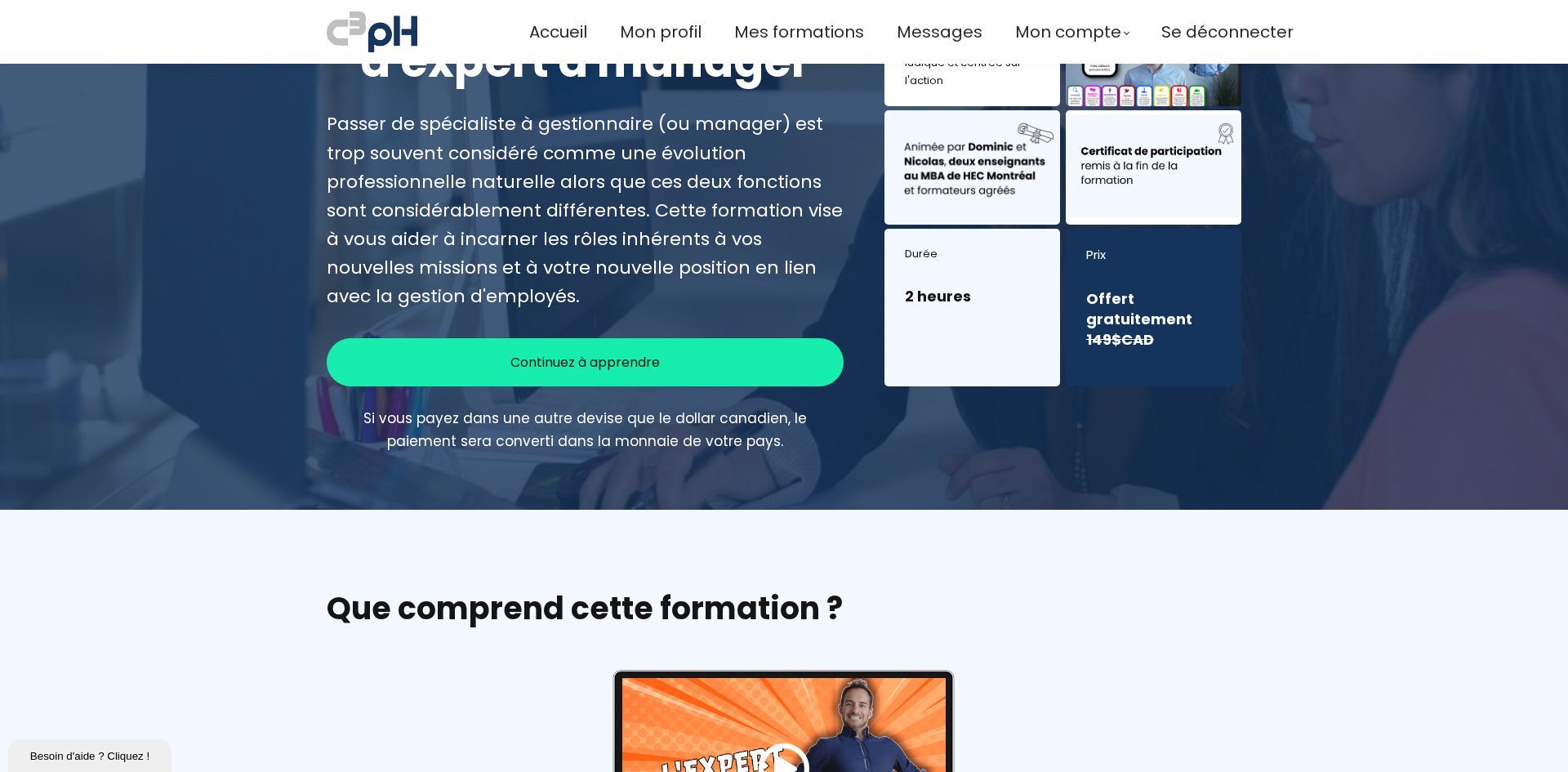 drag, startPoint x: 627, startPoint y: 374, endPoint x: 625, endPoint y: 382, distance: 8.246211 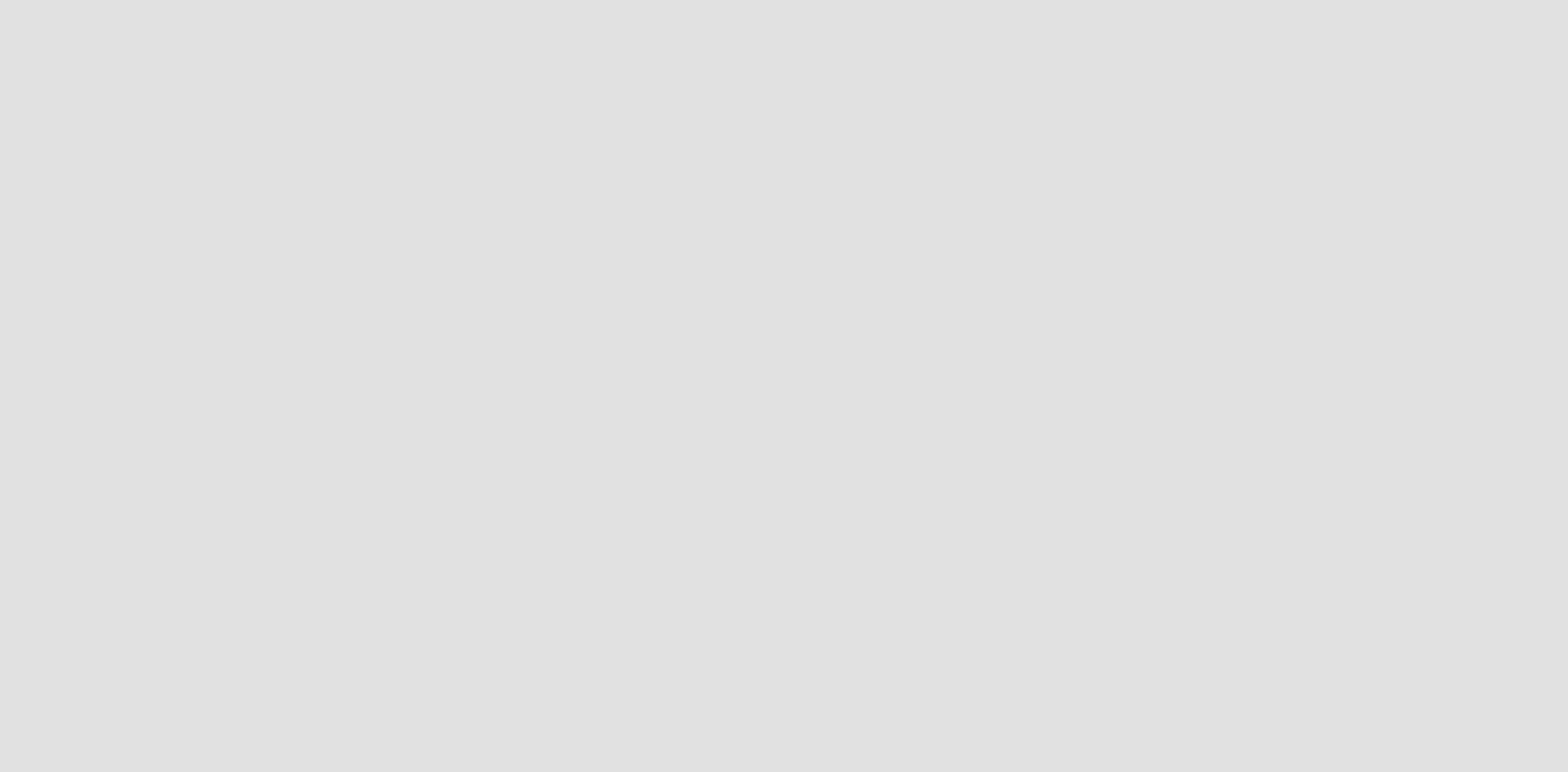 scroll, scrollTop: 0, scrollLeft: 0, axis: both 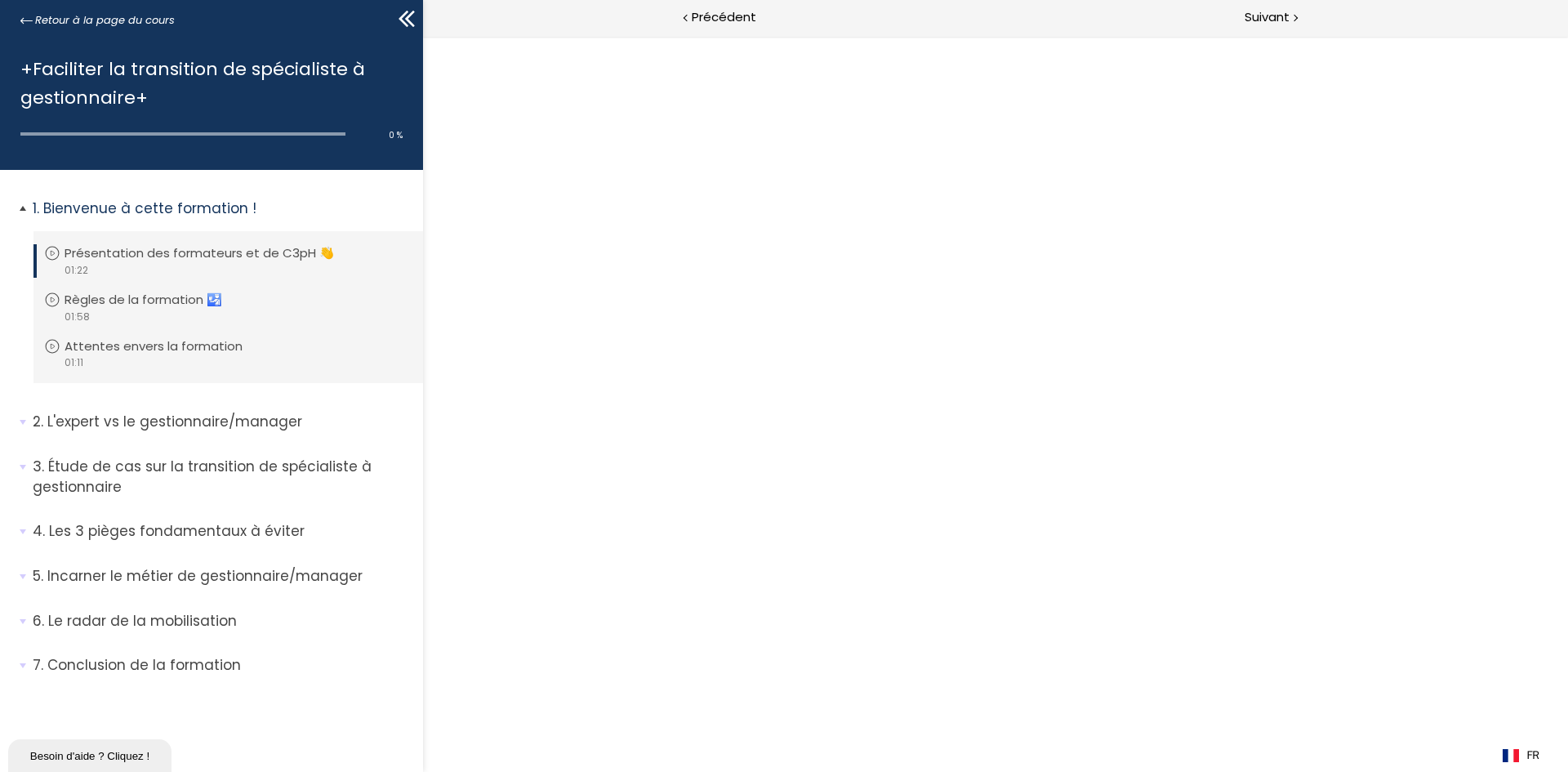 click on "Présentation des formateurs et de C3pH 👋" at bounding box center [212, 253] 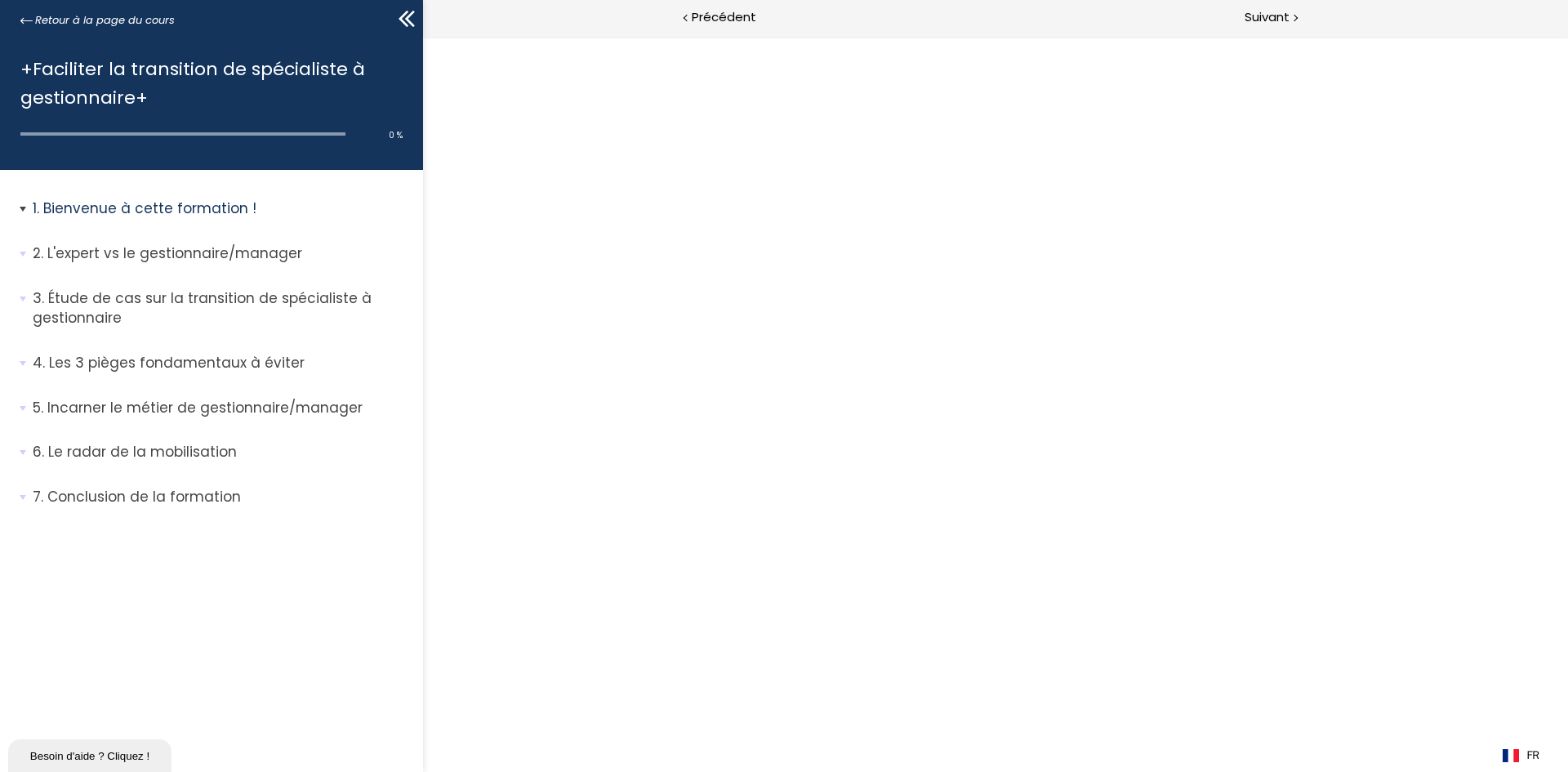 click on "Bienvenue à cette formation !" at bounding box center (221, 208) 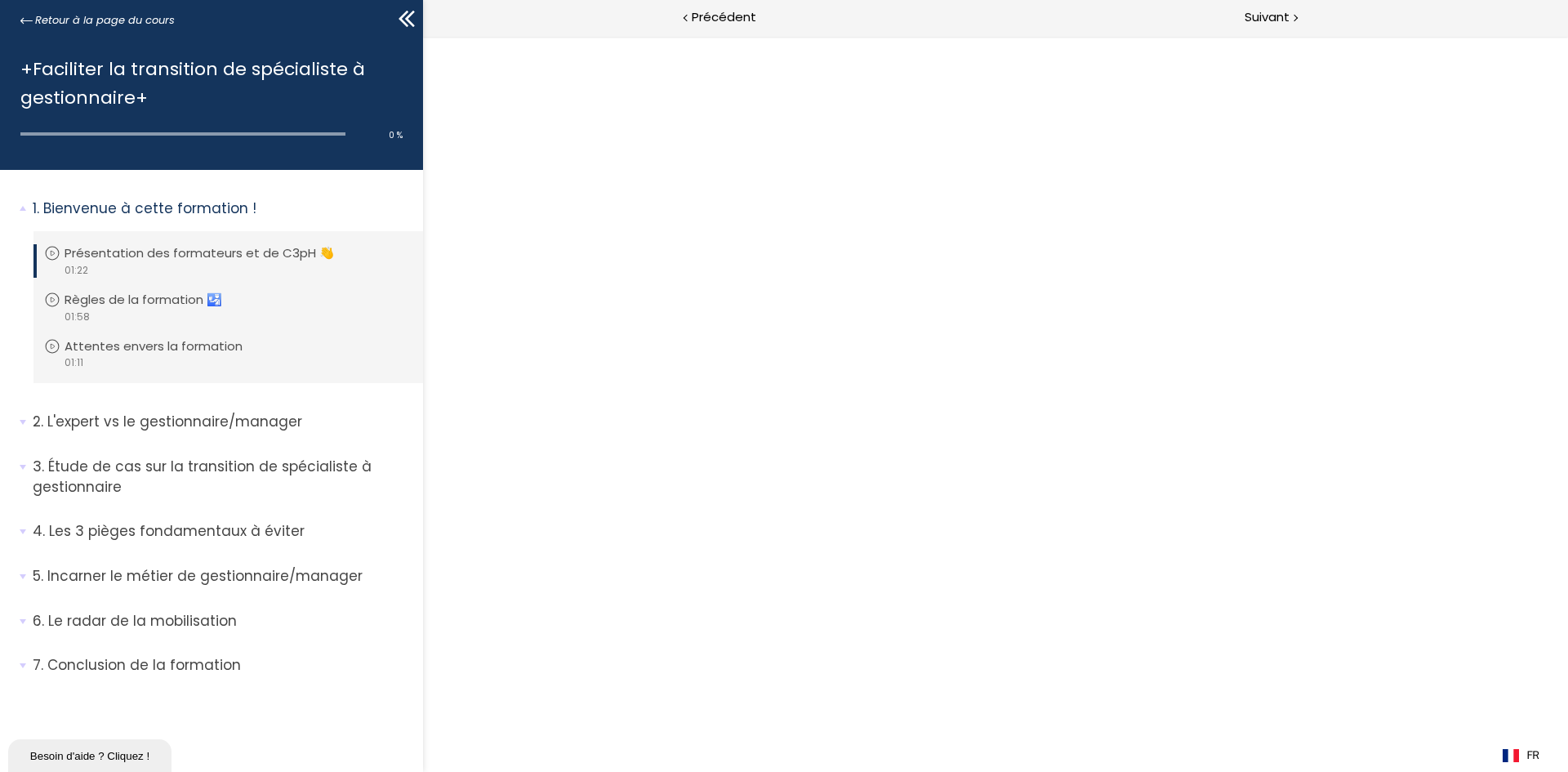 click on "+Faciliter la transition de spécialiste à gestionnaire+" at bounding box center [207, 83] 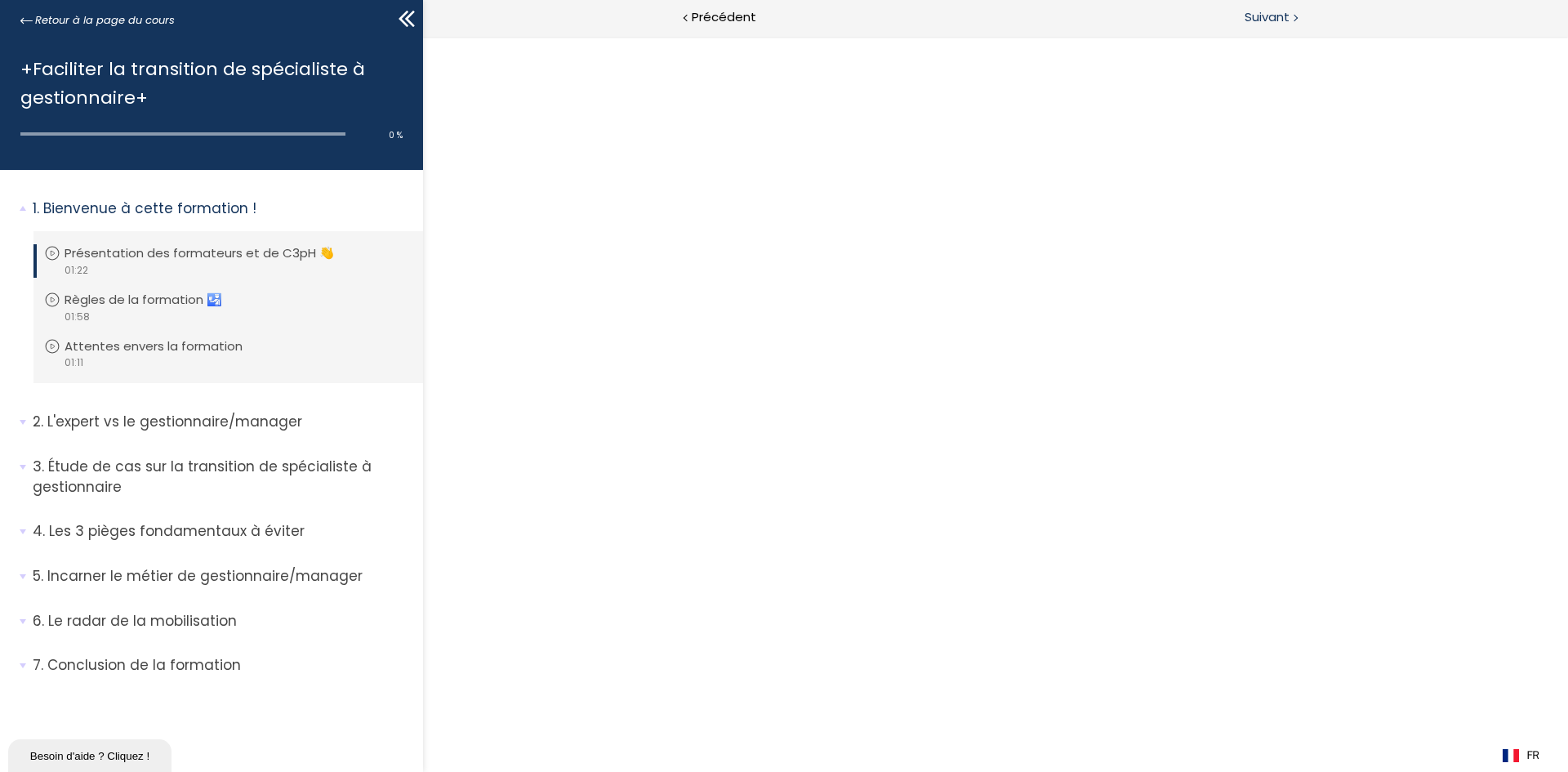click on "Suivant" at bounding box center (1267, 17) 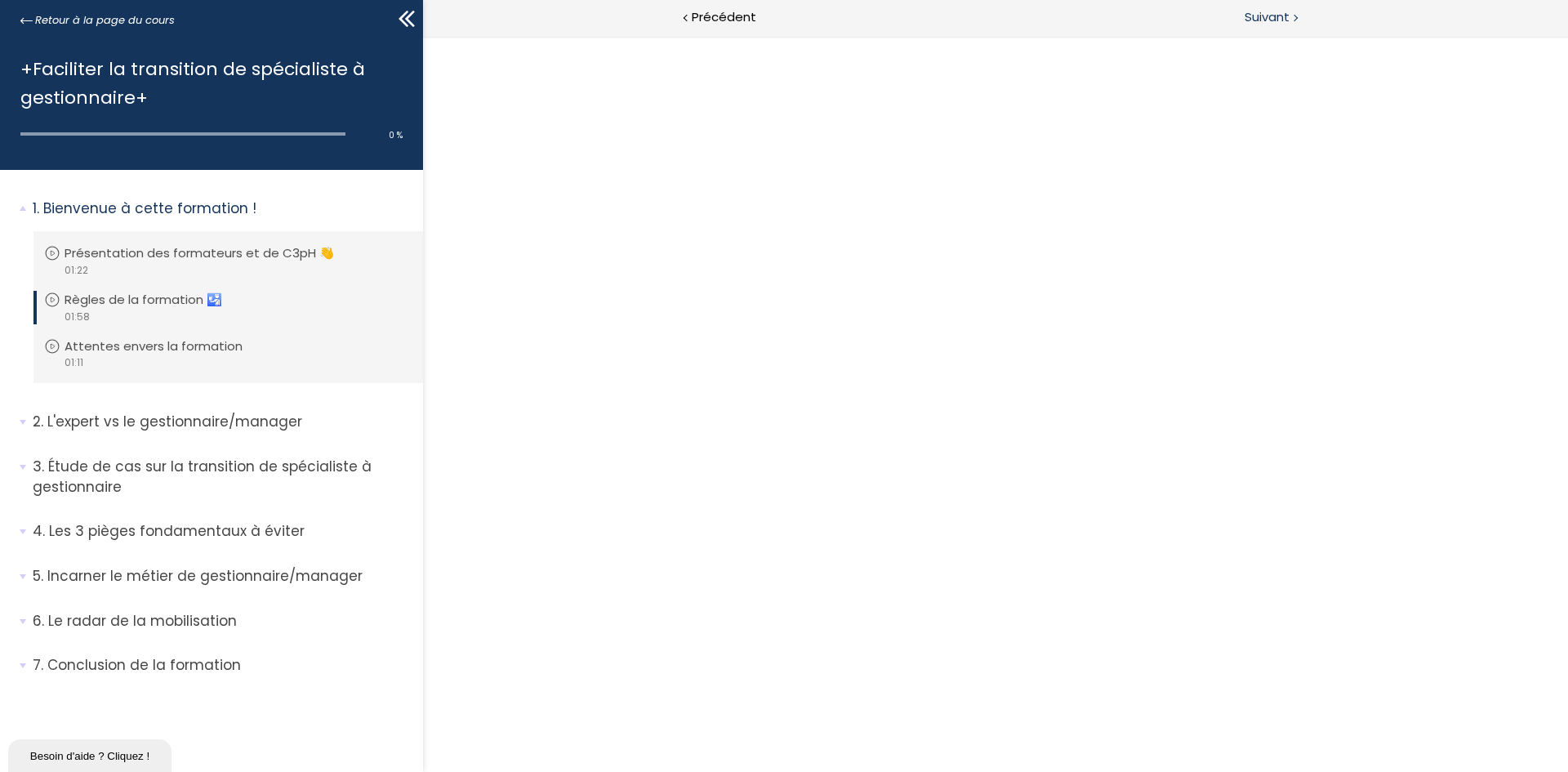 scroll, scrollTop: 0, scrollLeft: 0, axis: both 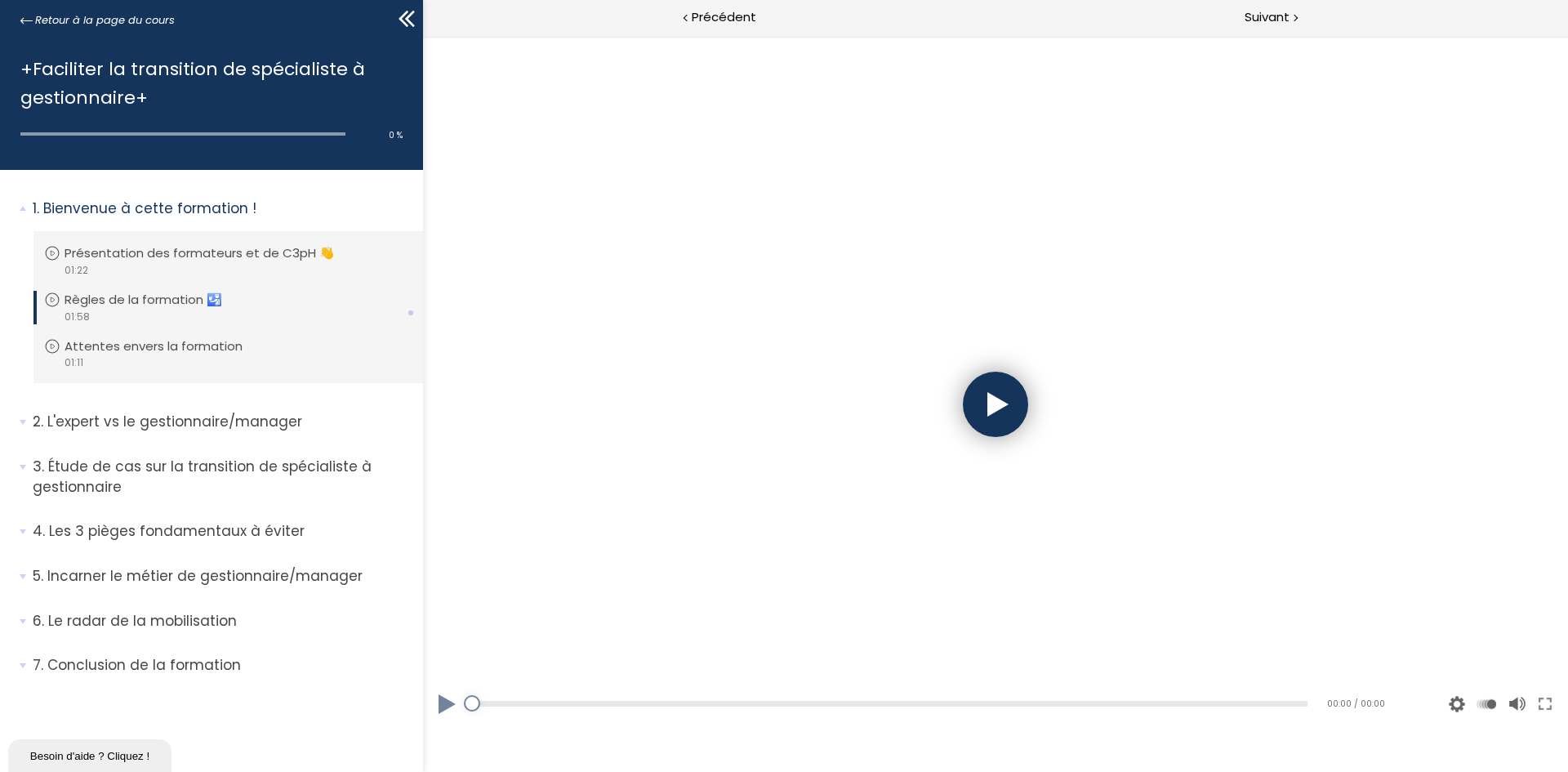 click at bounding box center (996, 404) 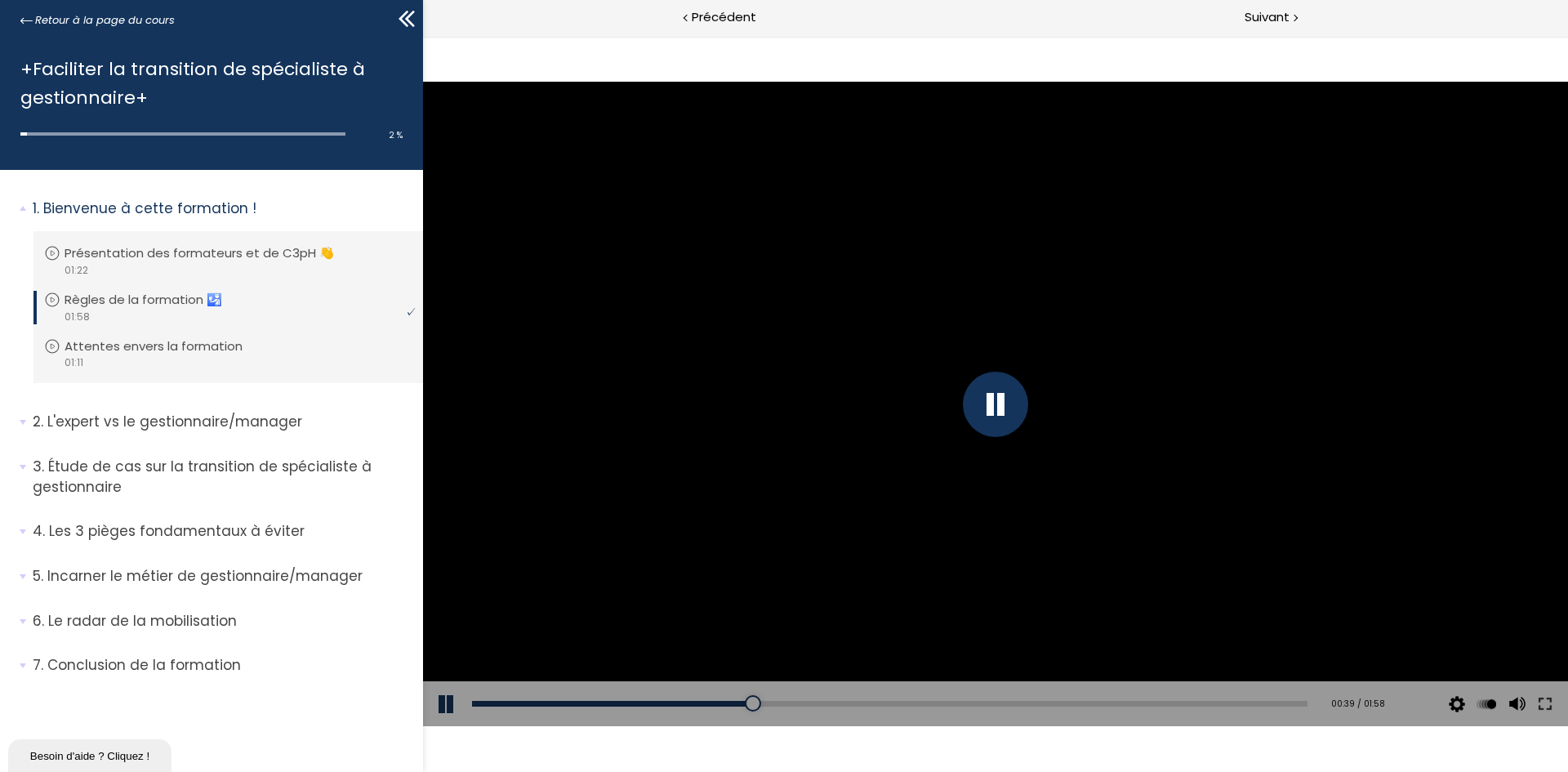 click on "Add chapter
00:46" at bounding box center (889, 704) 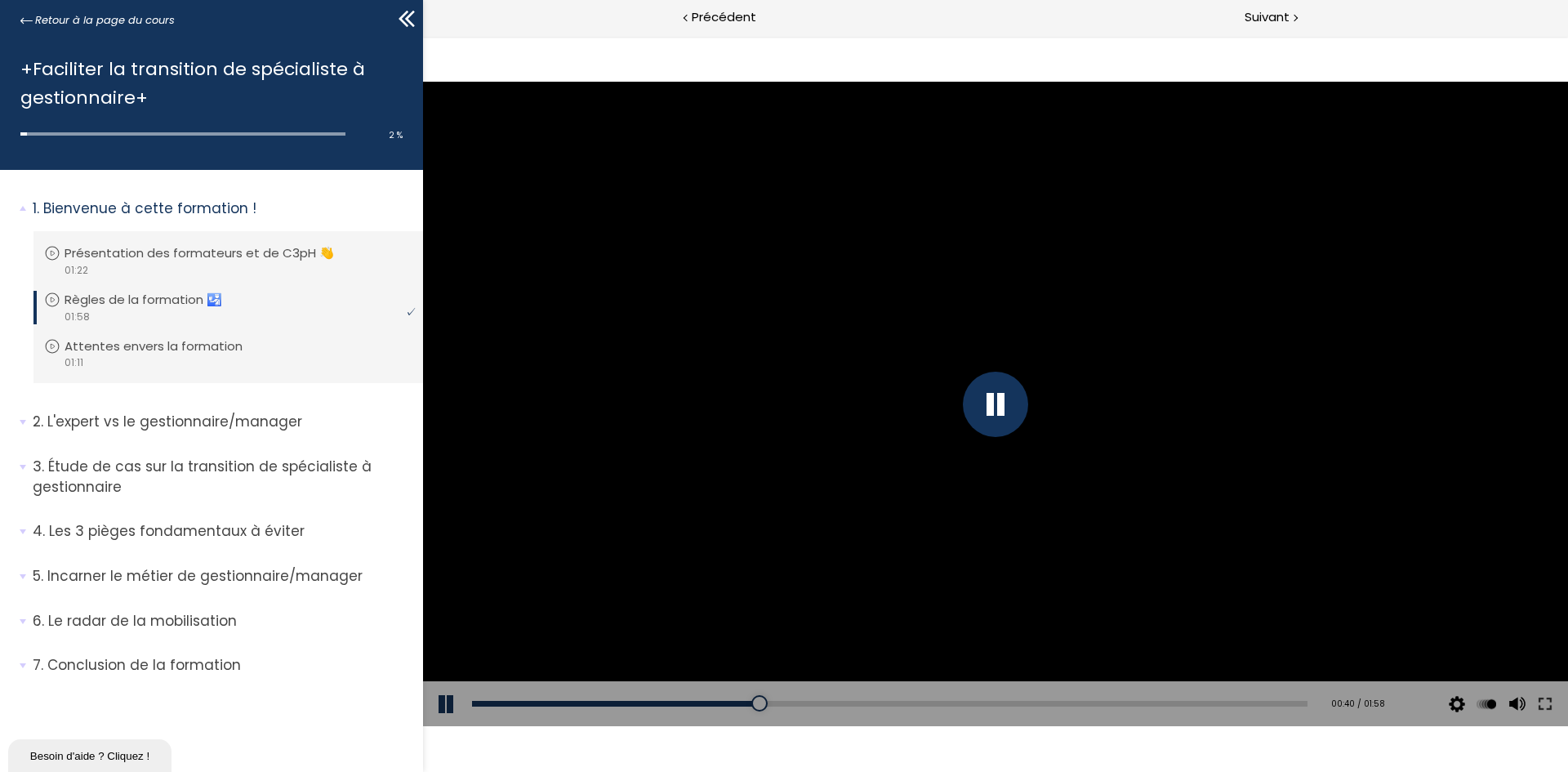 click on "Add chapter
00:50" at bounding box center (889, 704) 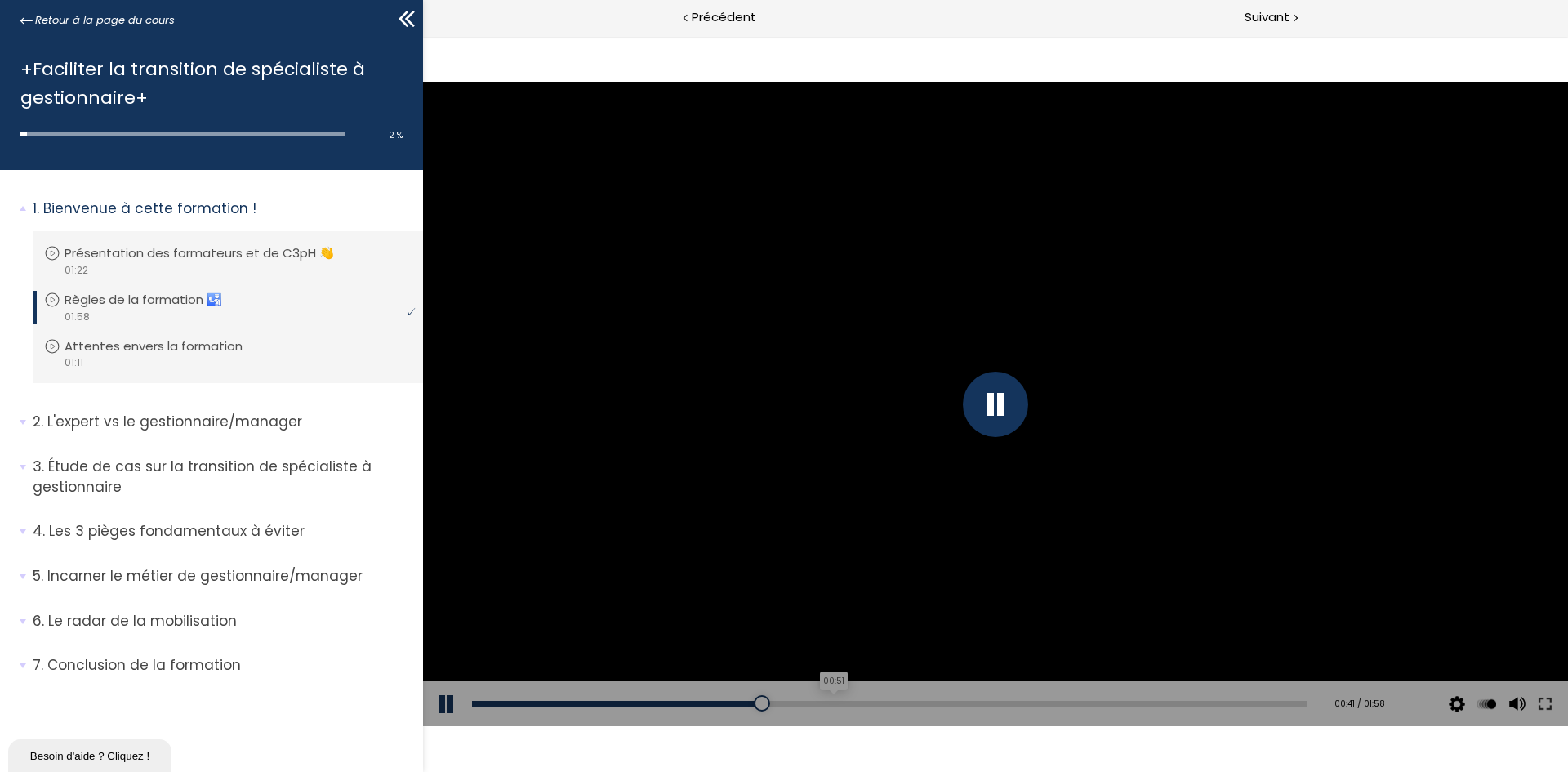 click on "00:51" at bounding box center (889, 703) 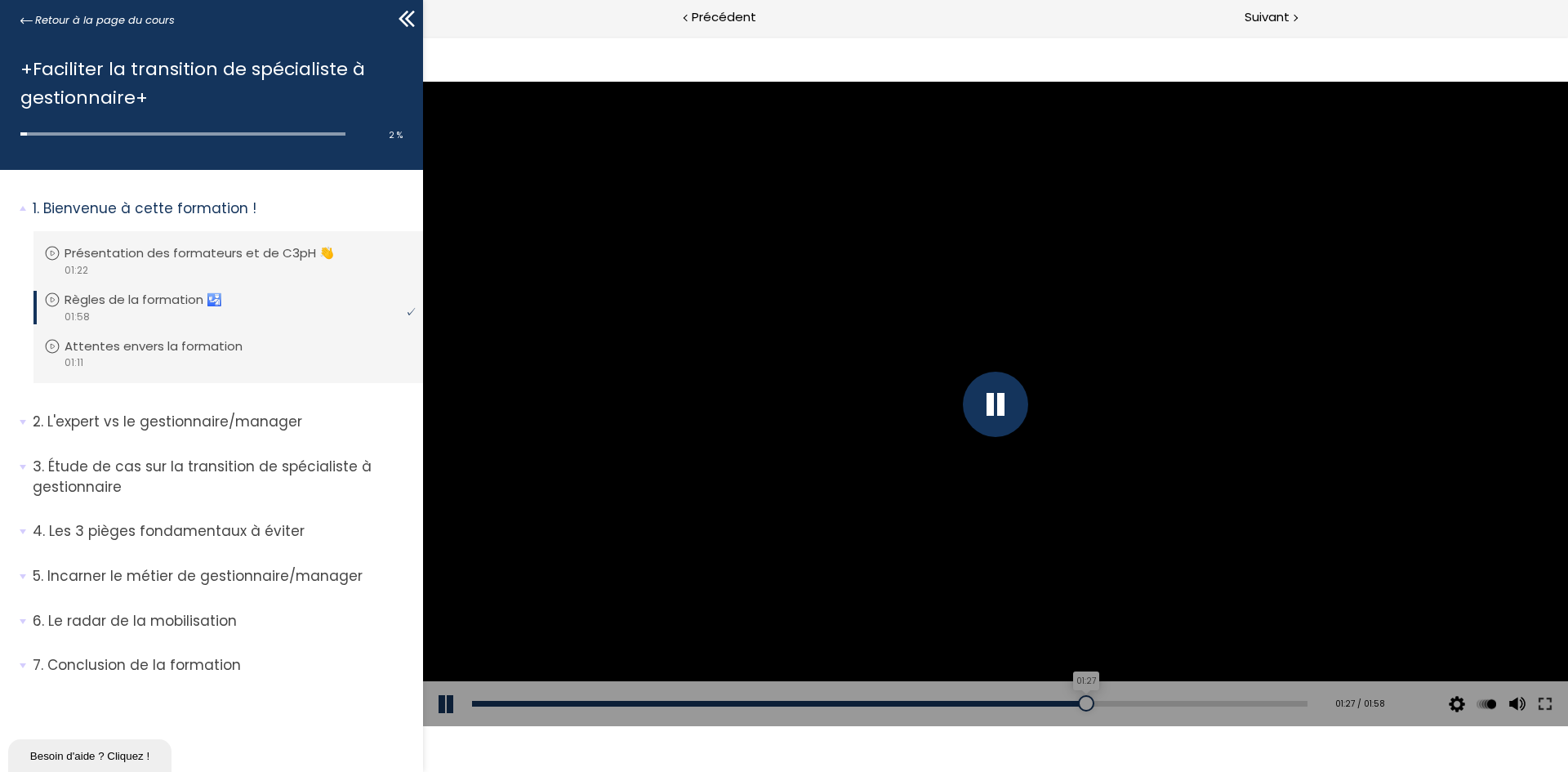 click on "01:27" at bounding box center [889, 703] 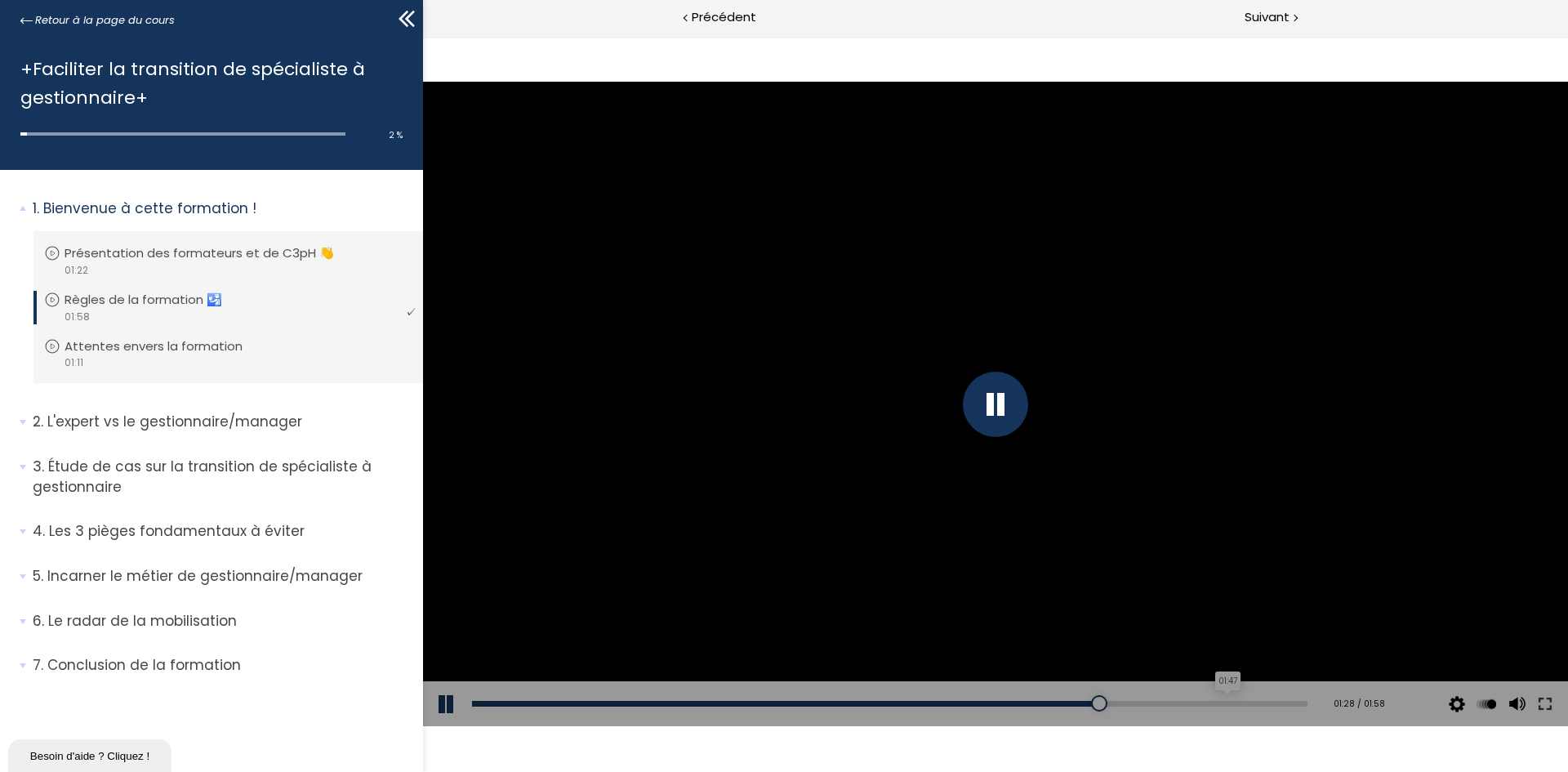 click on "01:47" at bounding box center [889, 703] 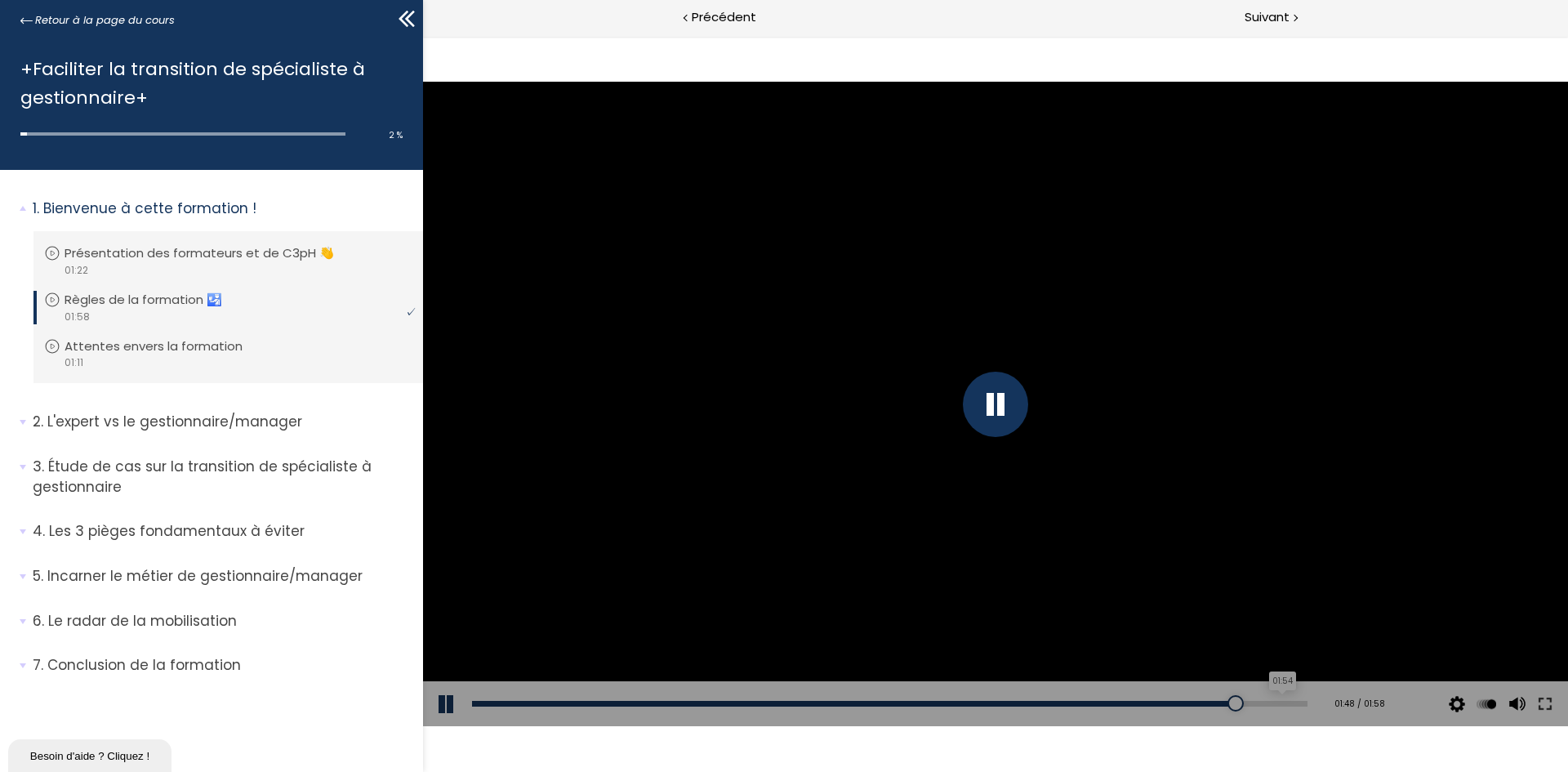 click on "01:54" at bounding box center [889, 703] 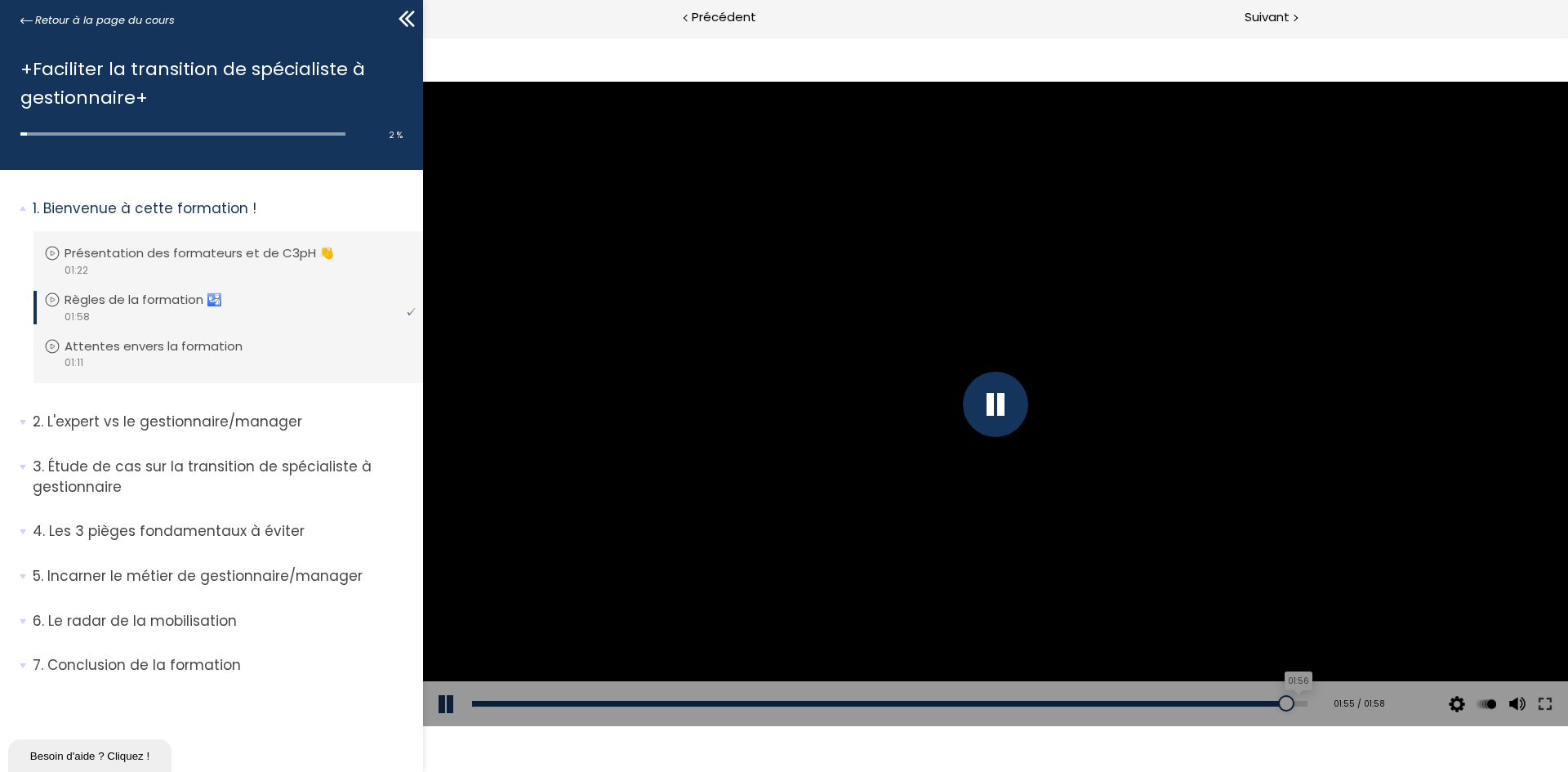 click on "01:56" at bounding box center [889, 703] 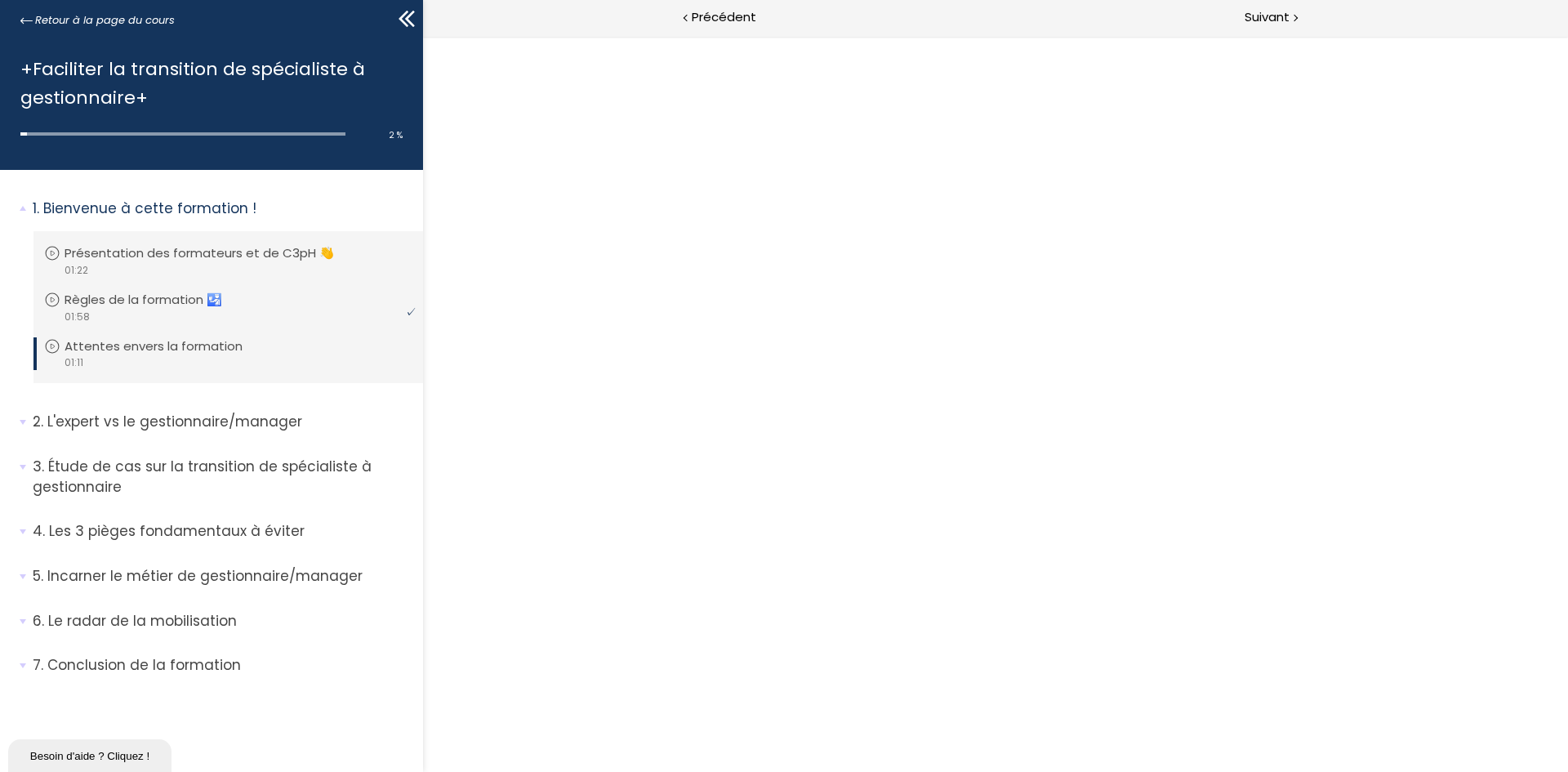 scroll, scrollTop: 0, scrollLeft: 0, axis: both 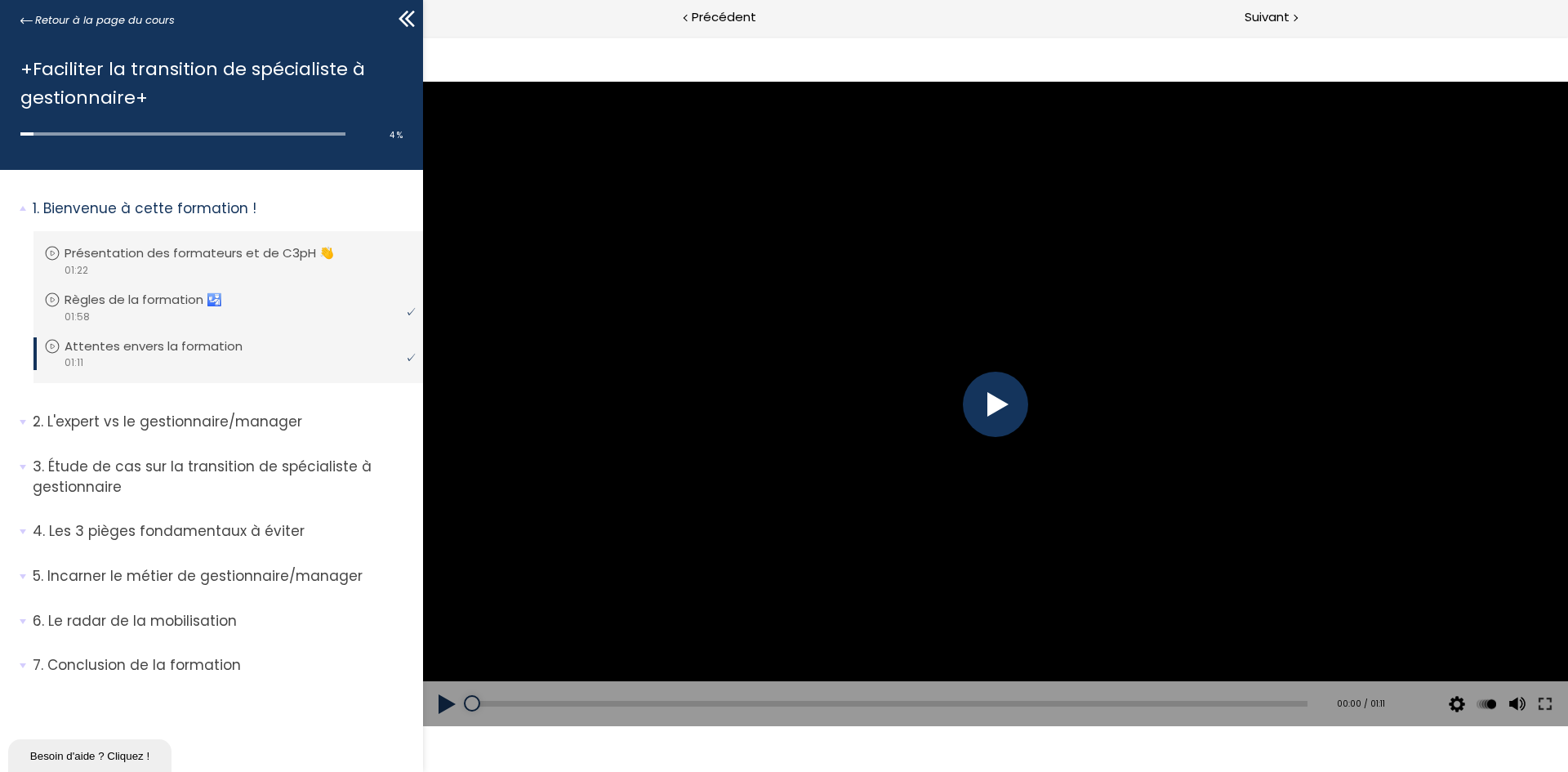 click at bounding box center [996, 404] 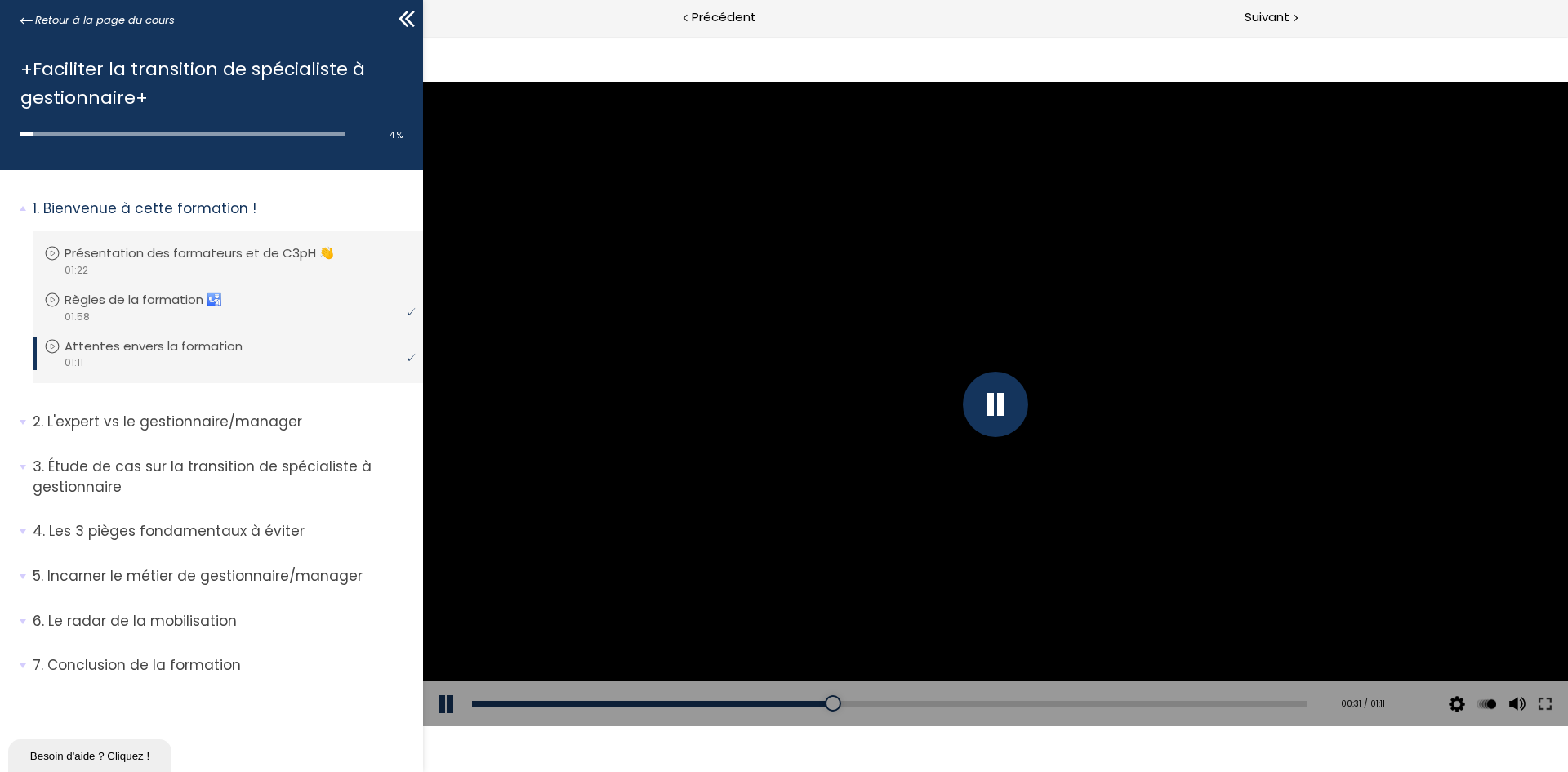 click at bounding box center [996, 404] 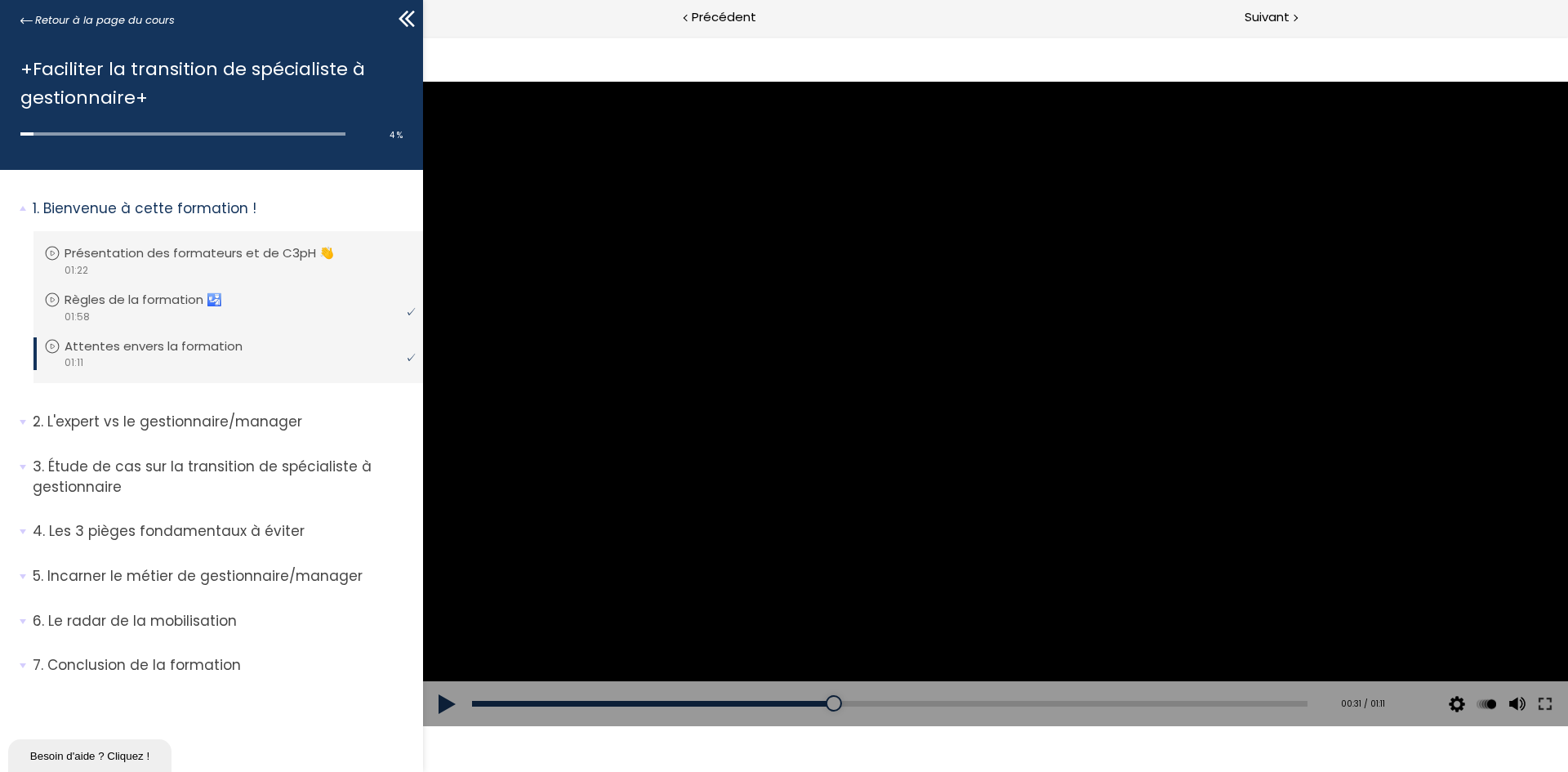 click at bounding box center [996, 404] 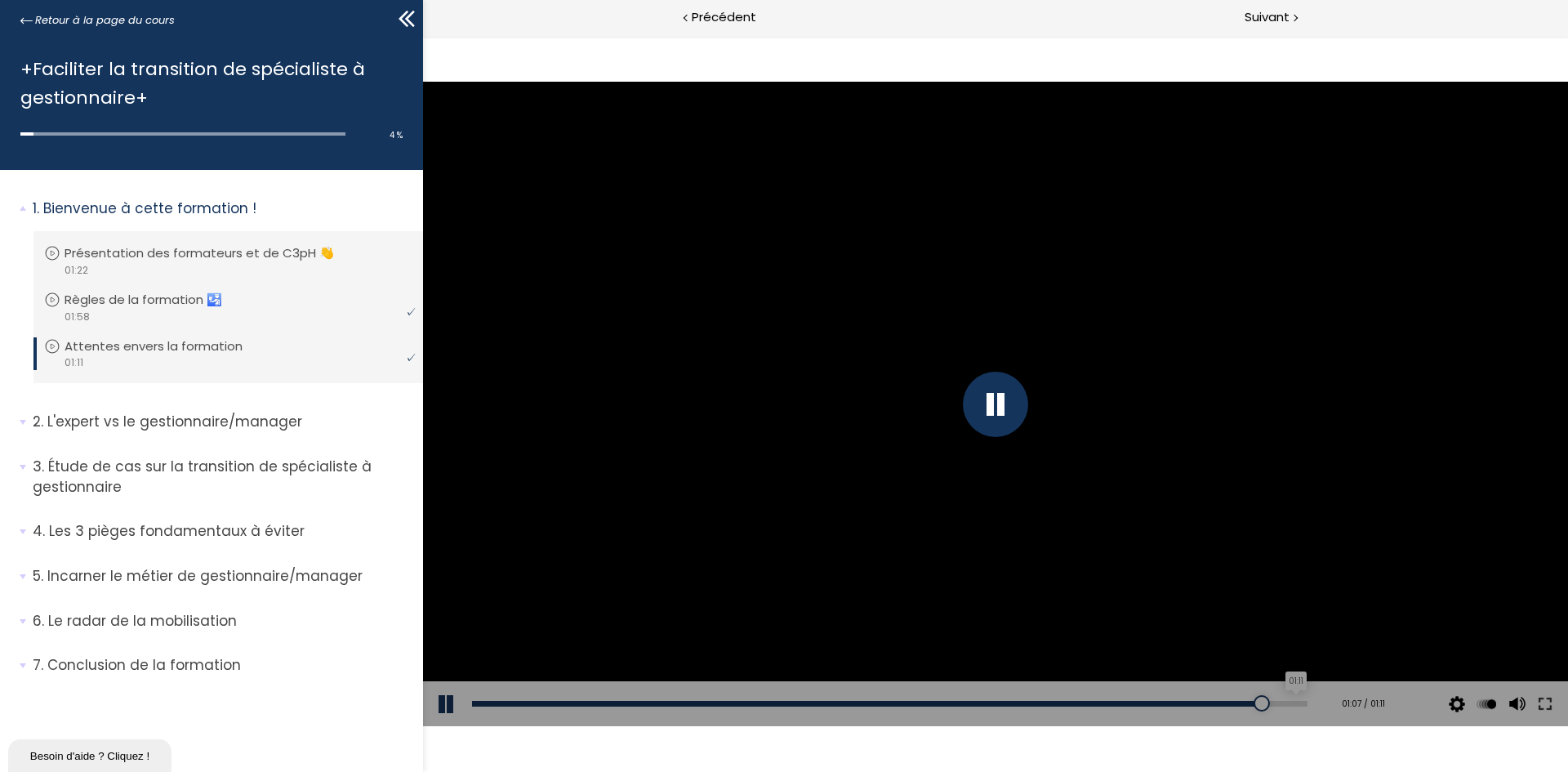 click on "01:11" at bounding box center (889, 703) 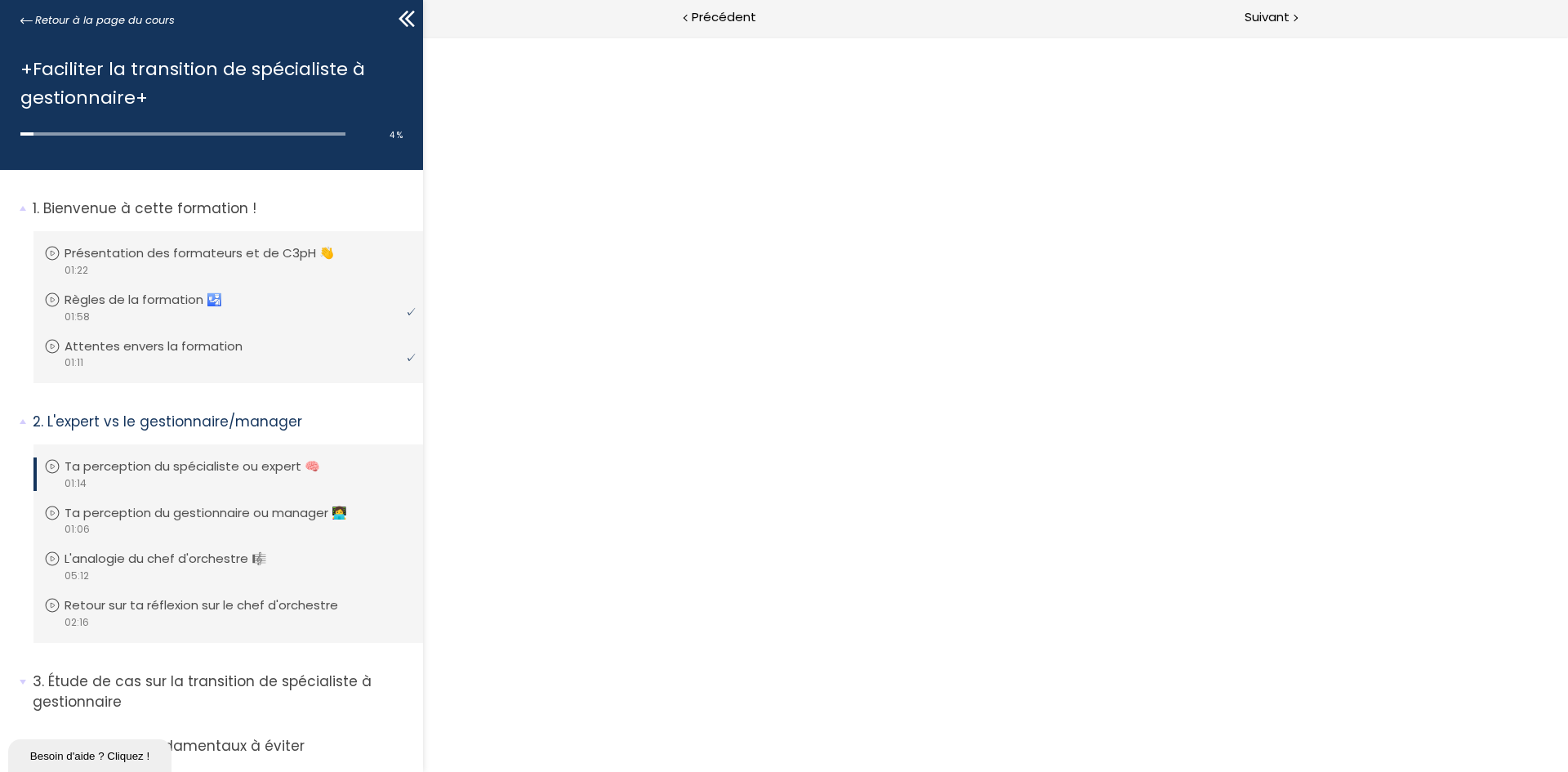 scroll, scrollTop: 0, scrollLeft: 0, axis: both 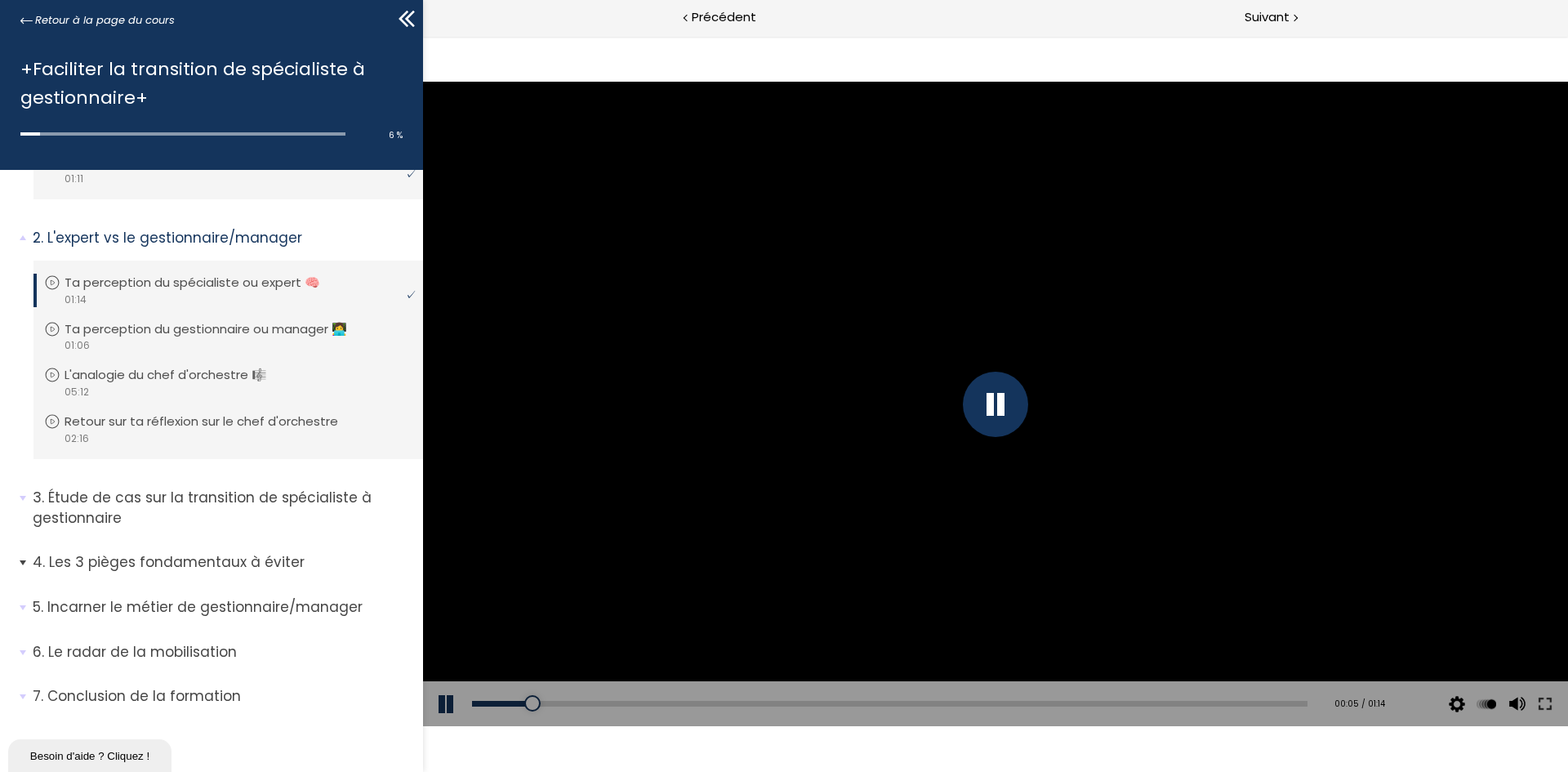 click on "Les 3 pièges fondamentaux à éviter" at bounding box center (221, 562) 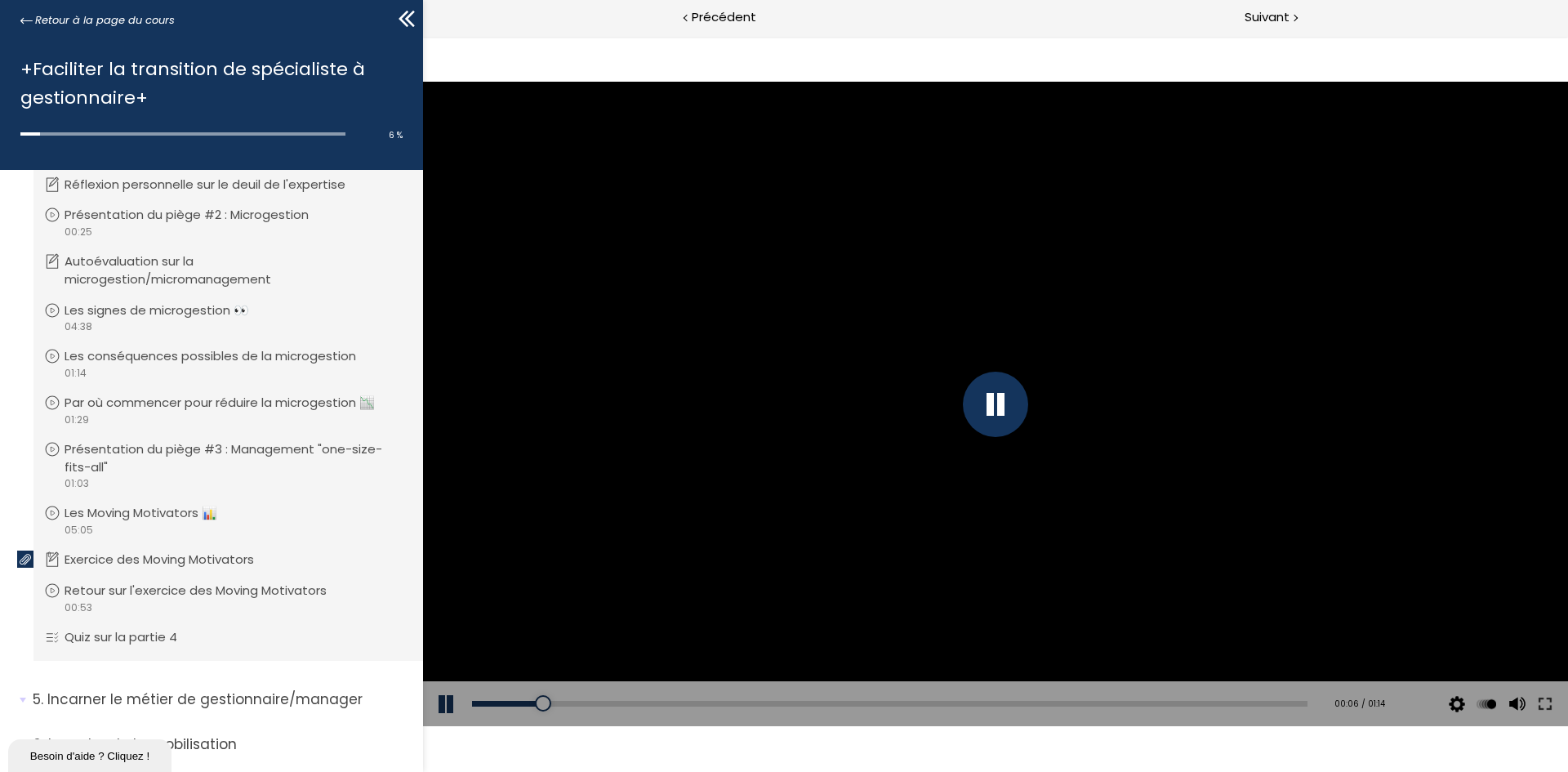 scroll, scrollTop: 674, scrollLeft: 0, axis: vertical 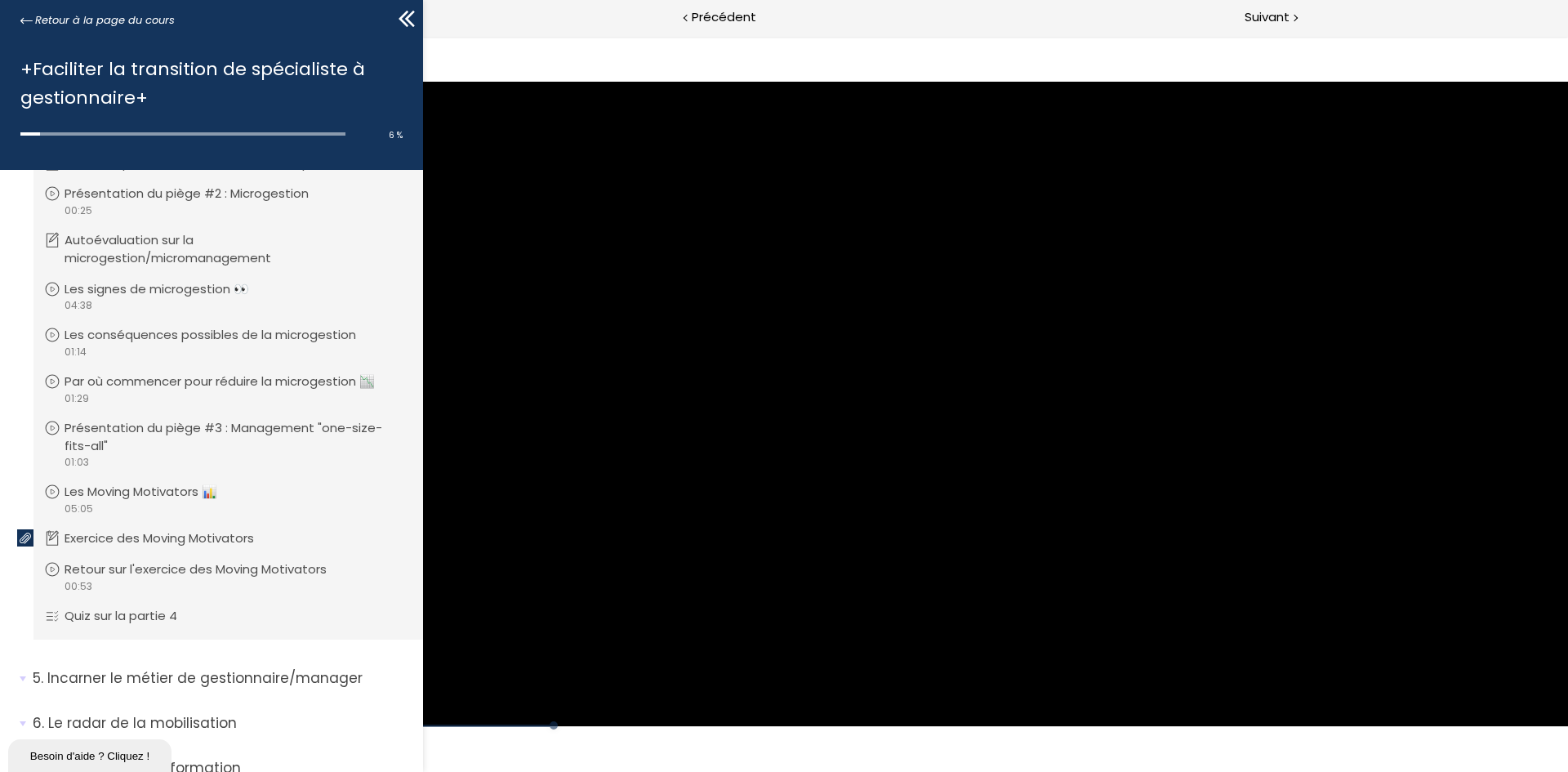 click on "Exercice des Moving Motivators" at bounding box center [172, 538] 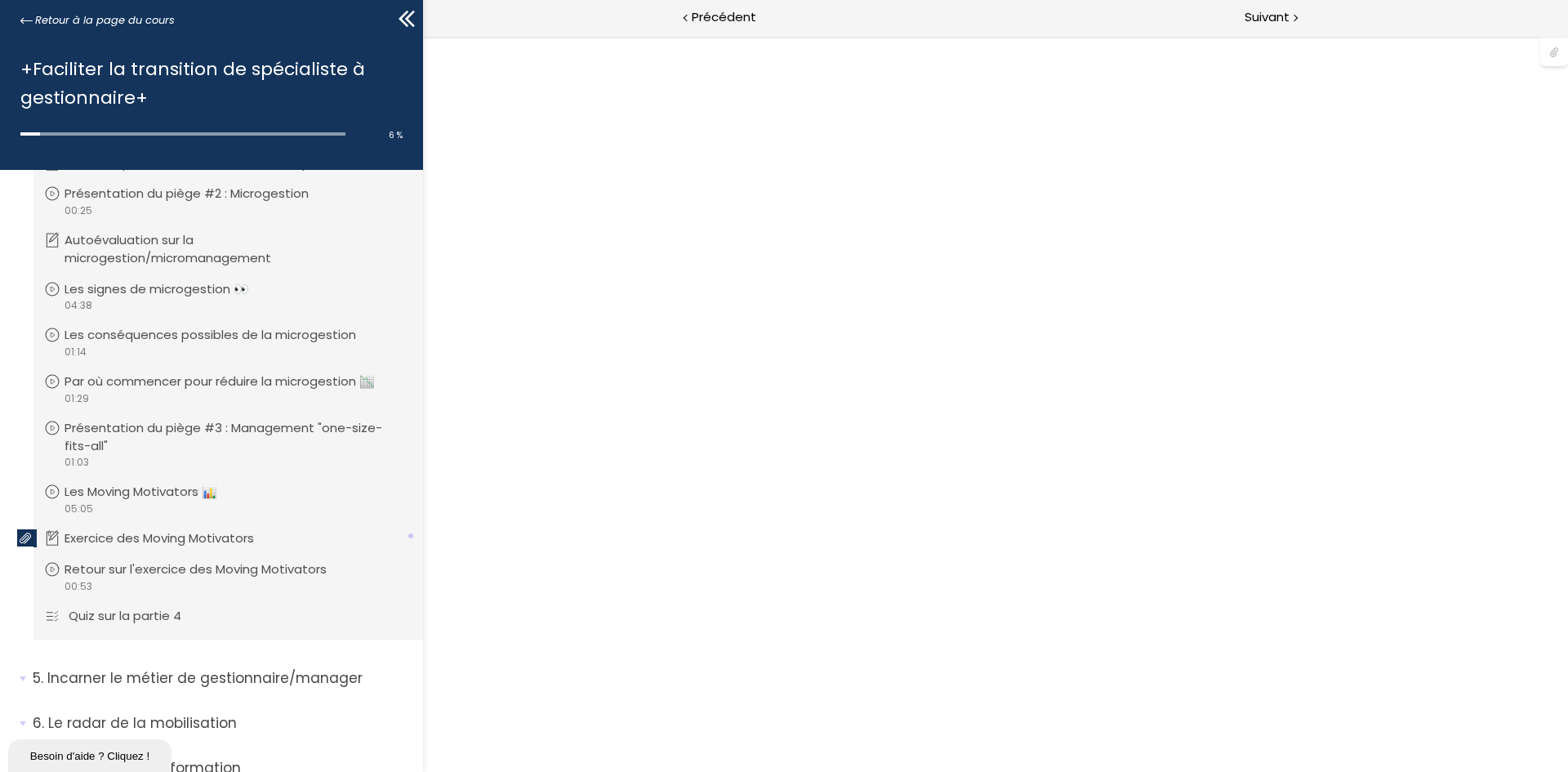 click on "Quiz sur la partie 4" at bounding box center [137, 616] 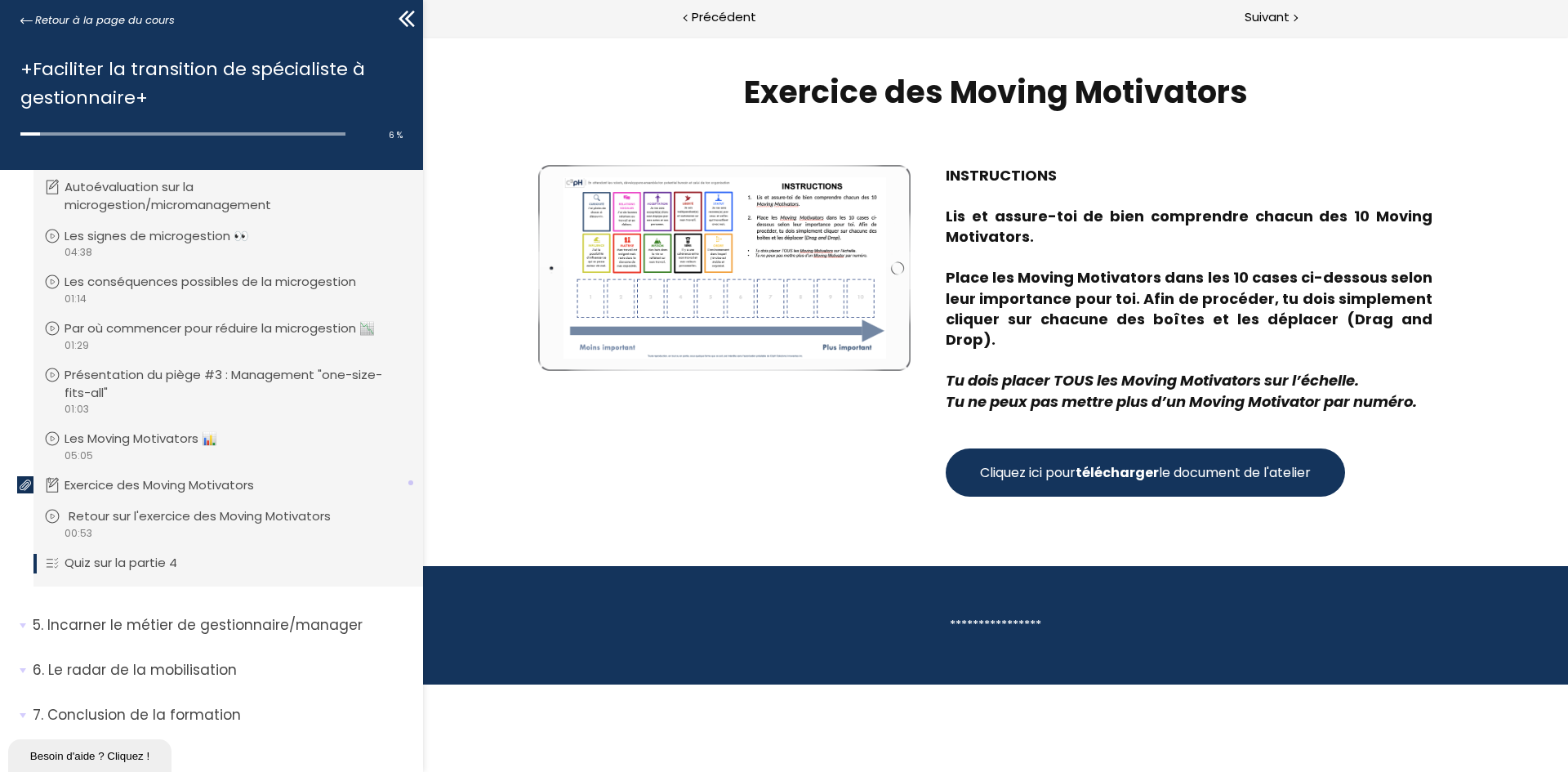 scroll, scrollTop: 763, scrollLeft: 0, axis: vertical 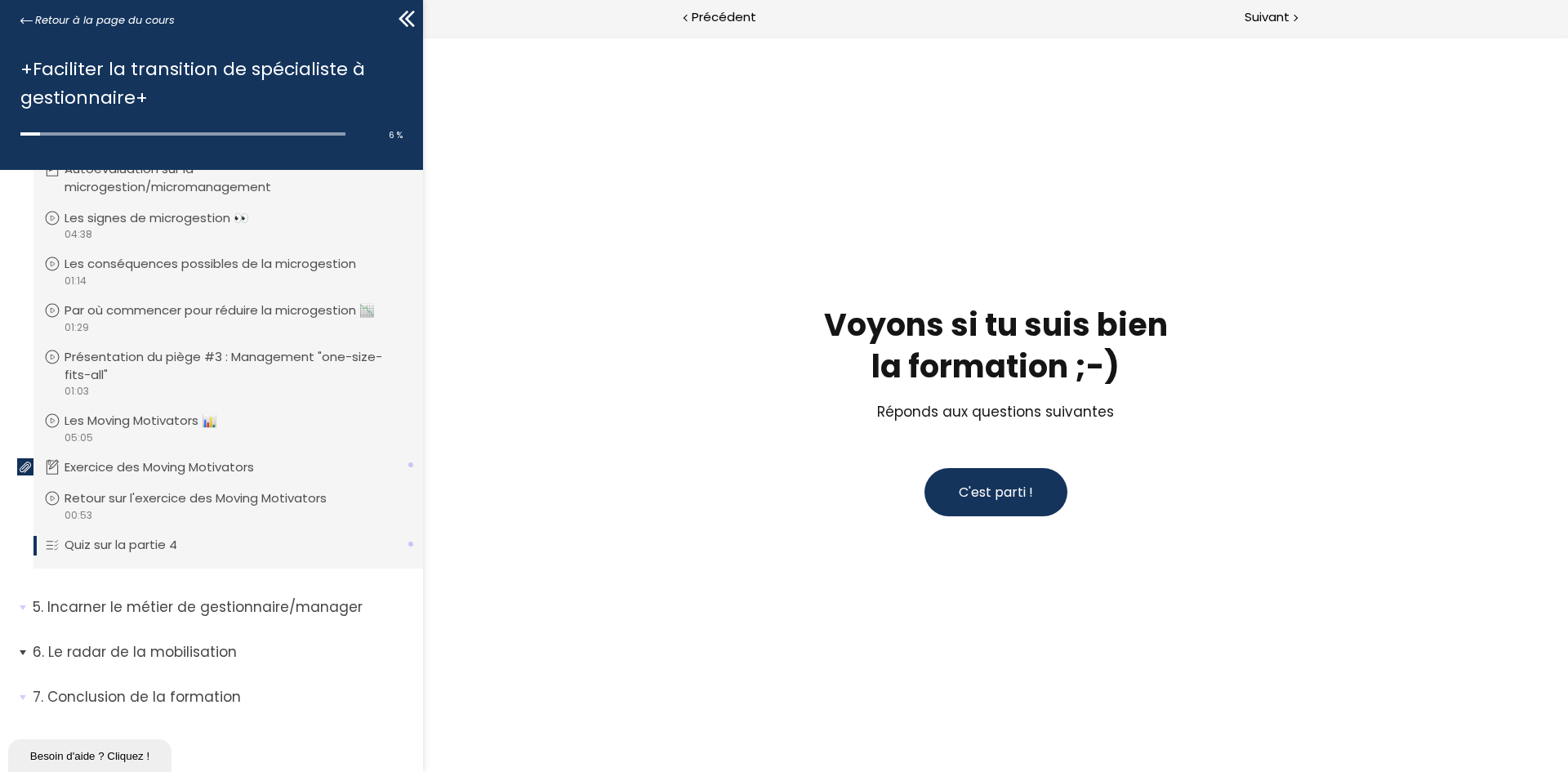 click on "Le radar de la mobilisation" at bounding box center (221, 652) 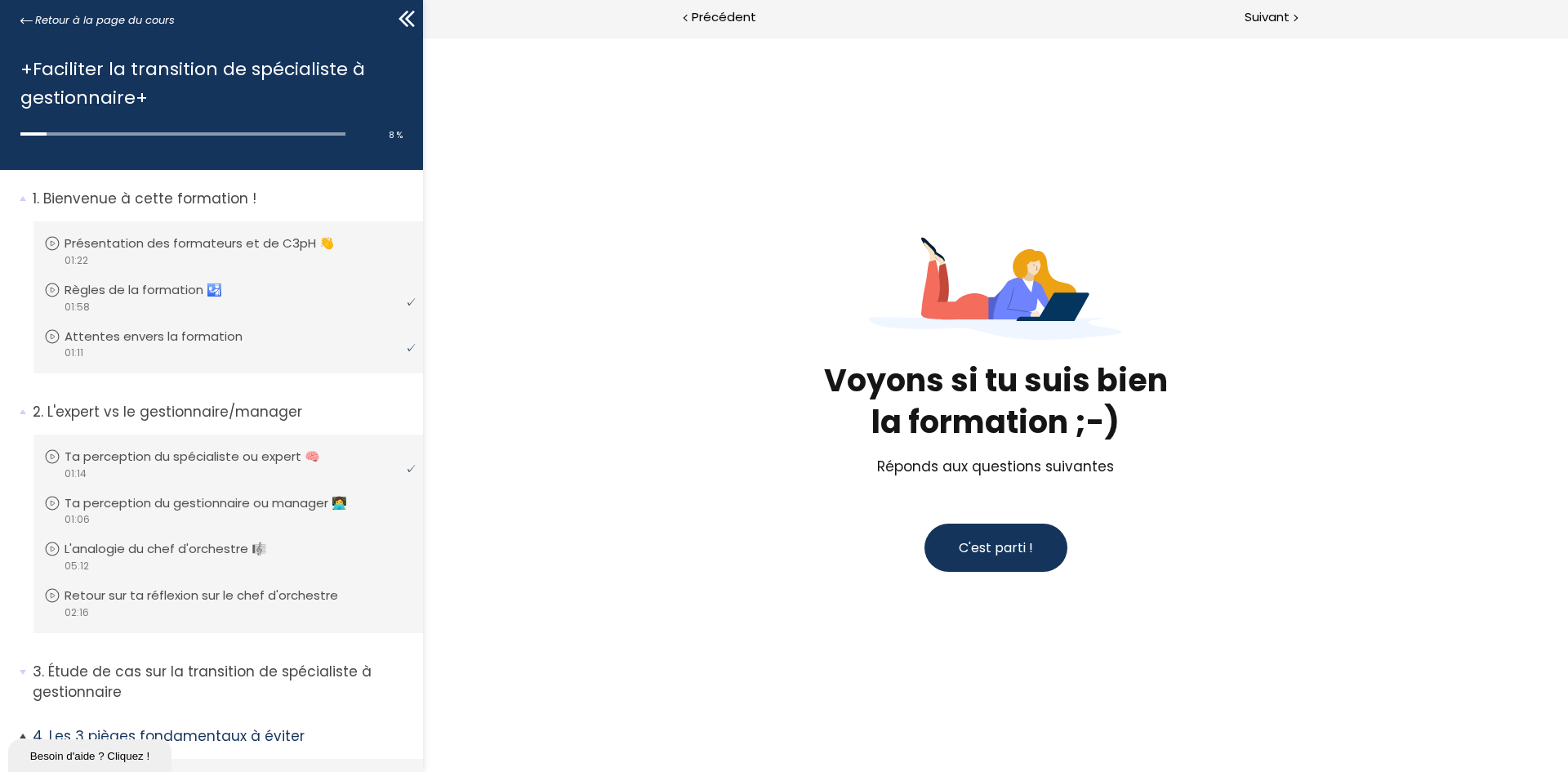 scroll, scrollTop: 0, scrollLeft: 0, axis: both 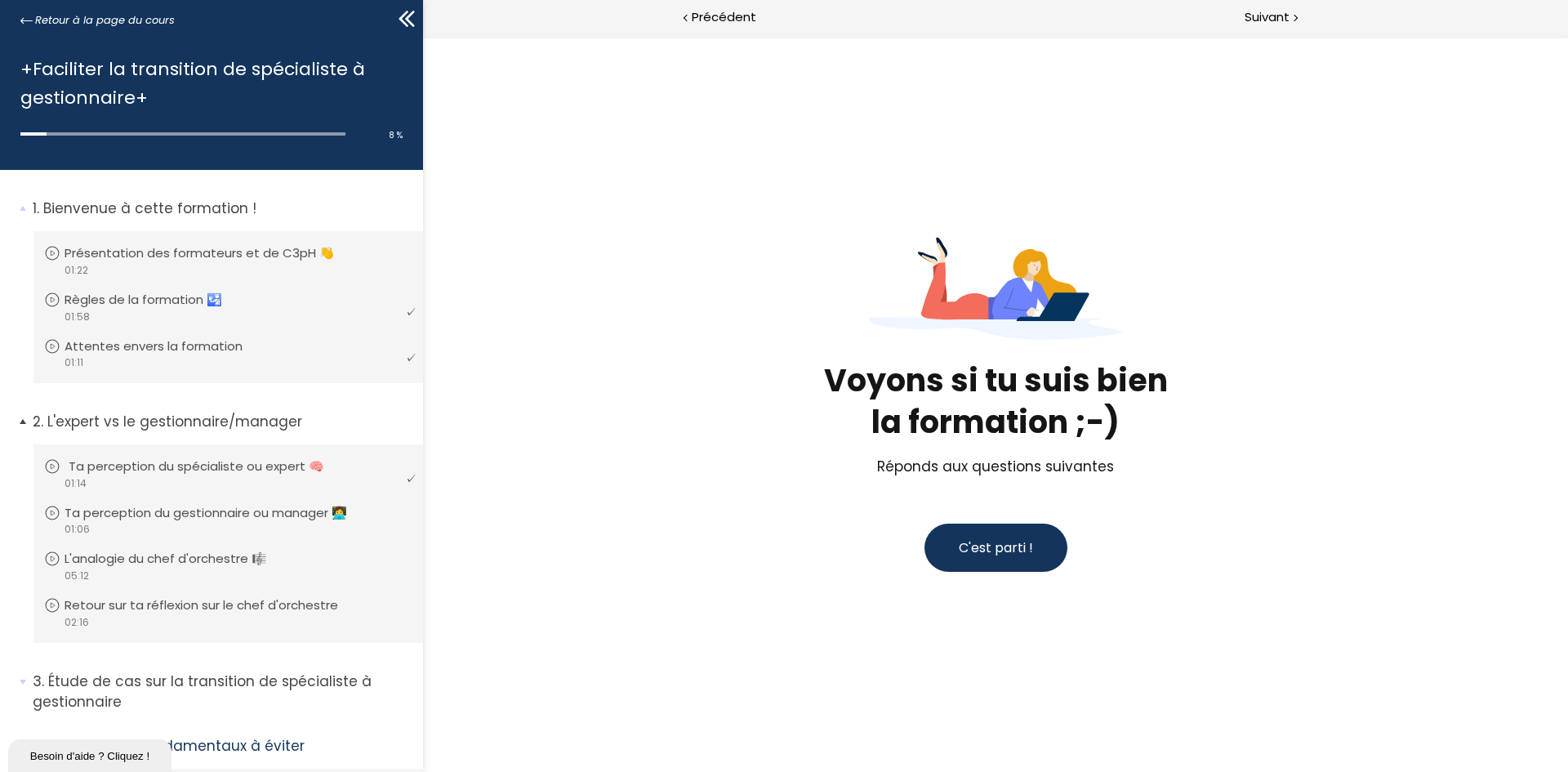 click on "Ta perception du spécialiste ou expert 🧠" at bounding box center (208, 466) 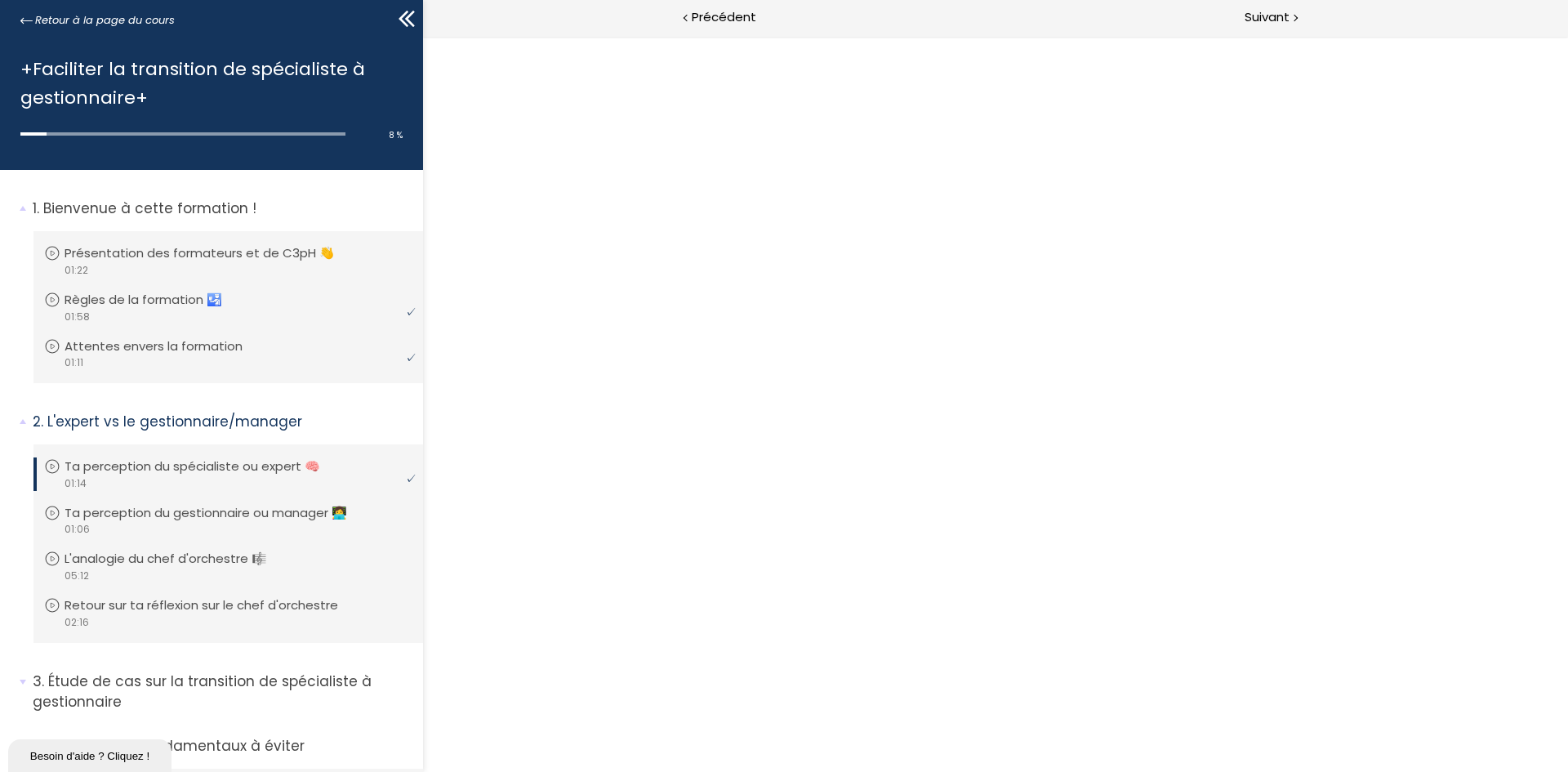 scroll, scrollTop: 0, scrollLeft: 0, axis: both 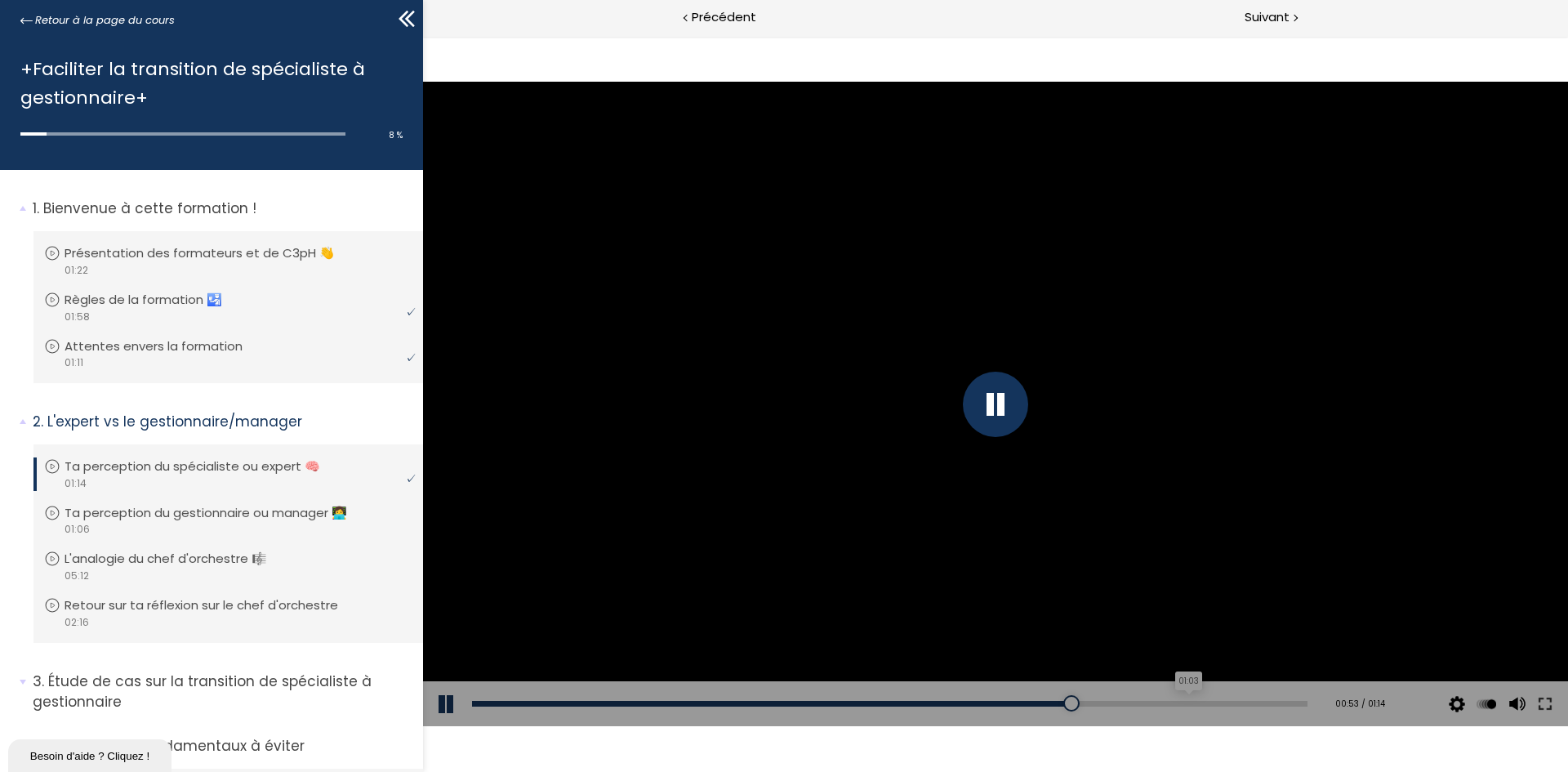 click on "01:03" at bounding box center [889, 703] 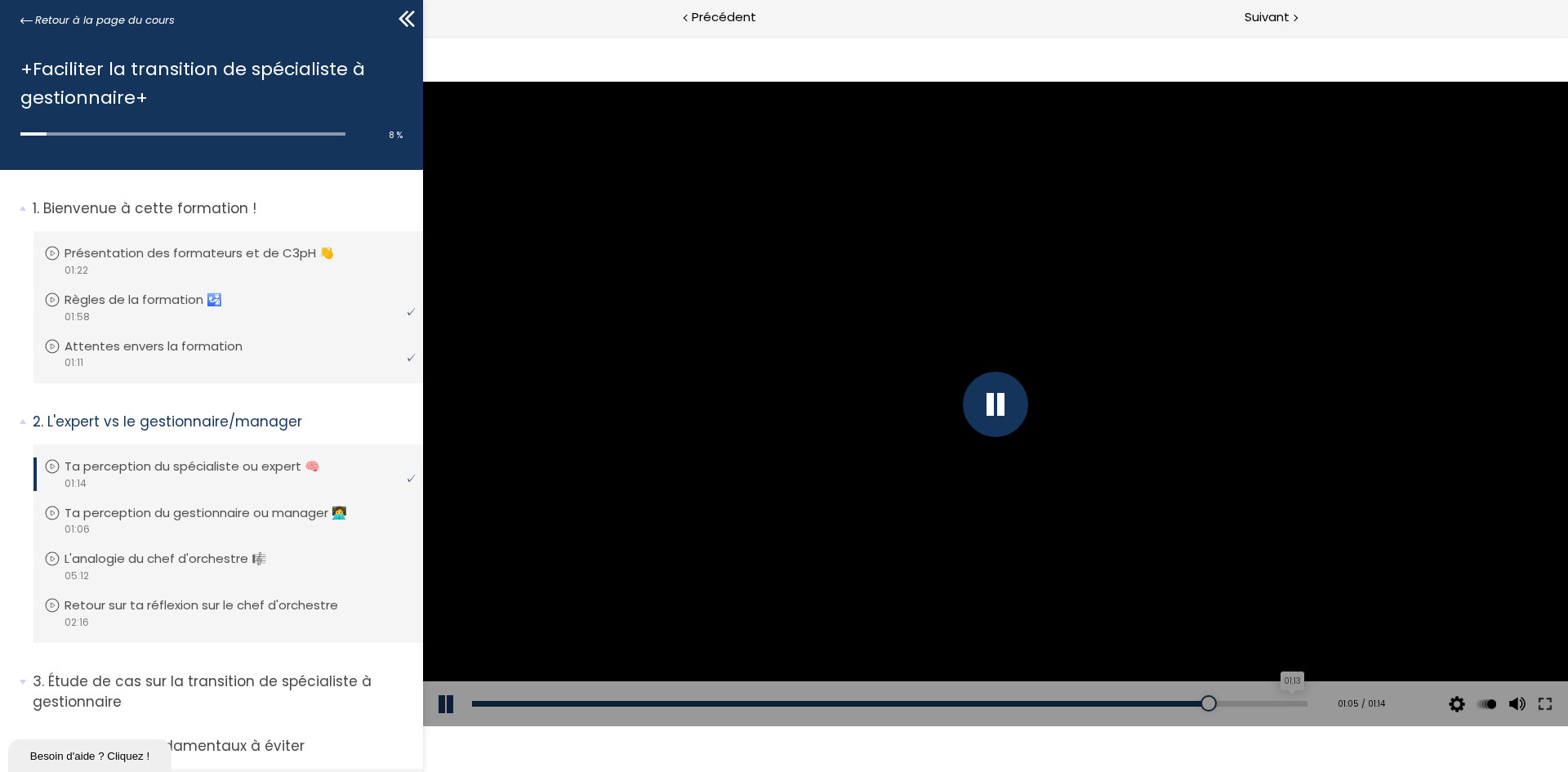 click on "01:13" at bounding box center [889, 703] 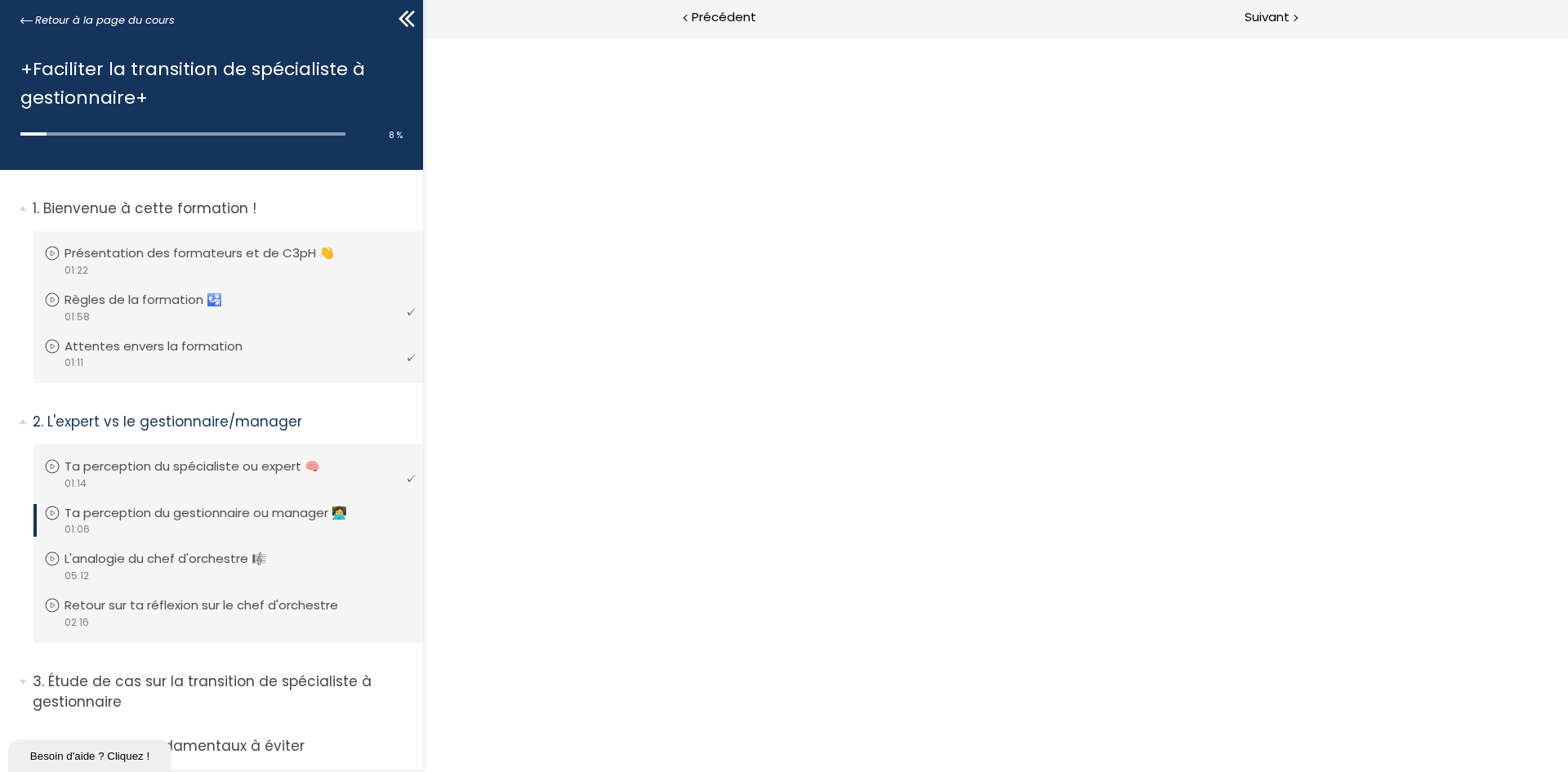 scroll, scrollTop: 0, scrollLeft: 0, axis: both 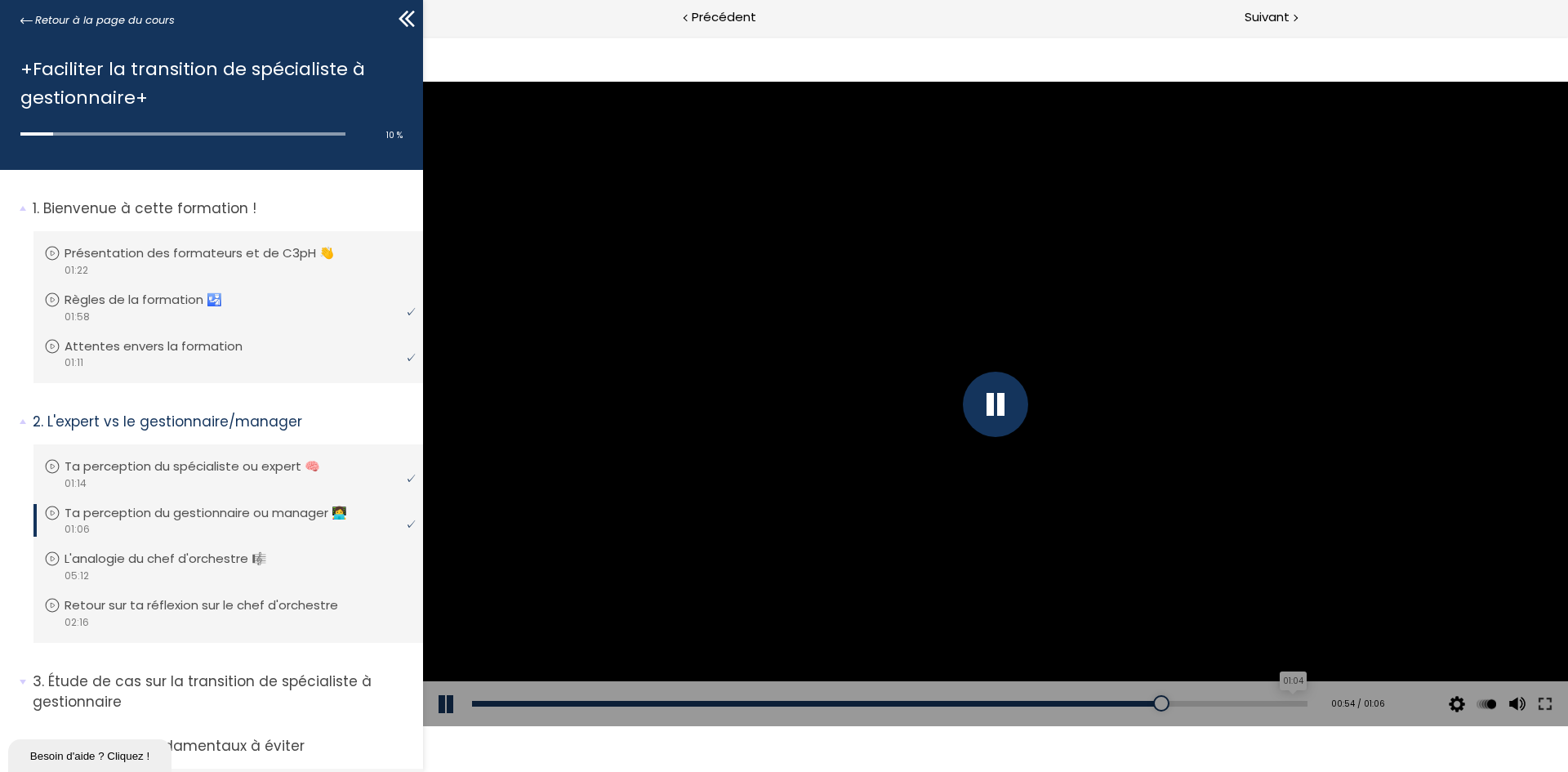 click on "01:04" at bounding box center [889, 703] 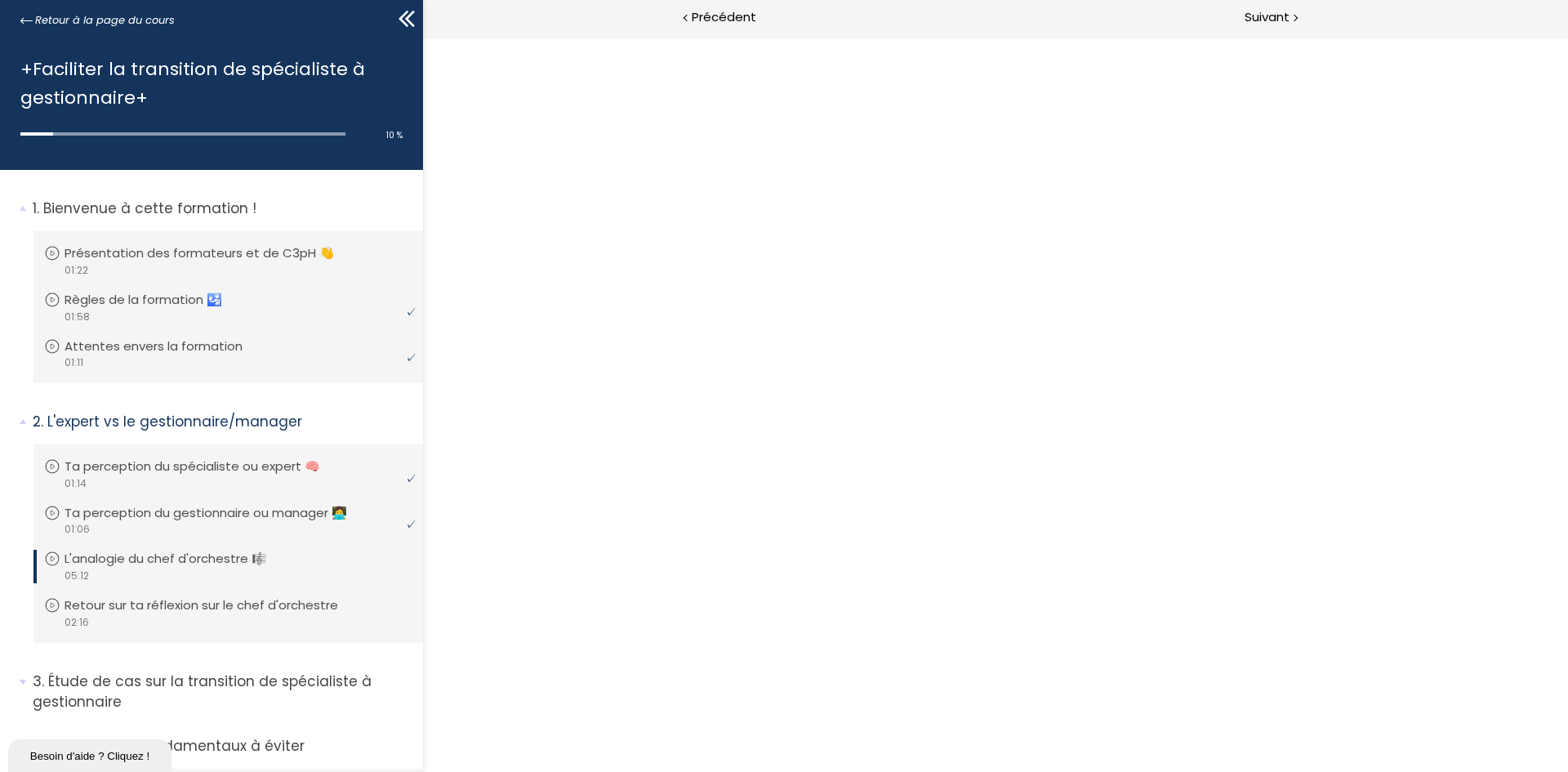 scroll, scrollTop: 0, scrollLeft: 0, axis: both 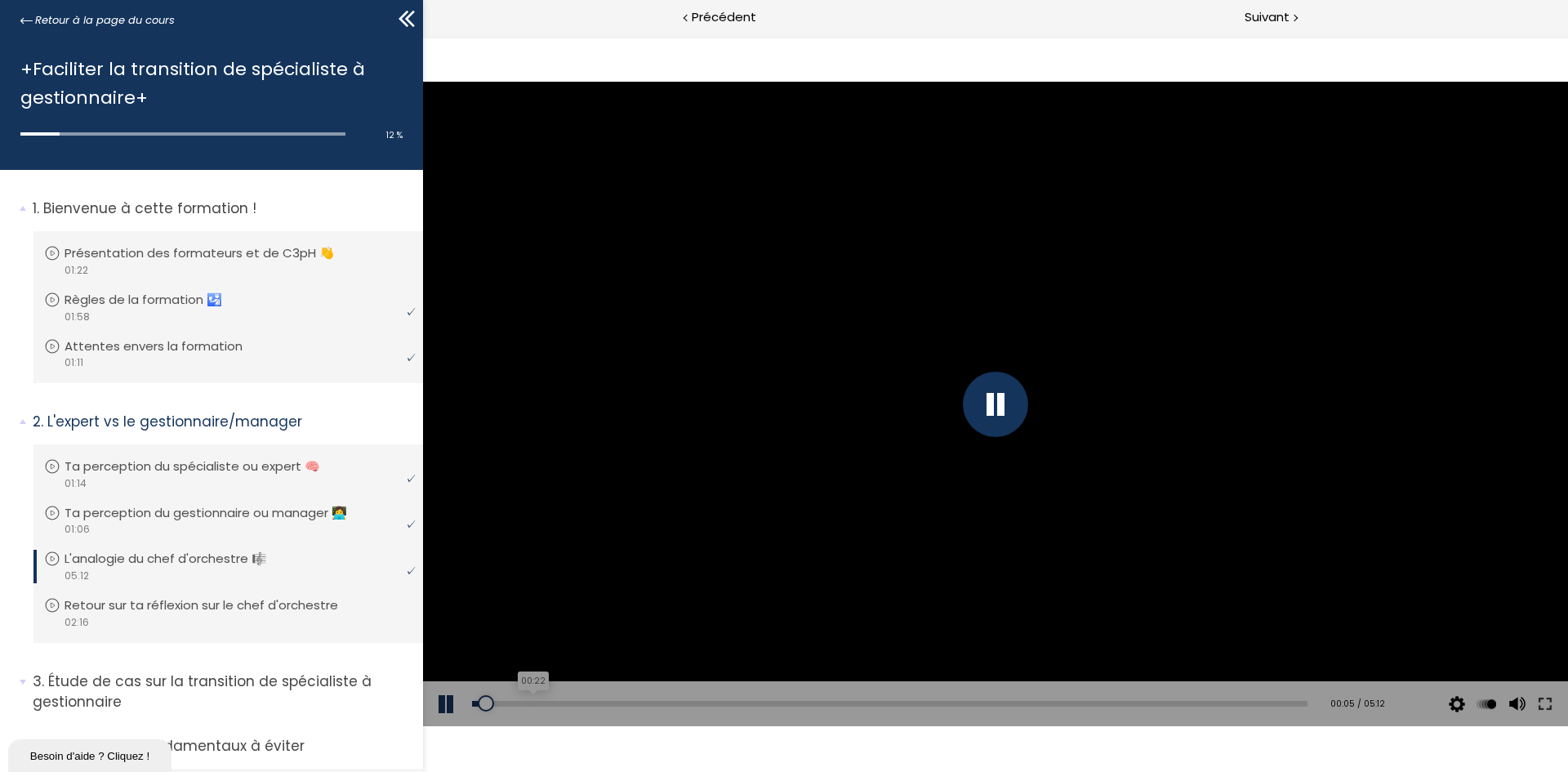 click on "00:22" at bounding box center (889, 703) 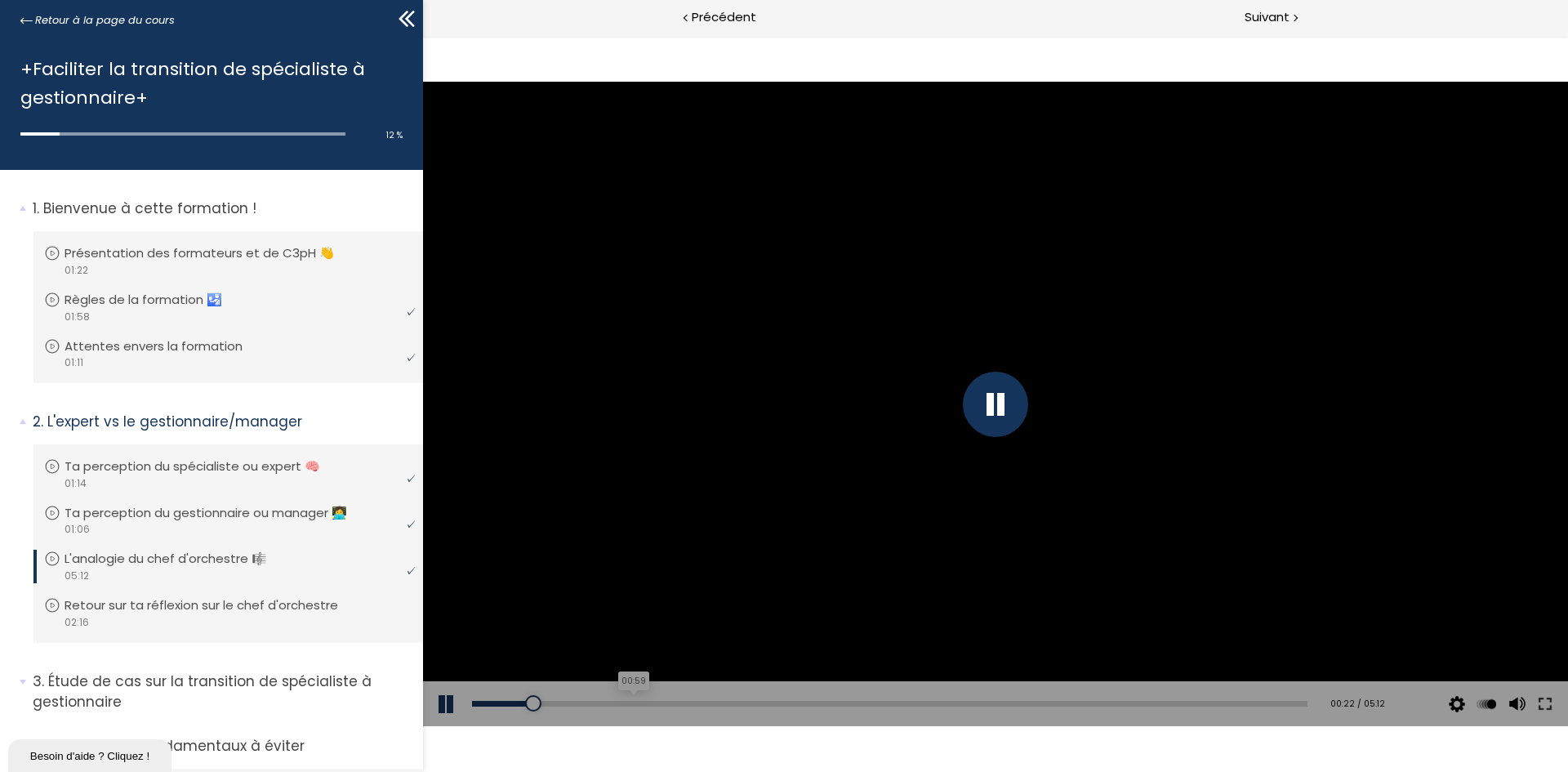 click on "00:59" at bounding box center (889, 703) 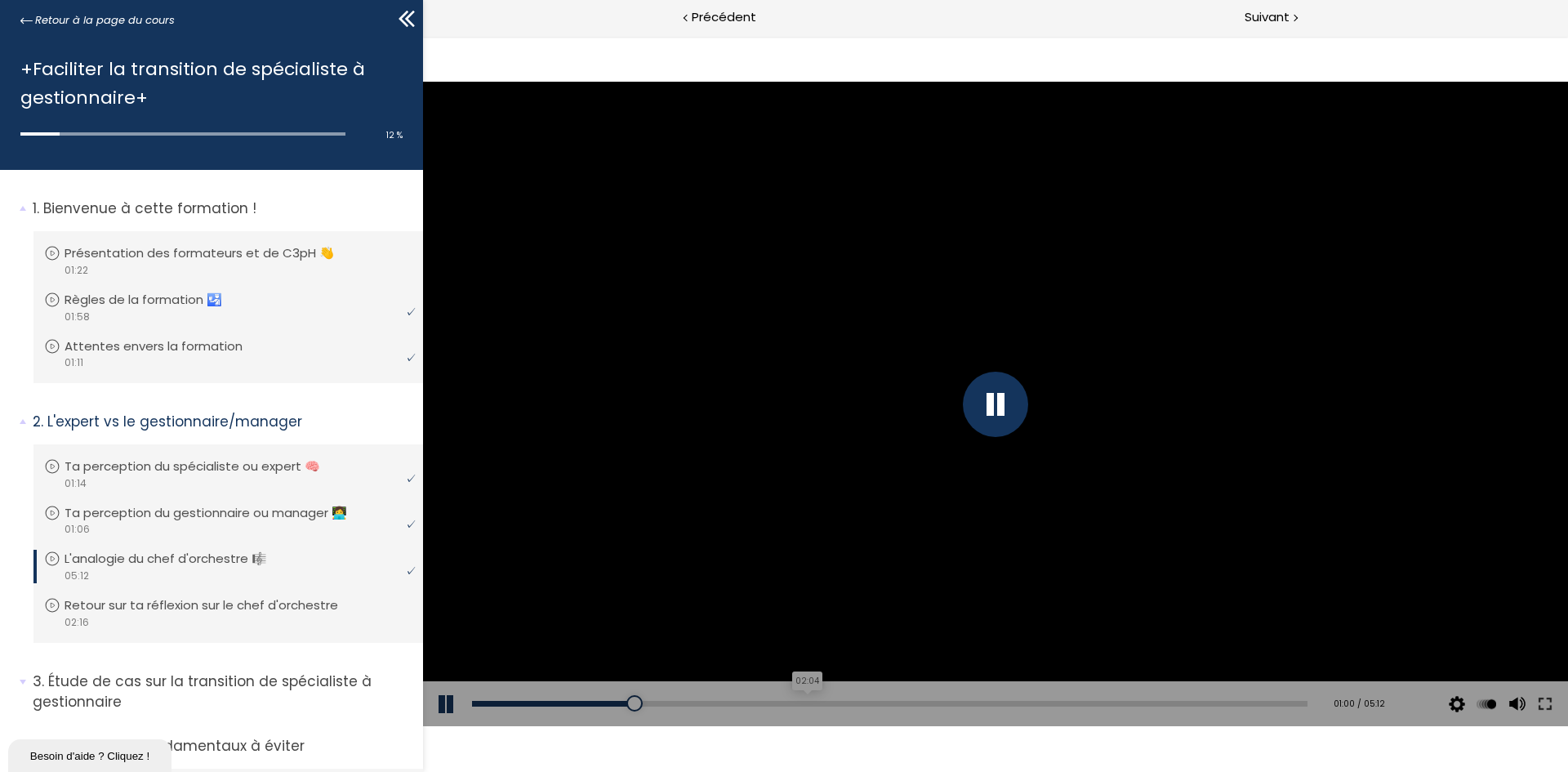 click on "02:04" at bounding box center [889, 703] 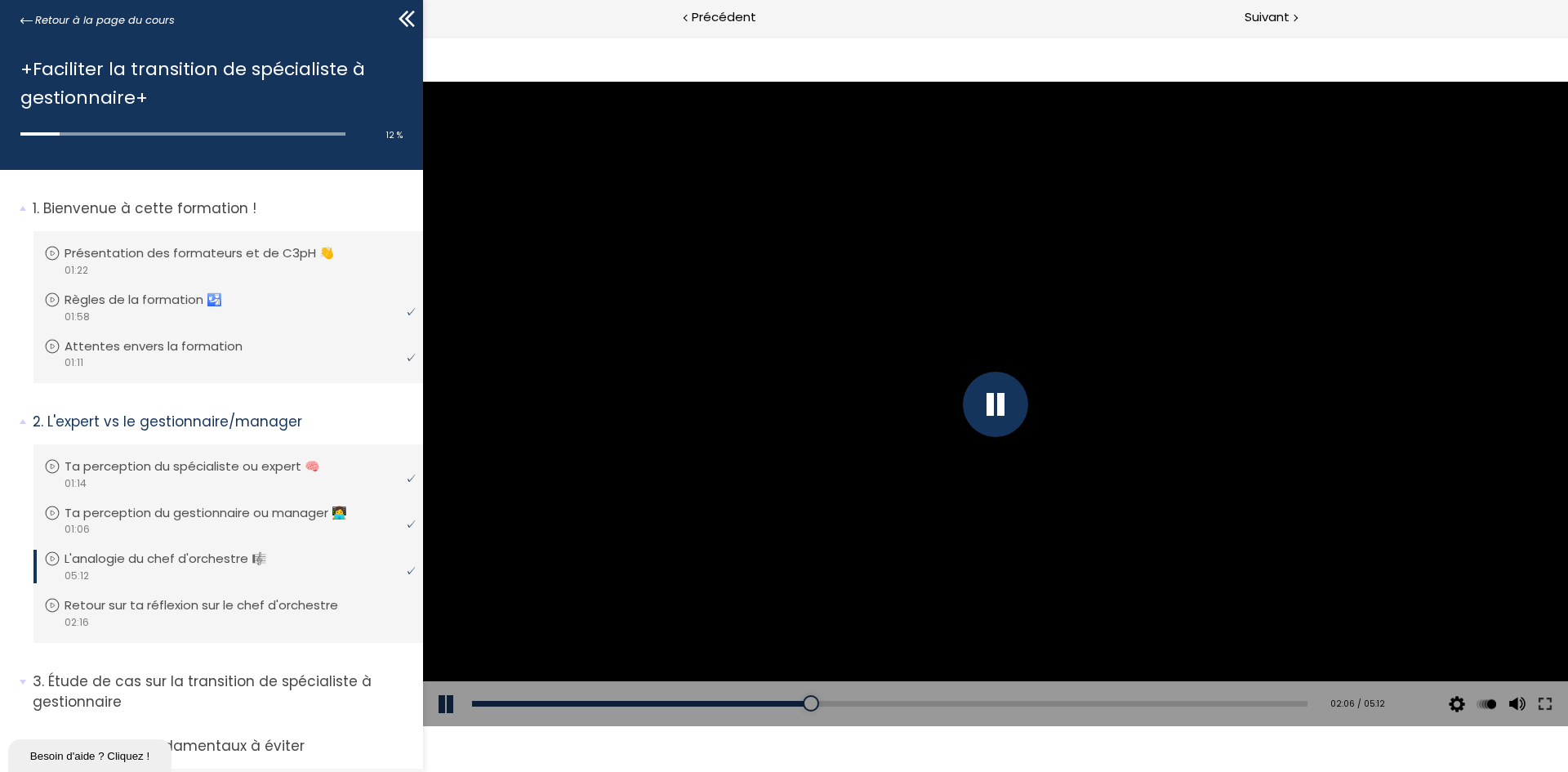 click on "Add chapter
00:48" at bounding box center [889, 704] 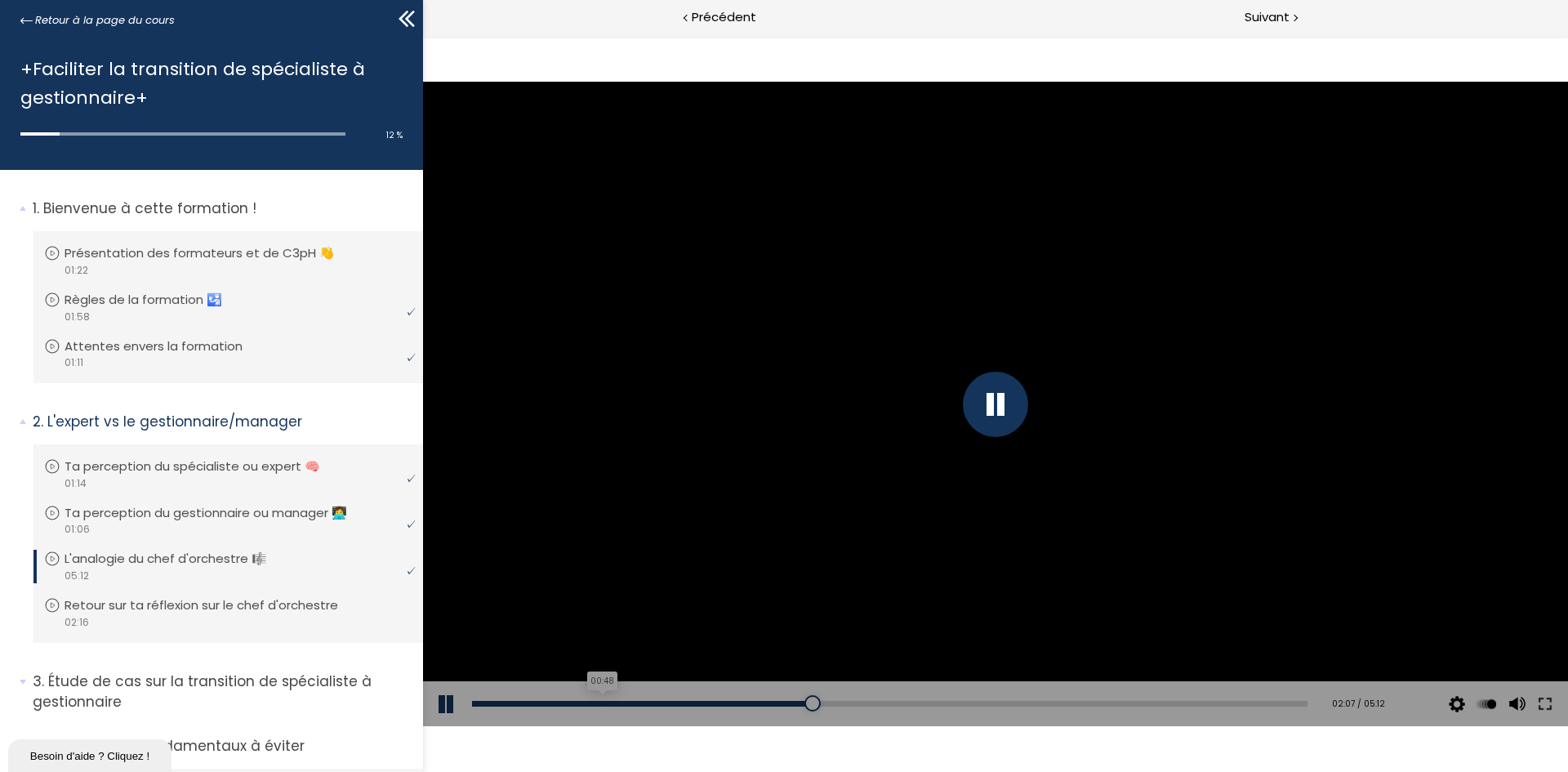 click on "00:48" at bounding box center (889, 703) 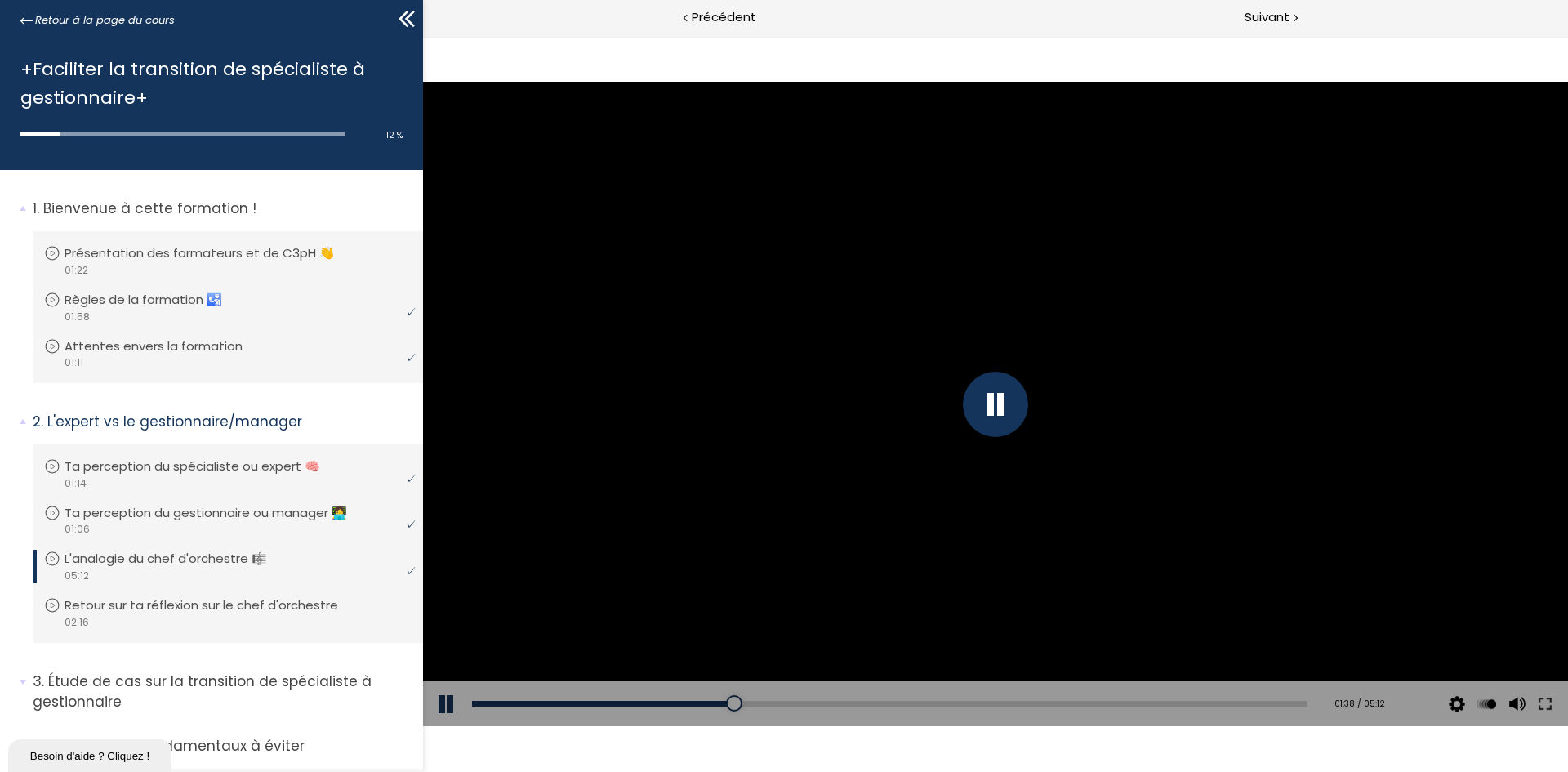 click on "Add chapter
02:19" at bounding box center [889, 704] 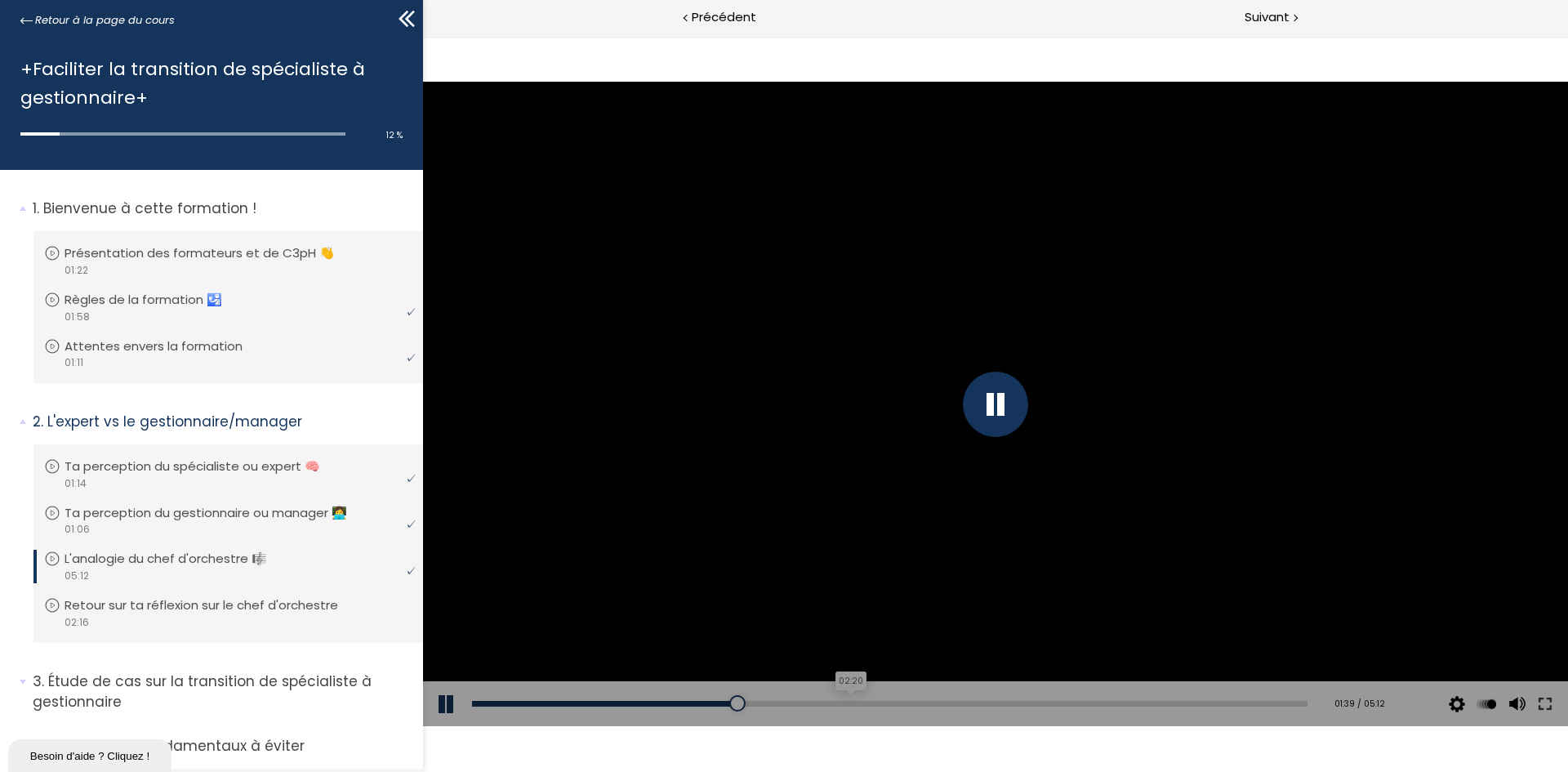 click on "02:20" at bounding box center (889, 703) 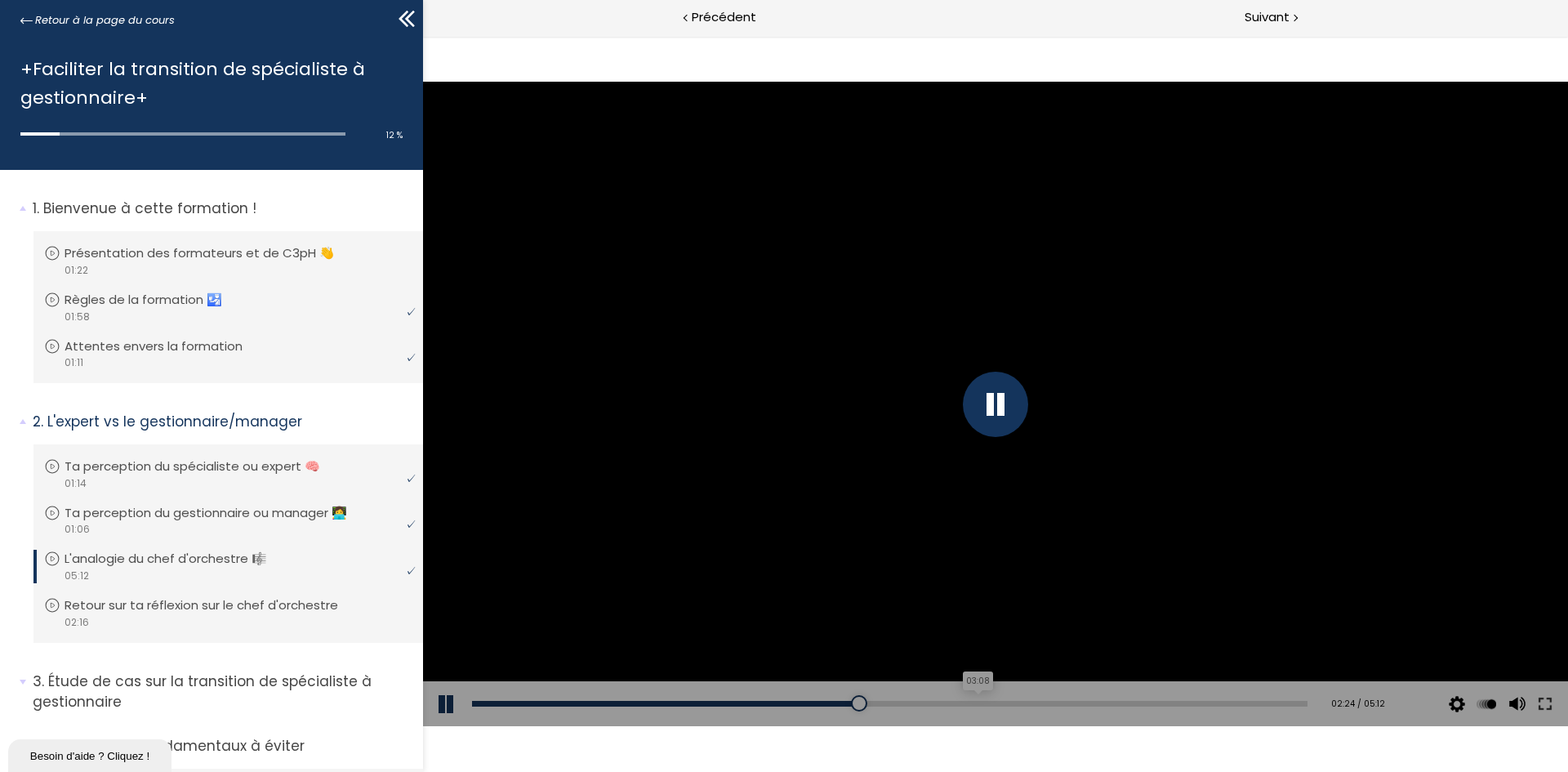 click on "03:08" at bounding box center [889, 703] 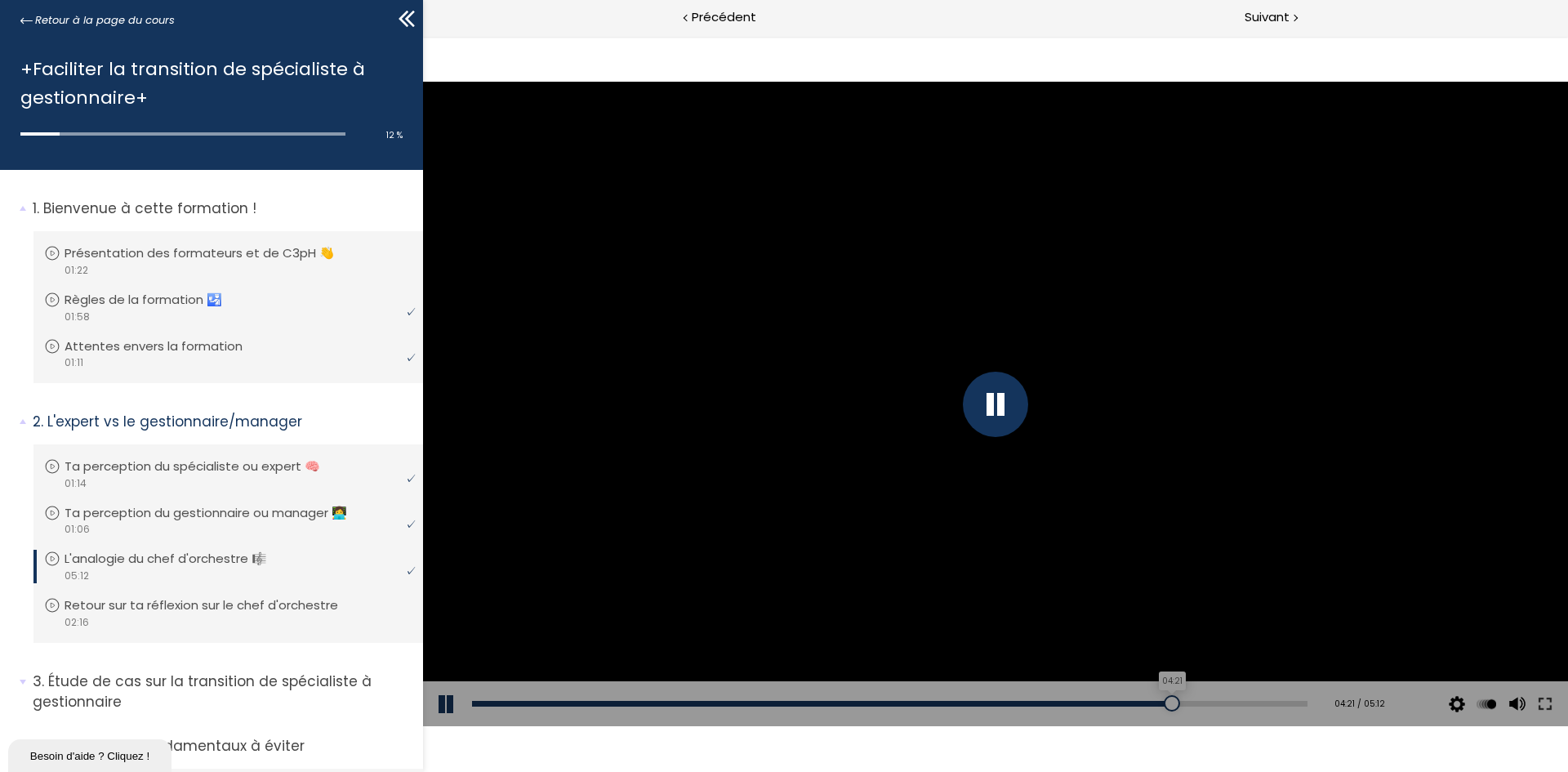 click on "04:21" at bounding box center [889, 703] 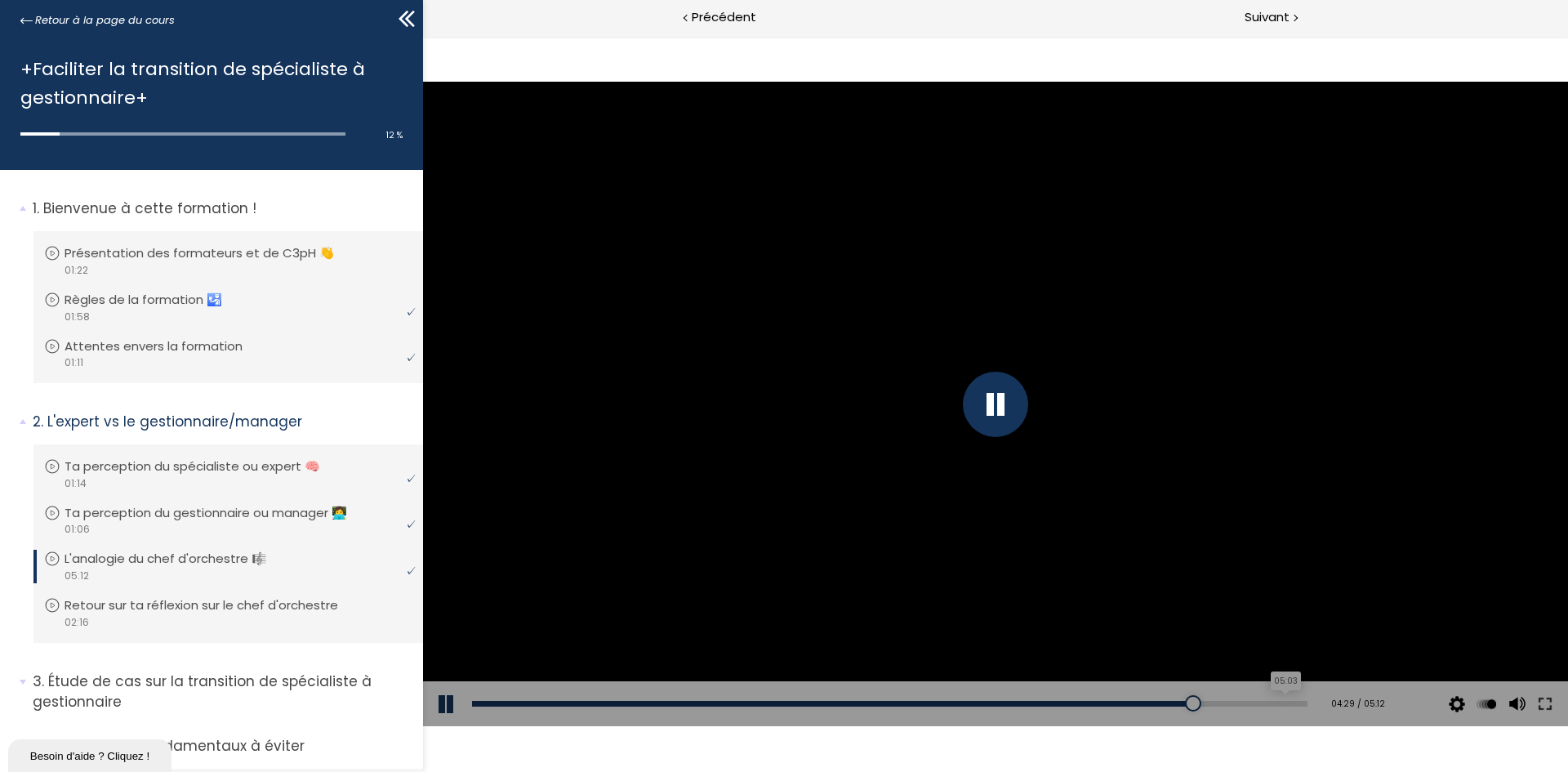 click on "05:03" at bounding box center (889, 703) 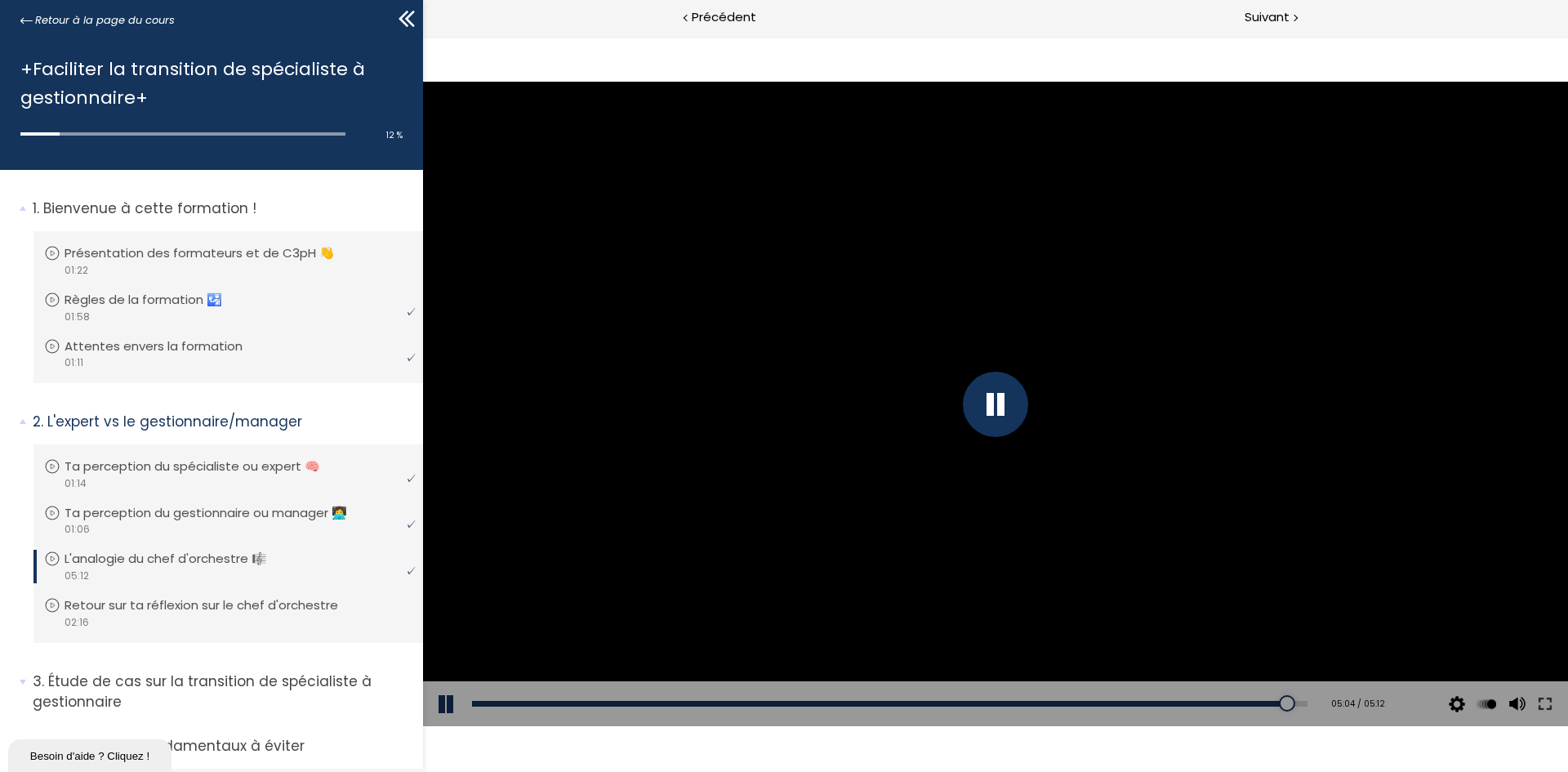 click on "Add chapter
04:49" at bounding box center (889, 704) 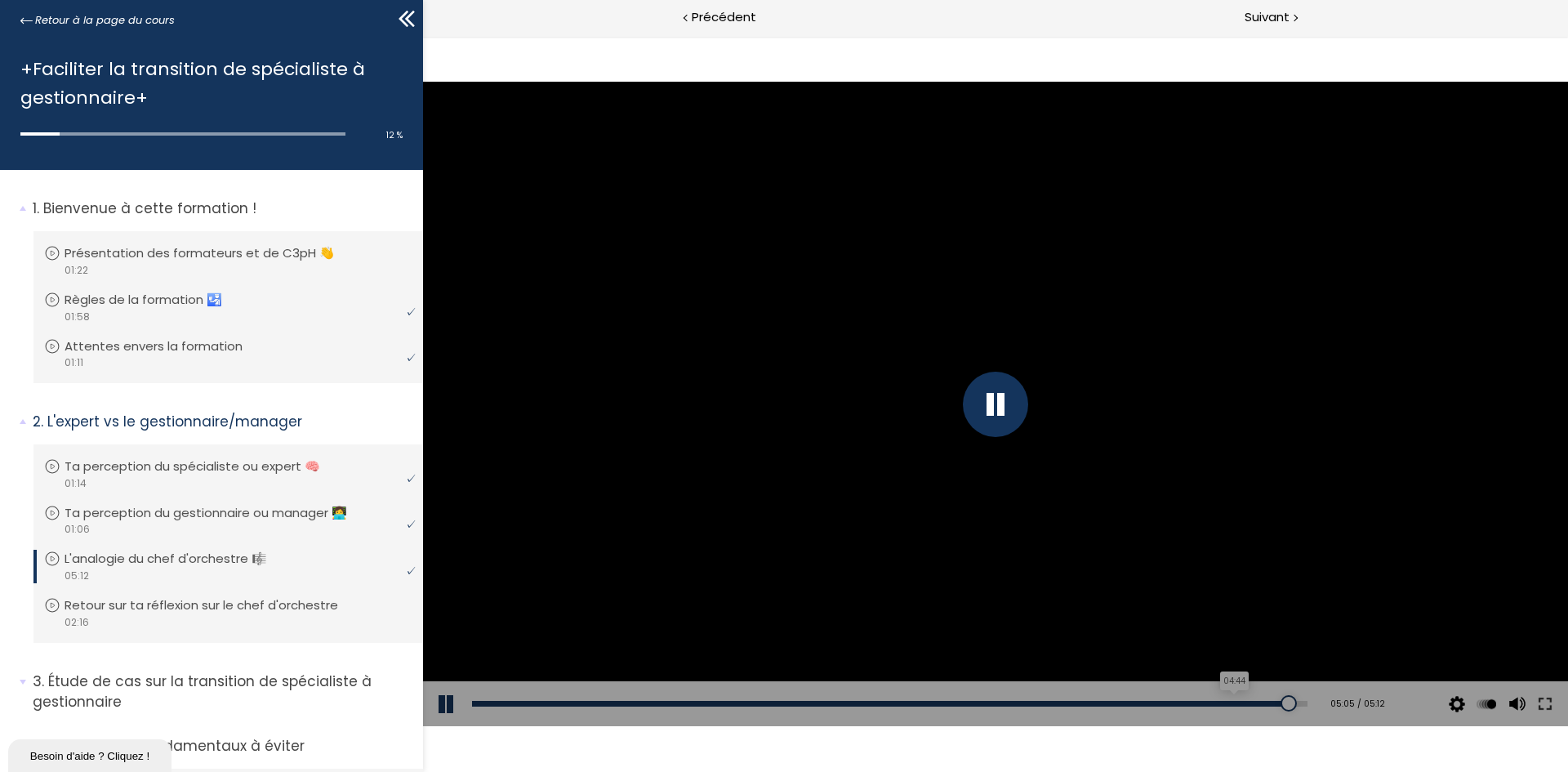 click on "04:44" at bounding box center [889, 703] 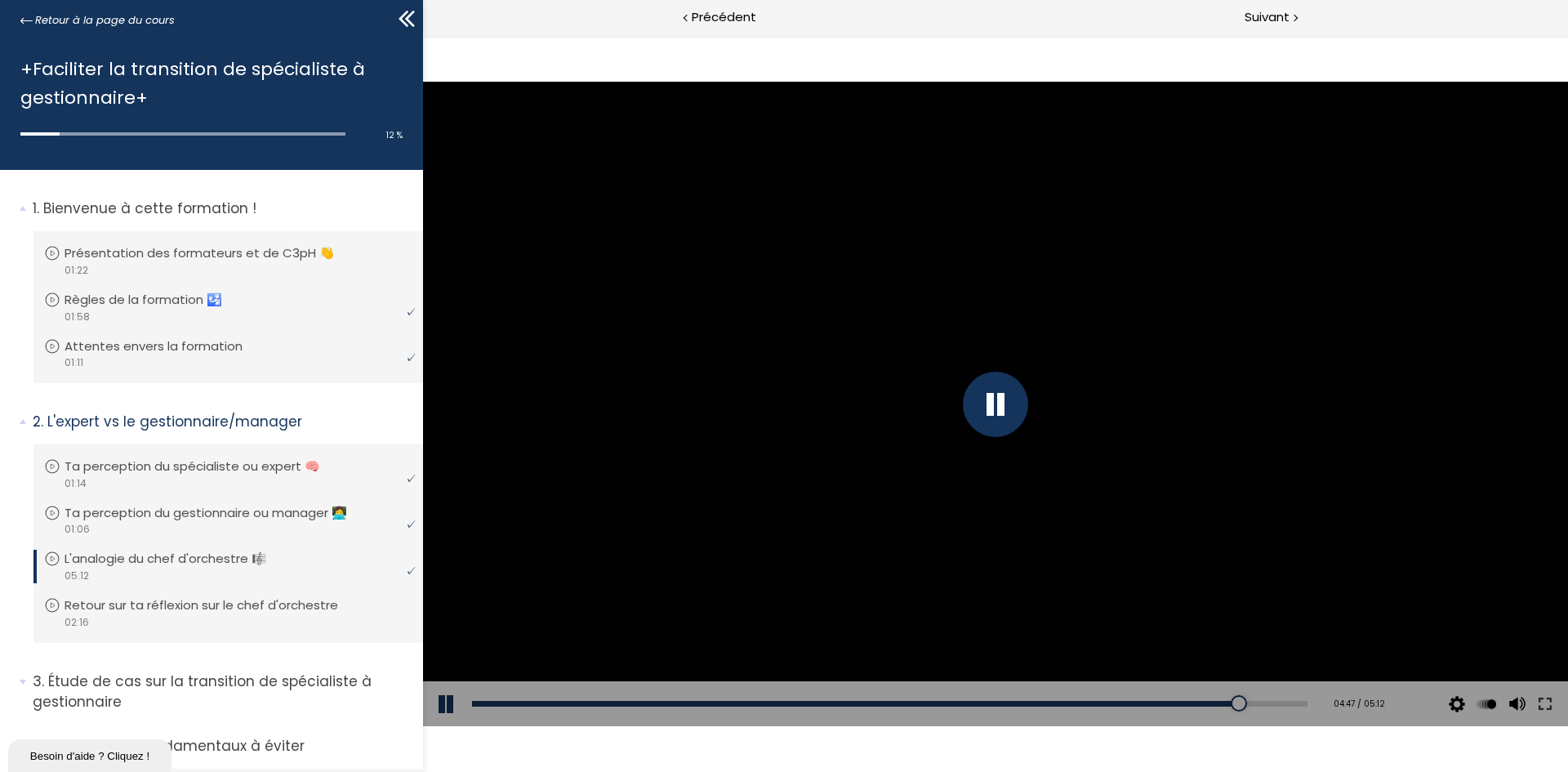click at bounding box center (996, 404) 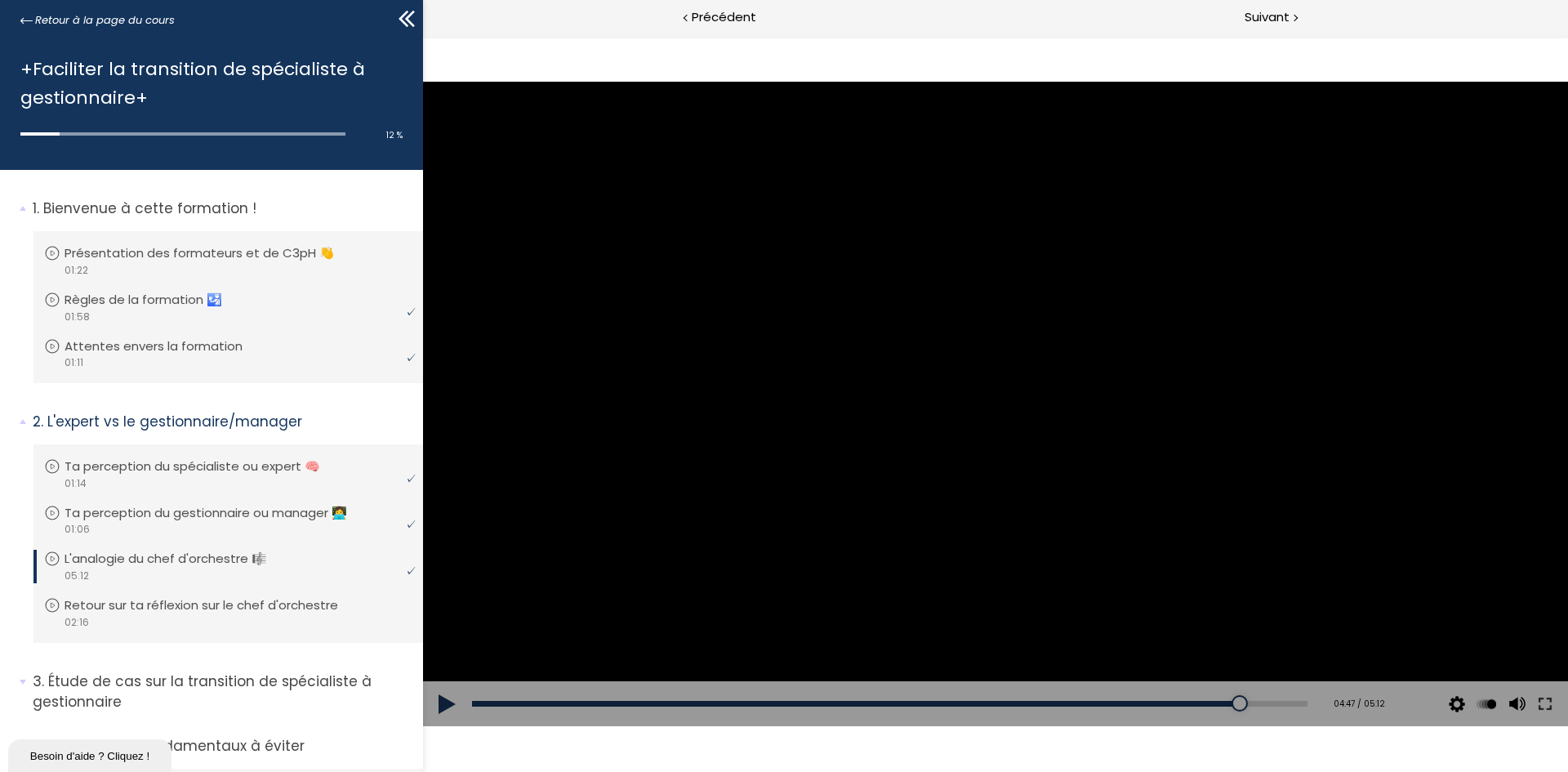 drag, startPoint x: 1129, startPoint y: 590, endPoint x: 1207, endPoint y: 498, distance: 120.61509 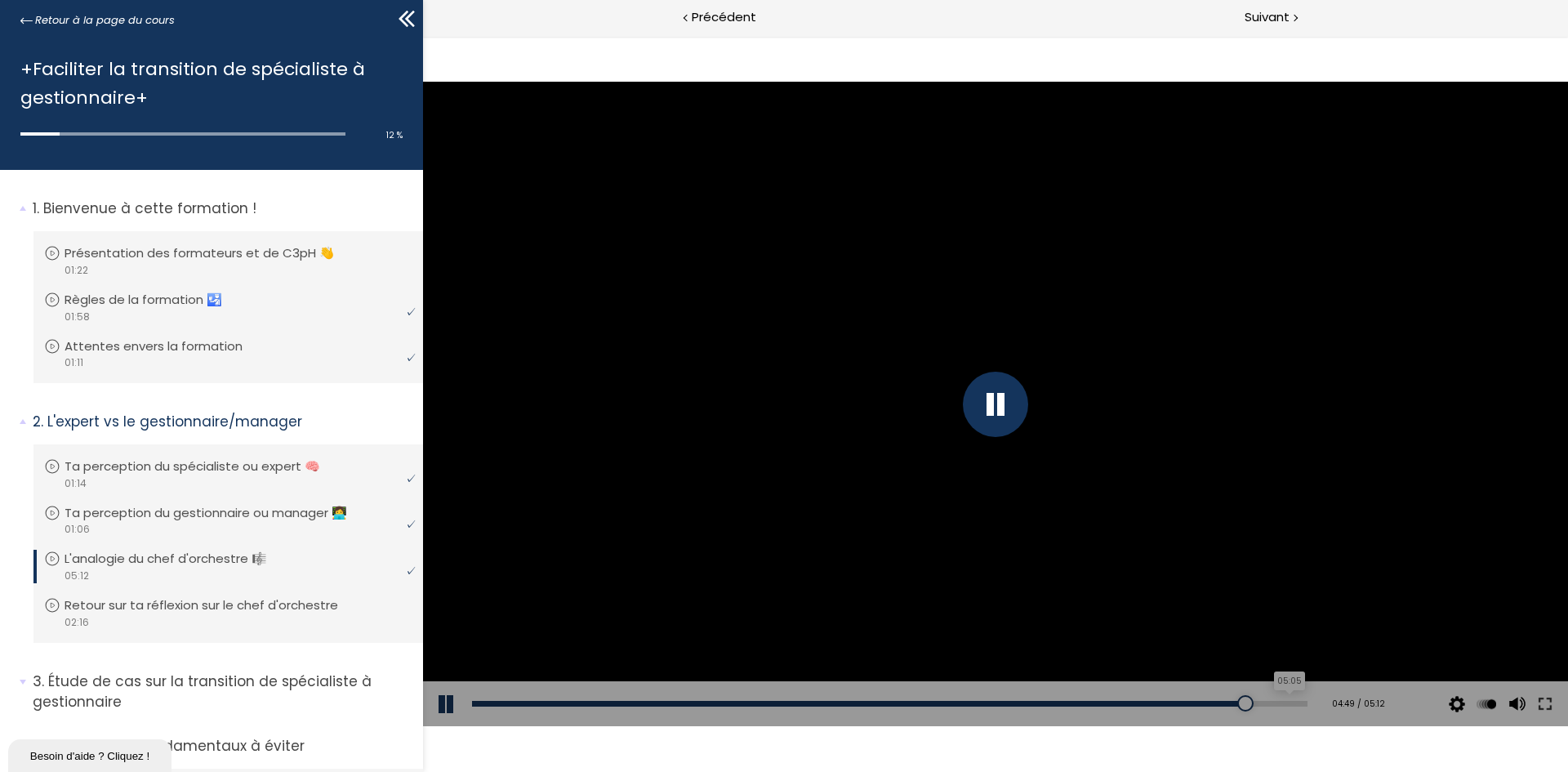 click on "05:05" at bounding box center [889, 703] 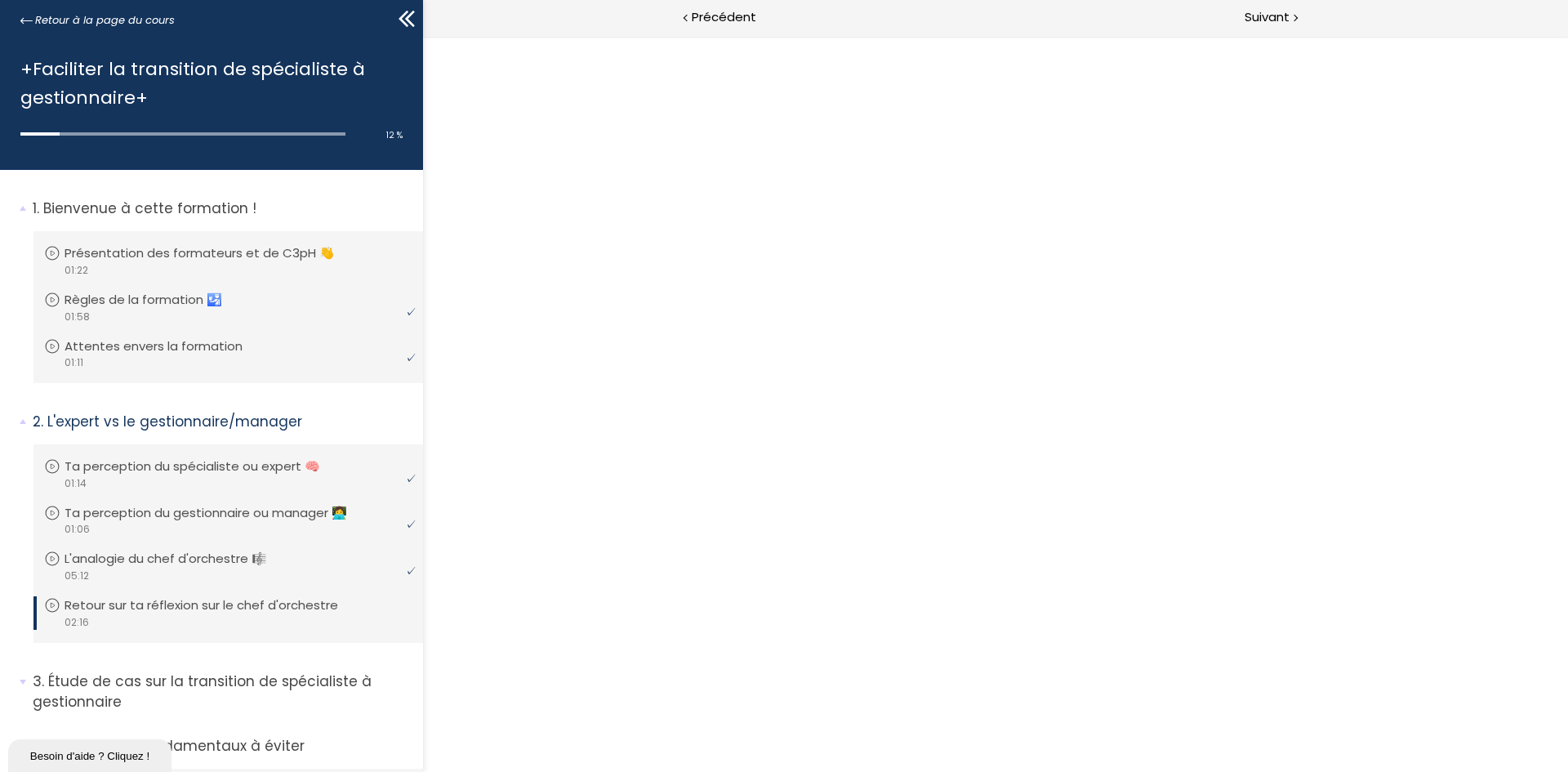 scroll, scrollTop: 0, scrollLeft: 0, axis: both 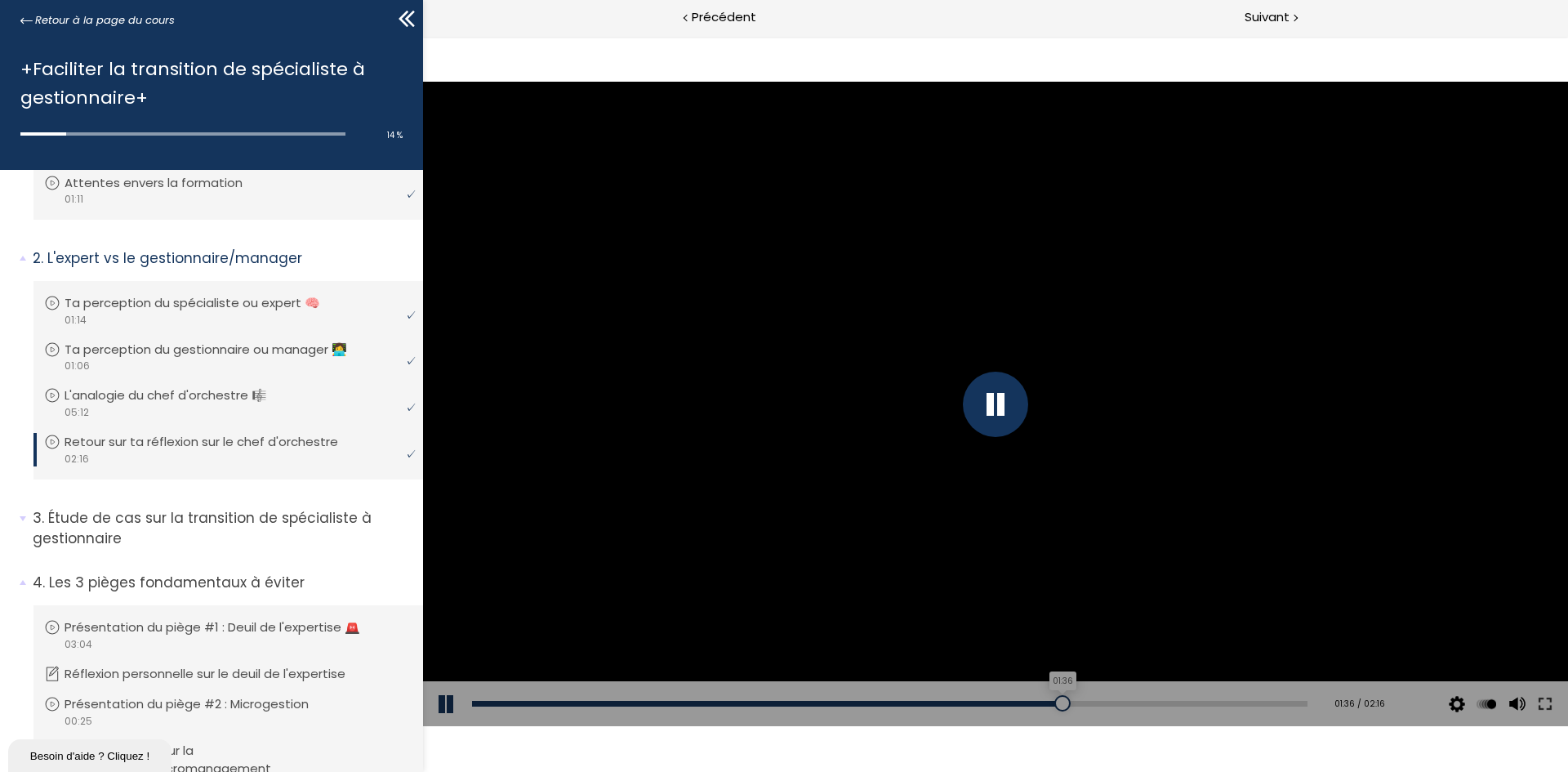 drag, startPoint x: 1054, startPoint y: 701, endPoint x: 1116, endPoint y: 706, distance: 62.20129 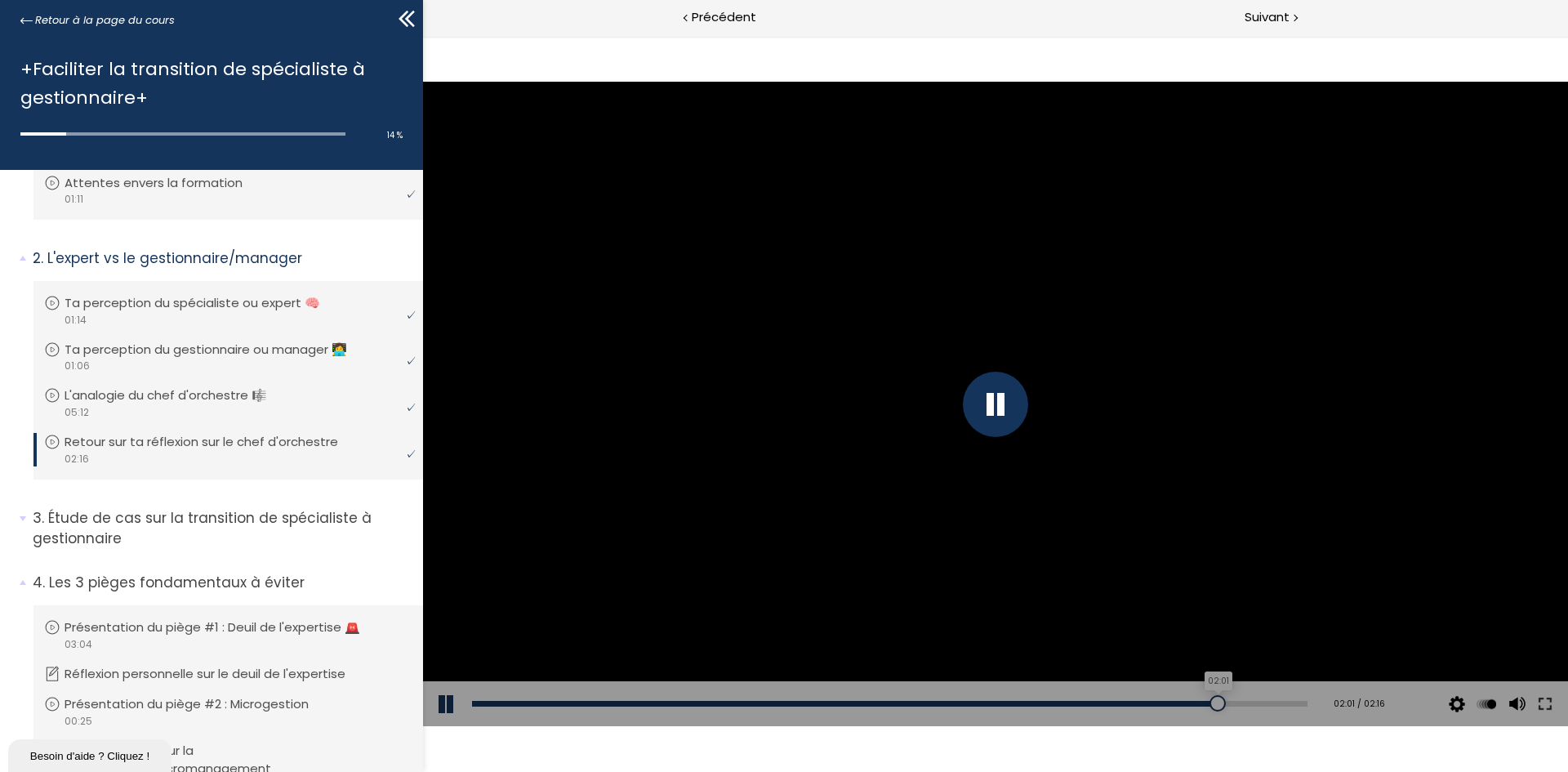click on "02:01" at bounding box center (889, 703) 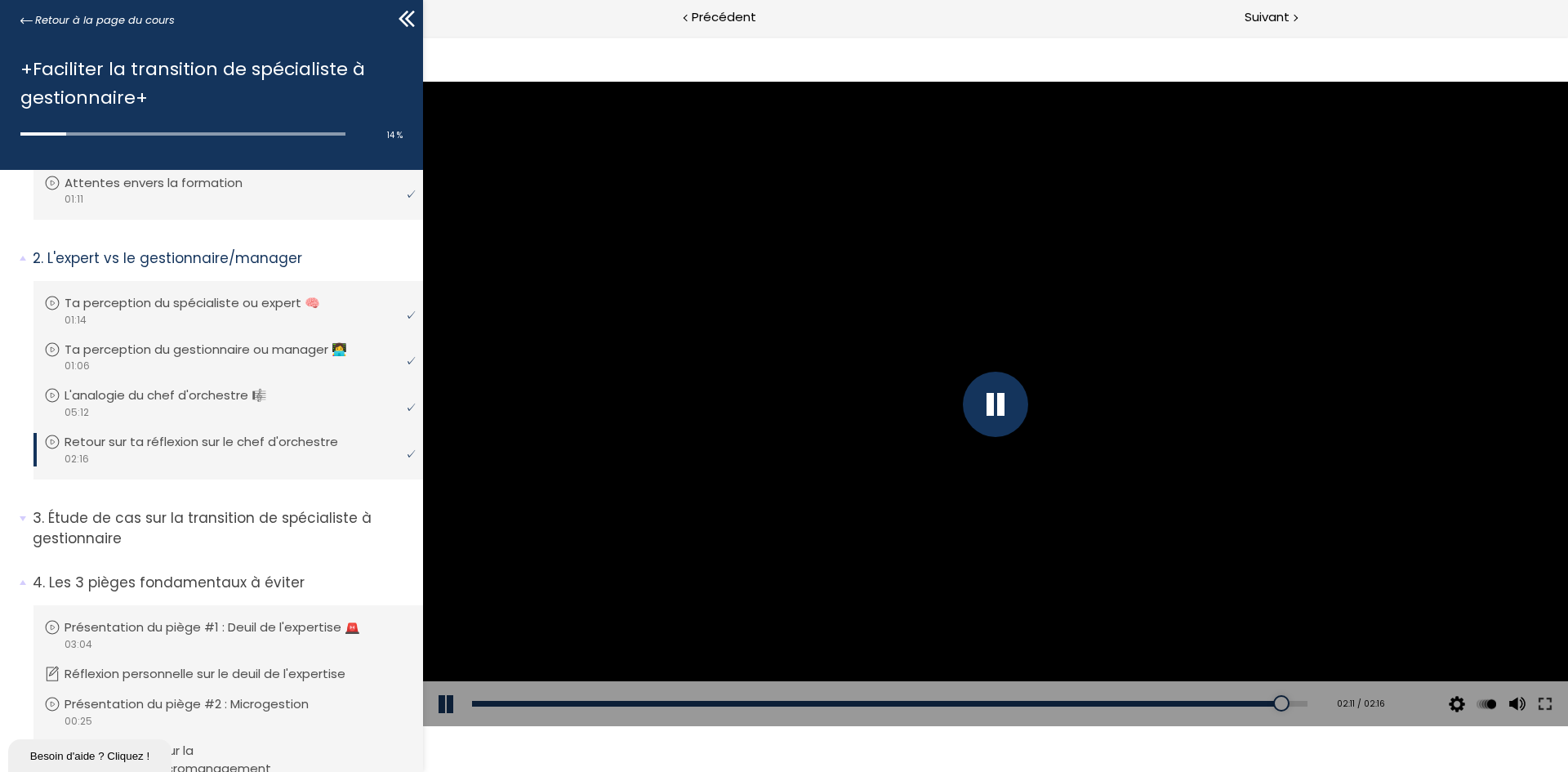 drag, startPoint x: 1269, startPoint y: 703, endPoint x: 1282, endPoint y: 707, distance: 13.601471 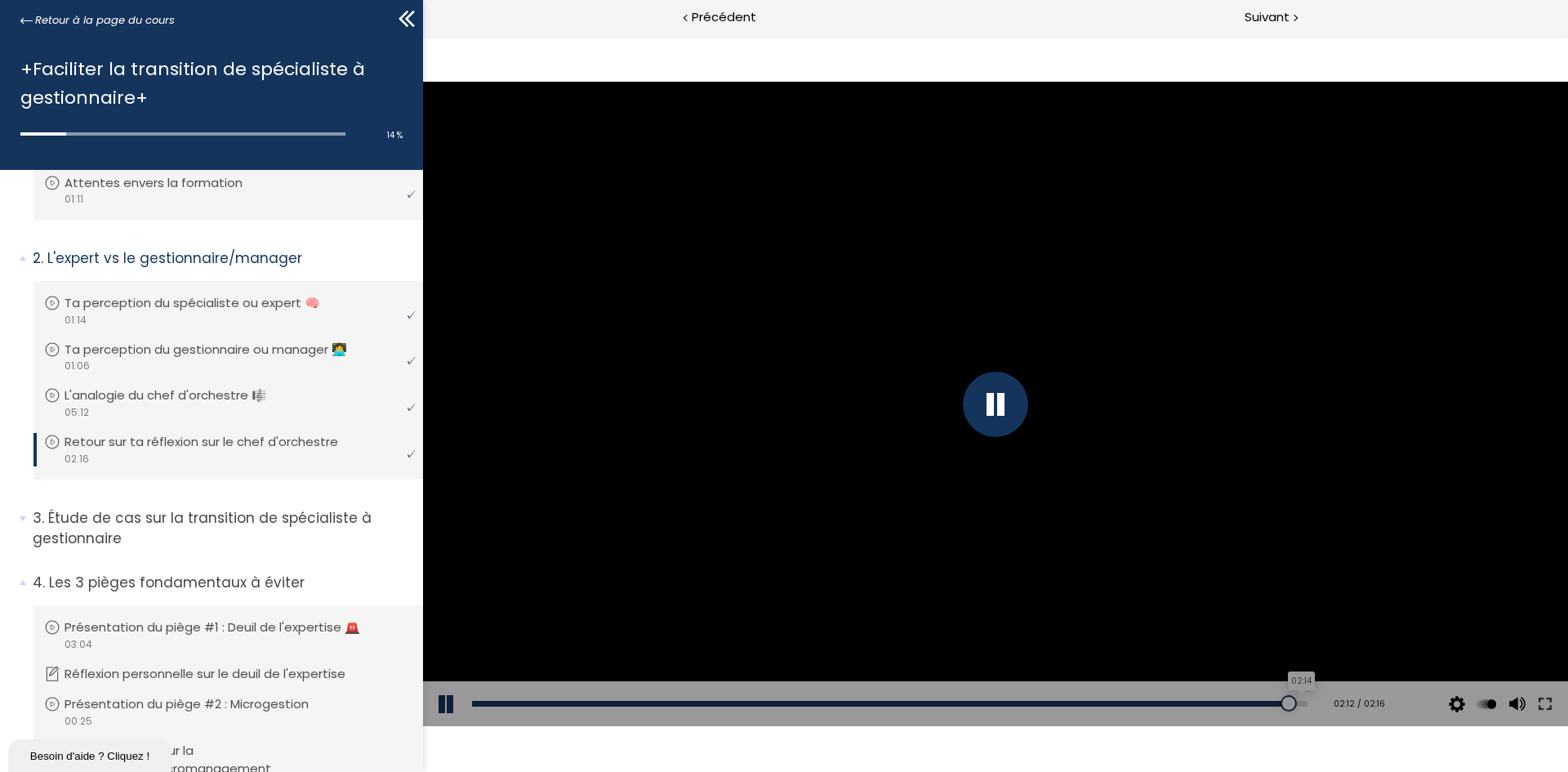 click on "02:14" at bounding box center (889, 703) 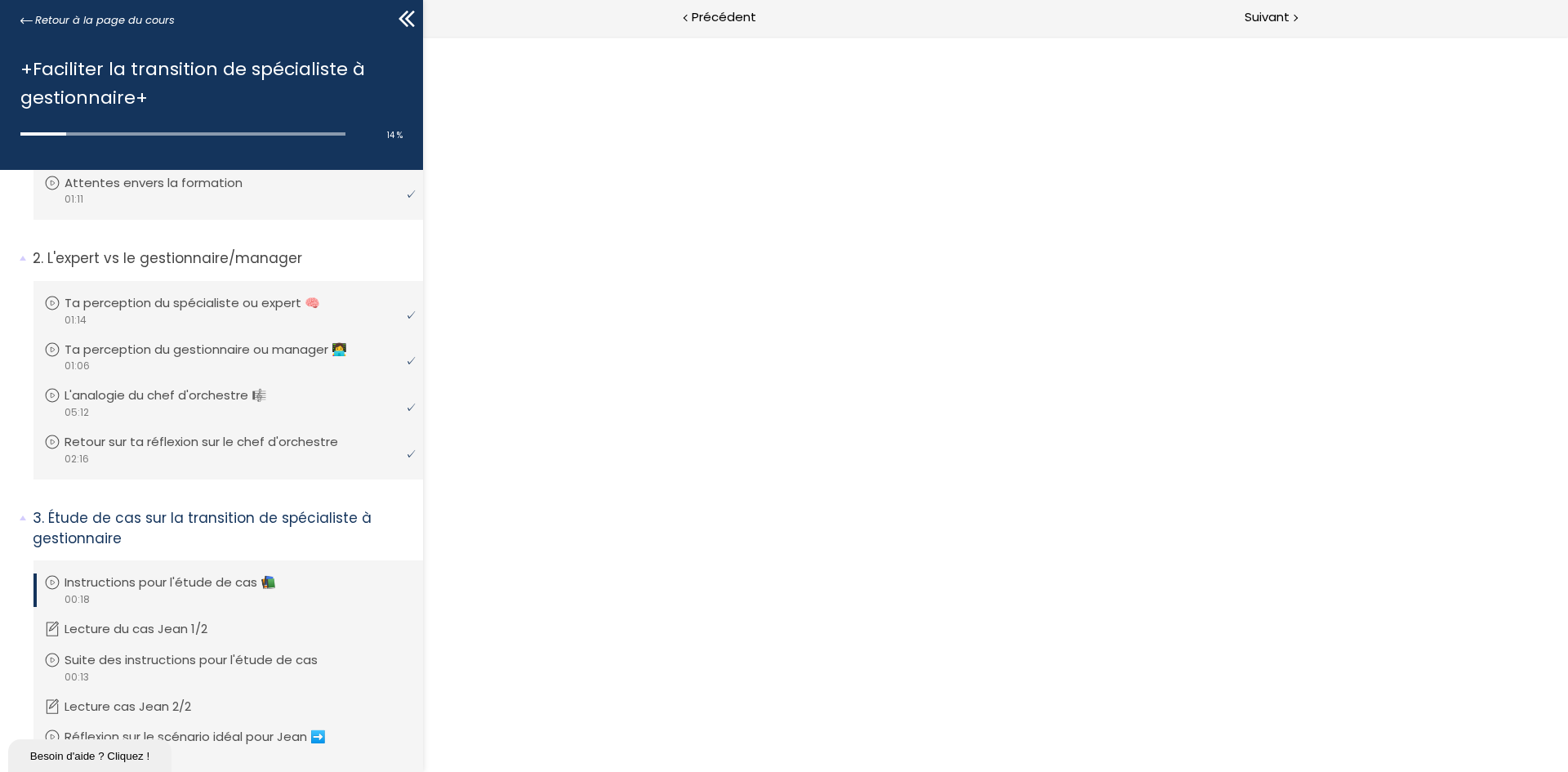 scroll, scrollTop: 0, scrollLeft: 0, axis: both 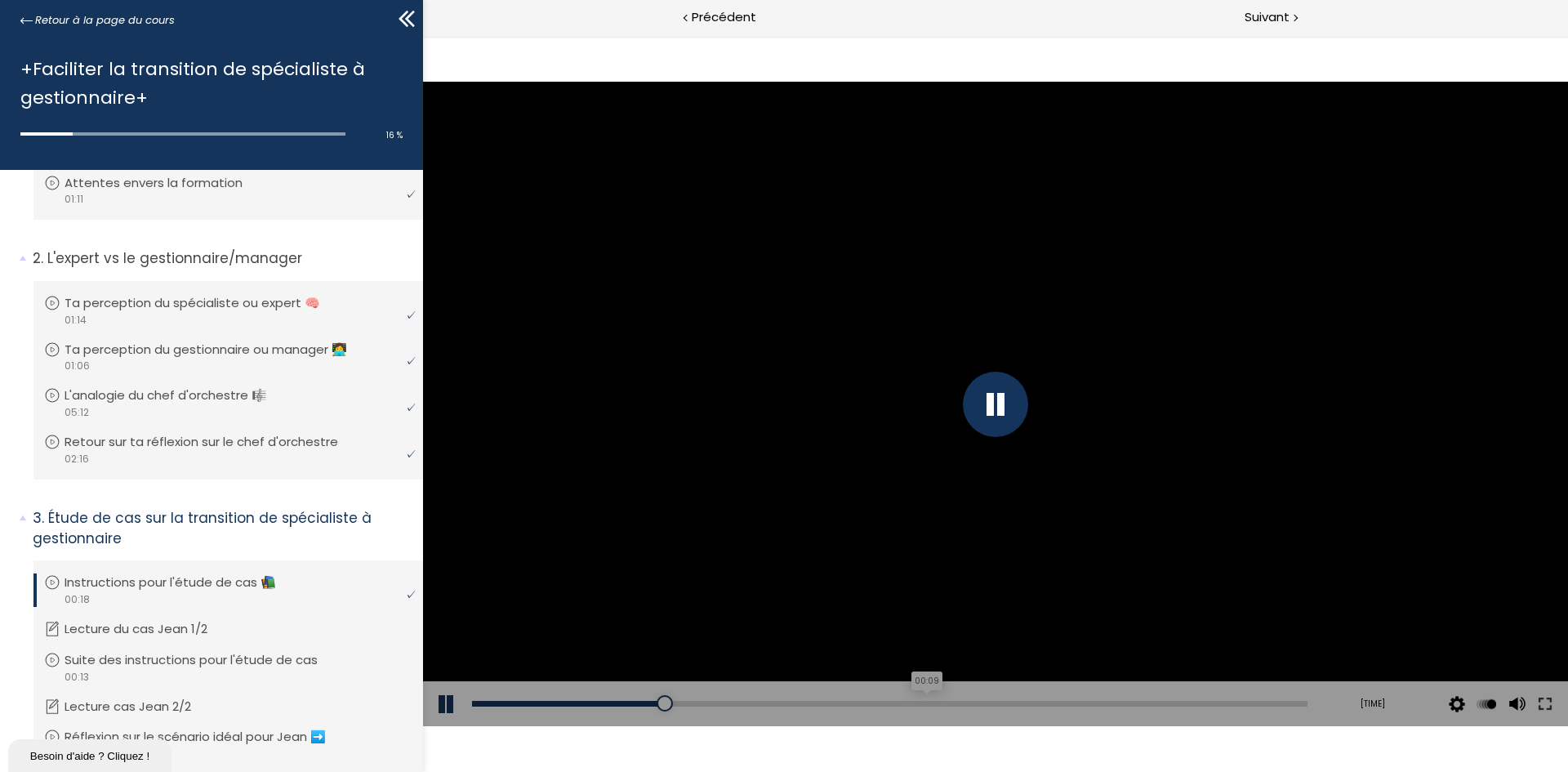 click on "00:09" at bounding box center [889, 703] 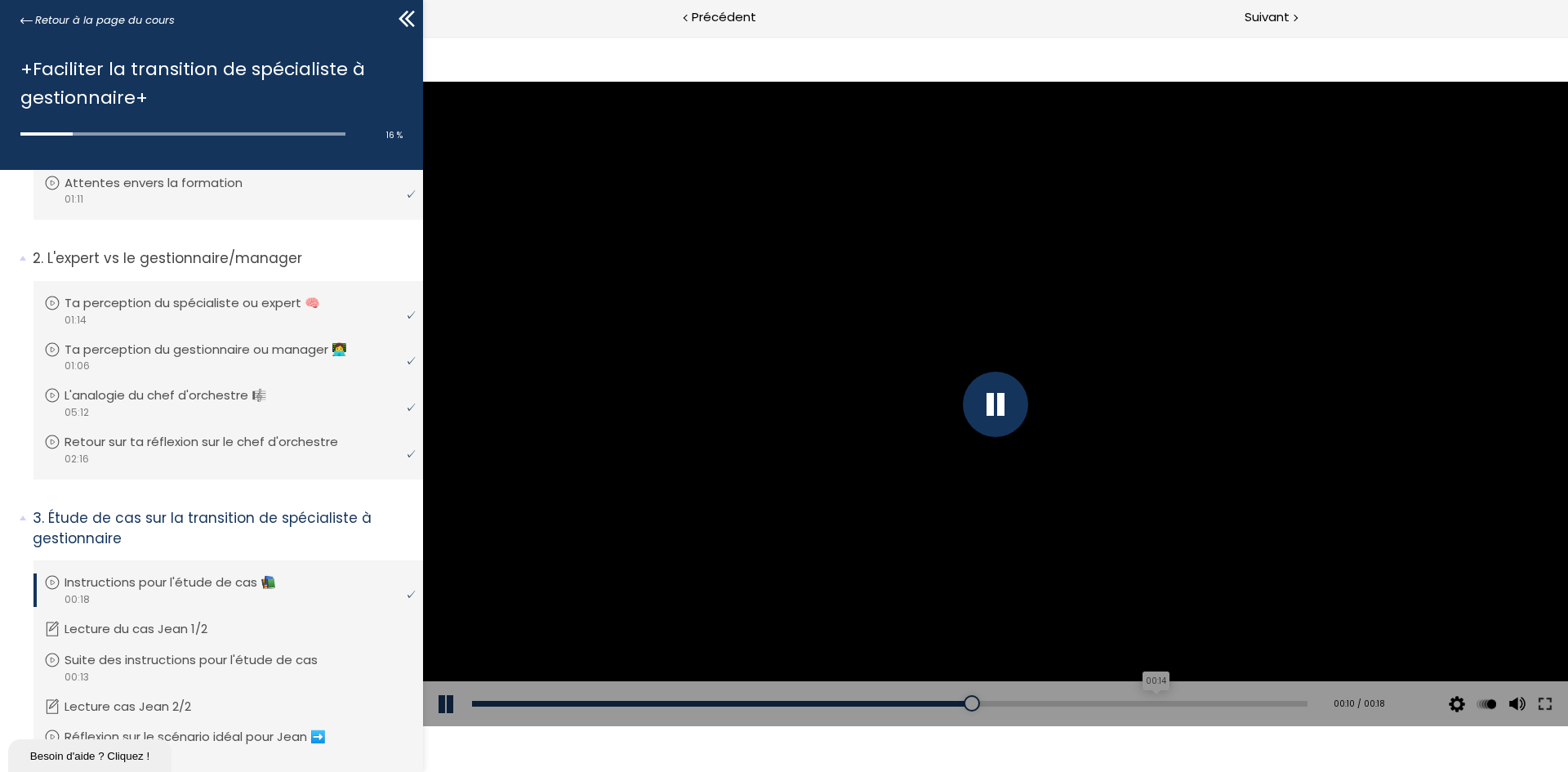 click on "00:14" at bounding box center [889, 703] 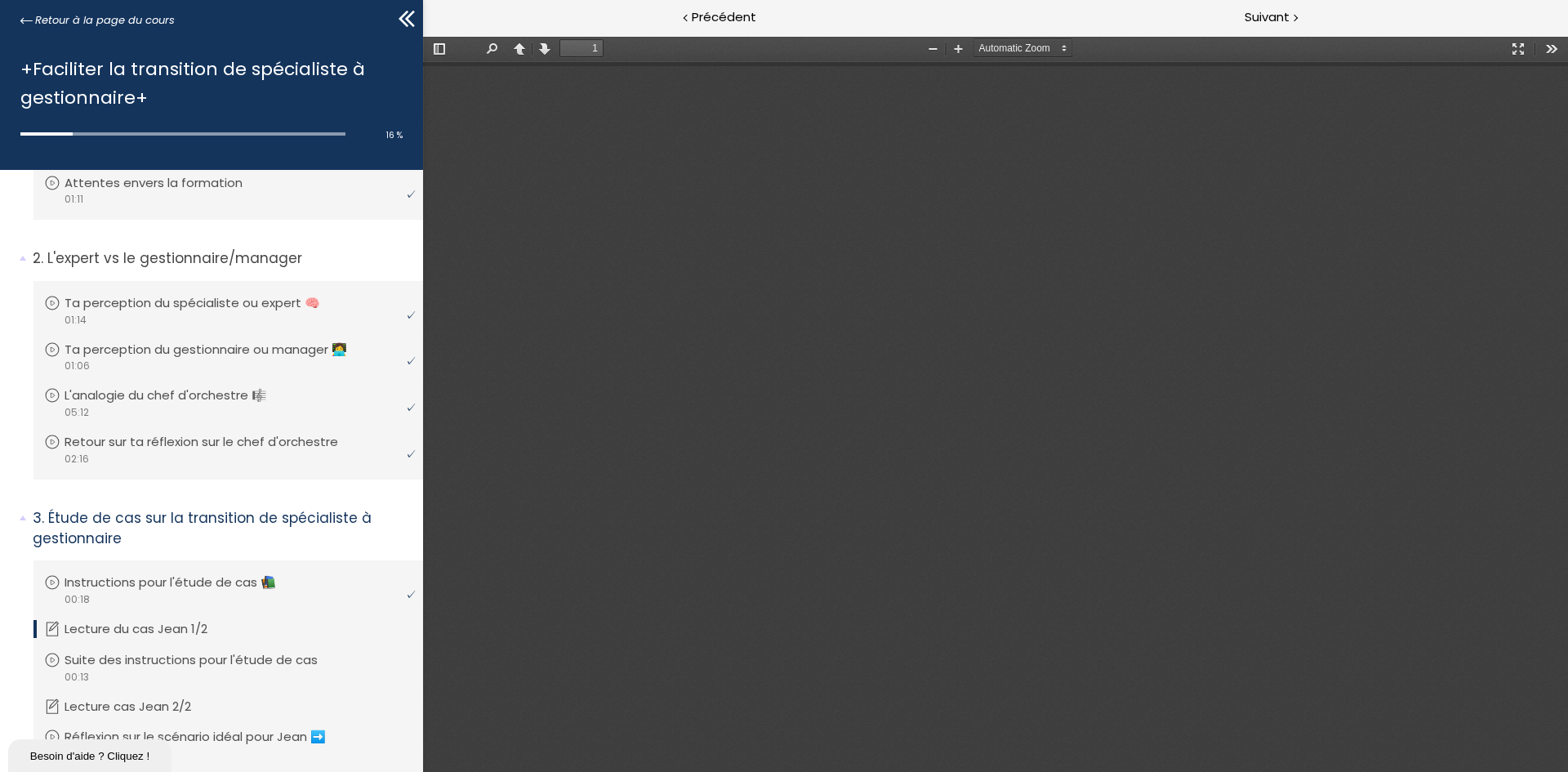 scroll, scrollTop: 0, scrollLeft: 0, axis: both 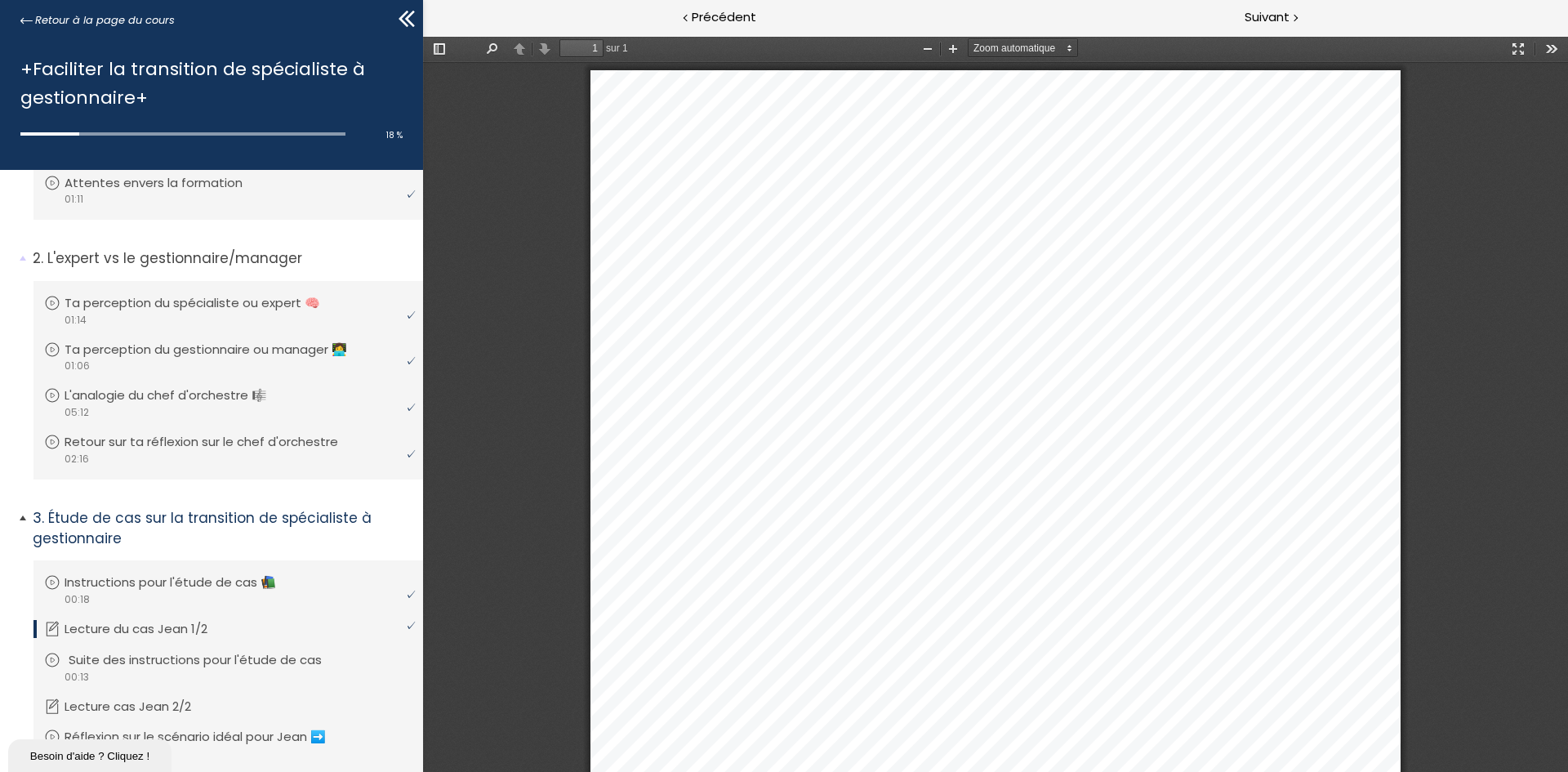 click on "Suite des instructions pour l'étude de cas" at bounding box center [207, 660] 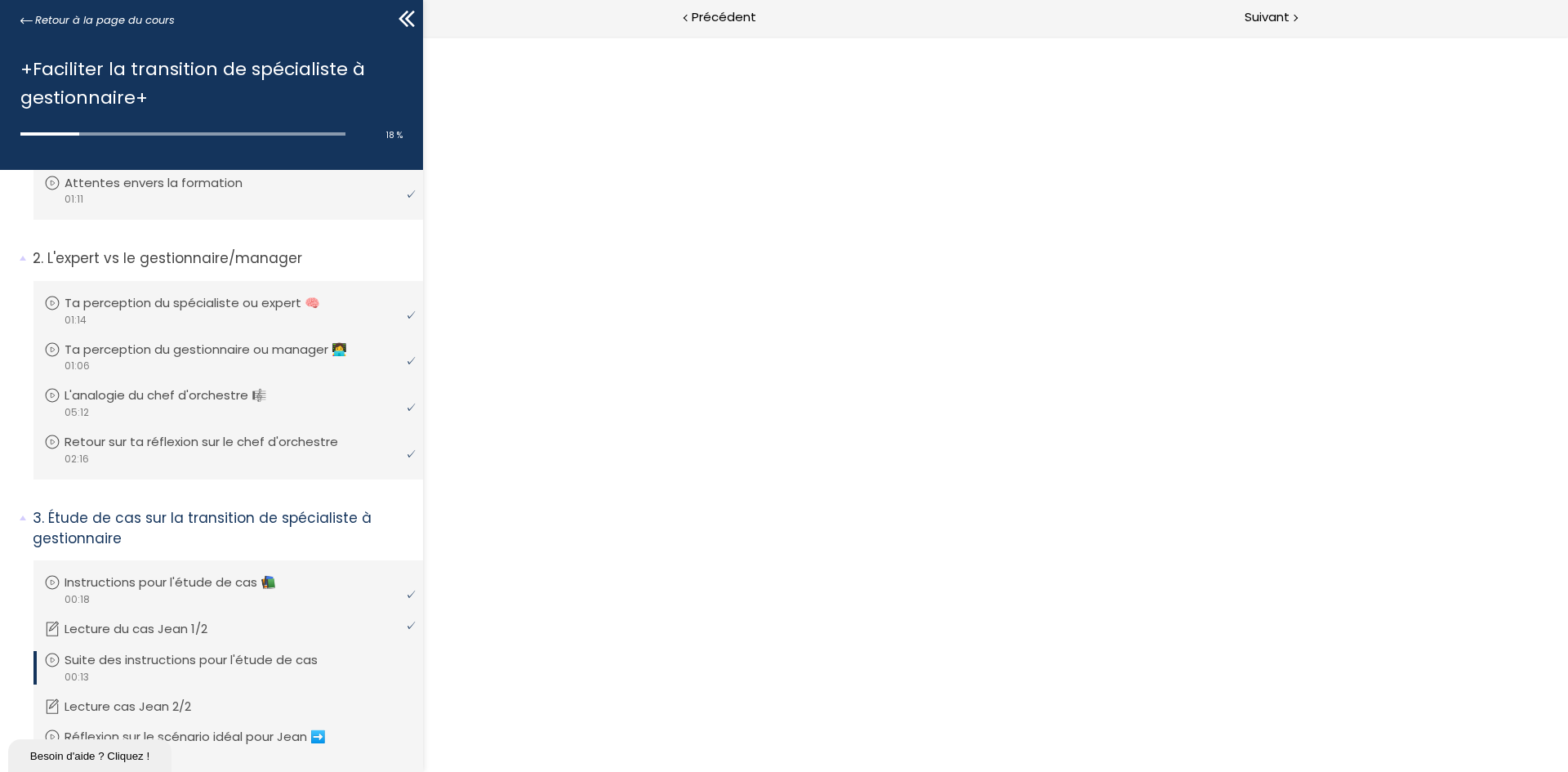 scroll, scrollTop: 0, scrollLeft: 0, axis: both 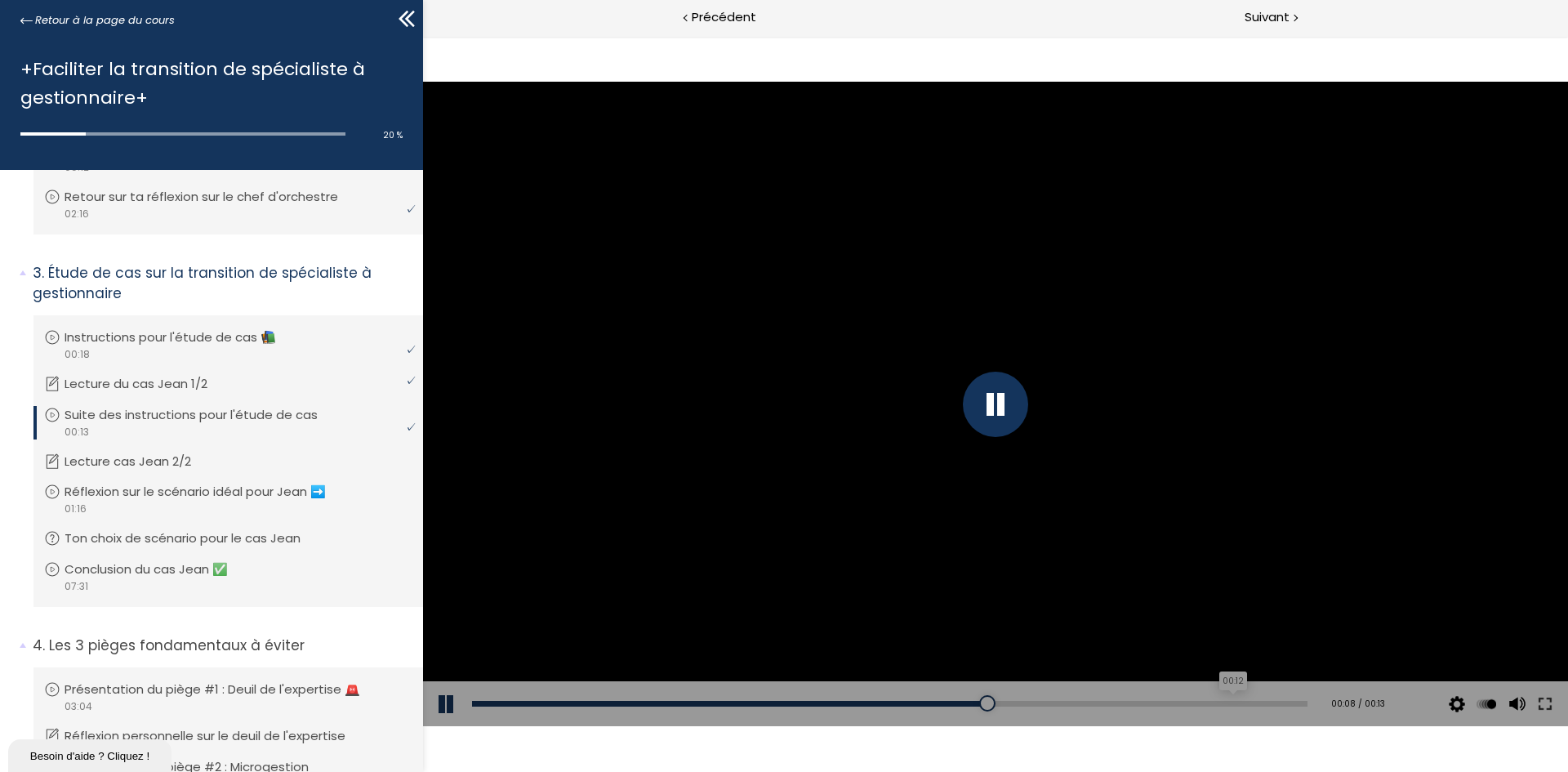 click on "00:12" at bounding box center [889, 703] 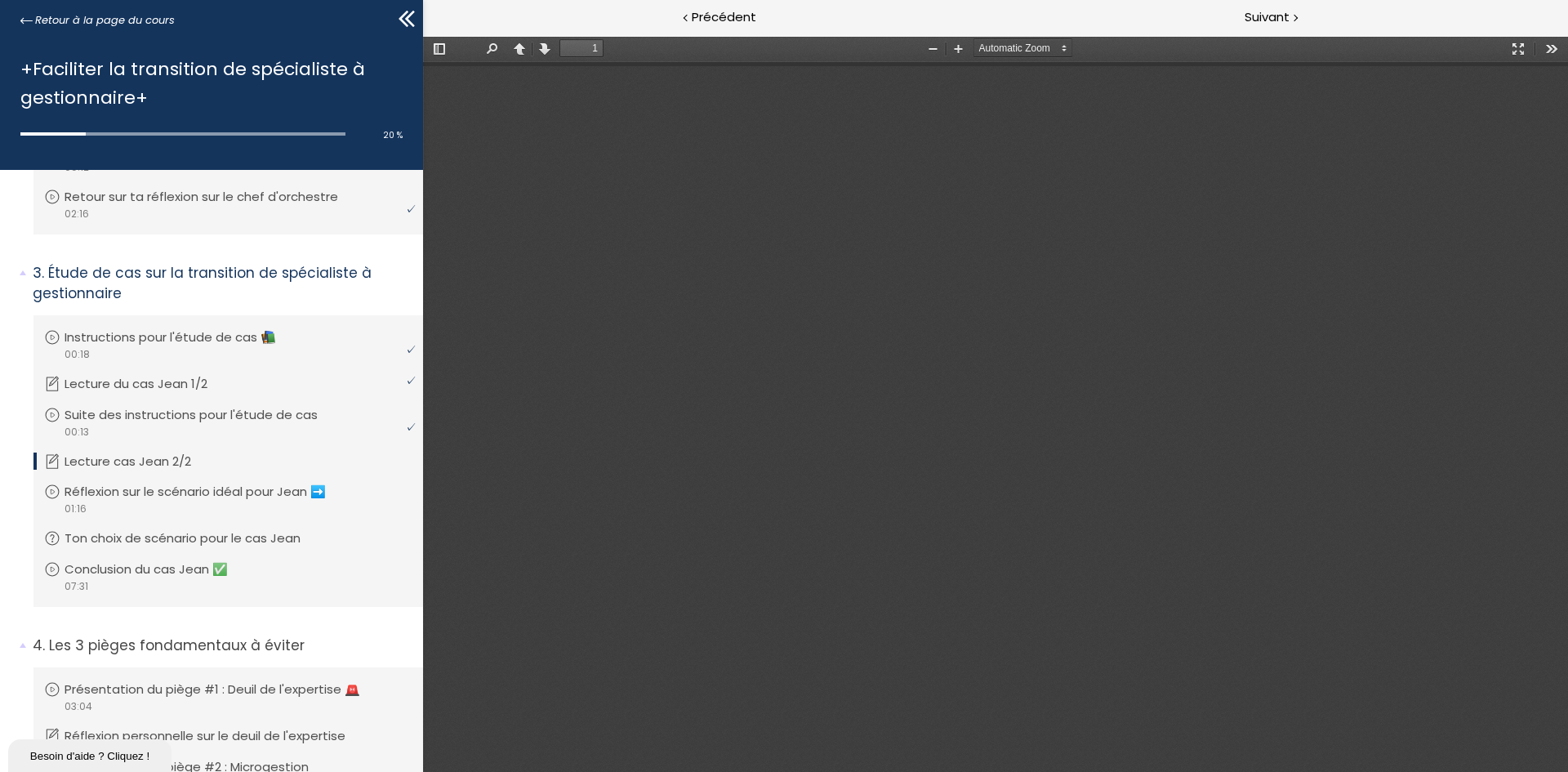 scroll, scrollTop: 0, scrollLeft: 0, axis: both 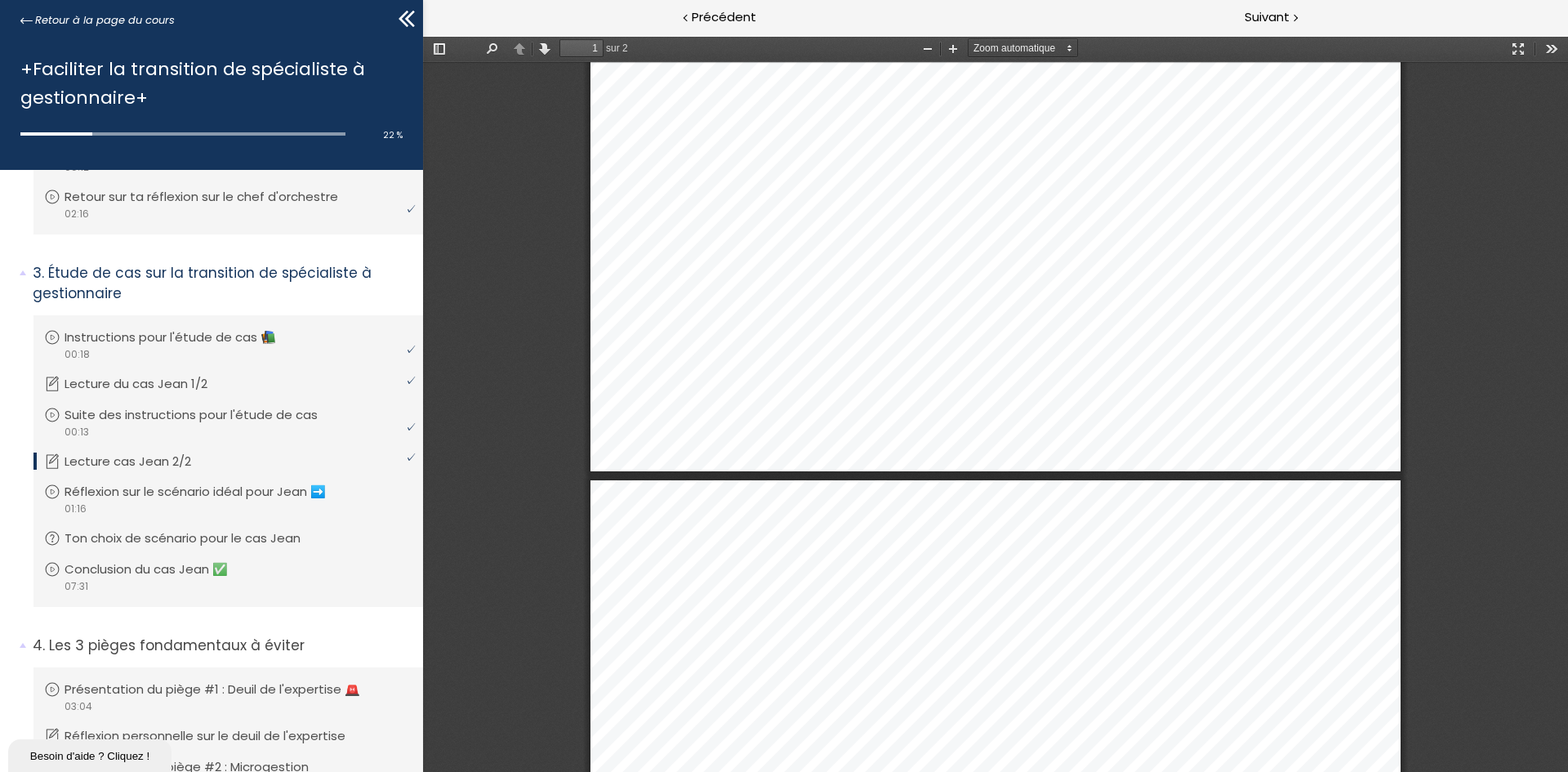 type on "2" 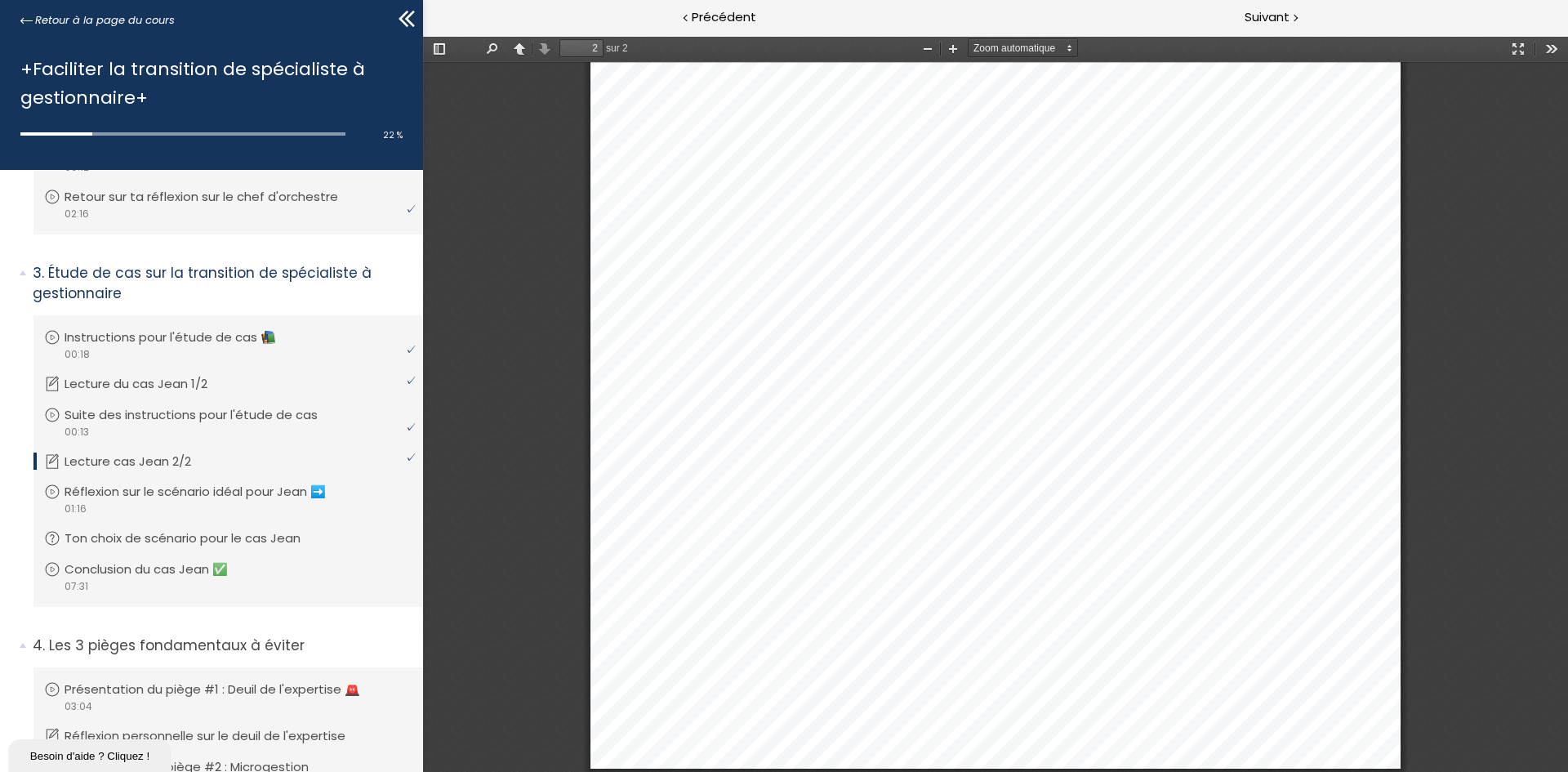 scroll, scrollTop: 1607, scrollLeft: 0, axis: vertical 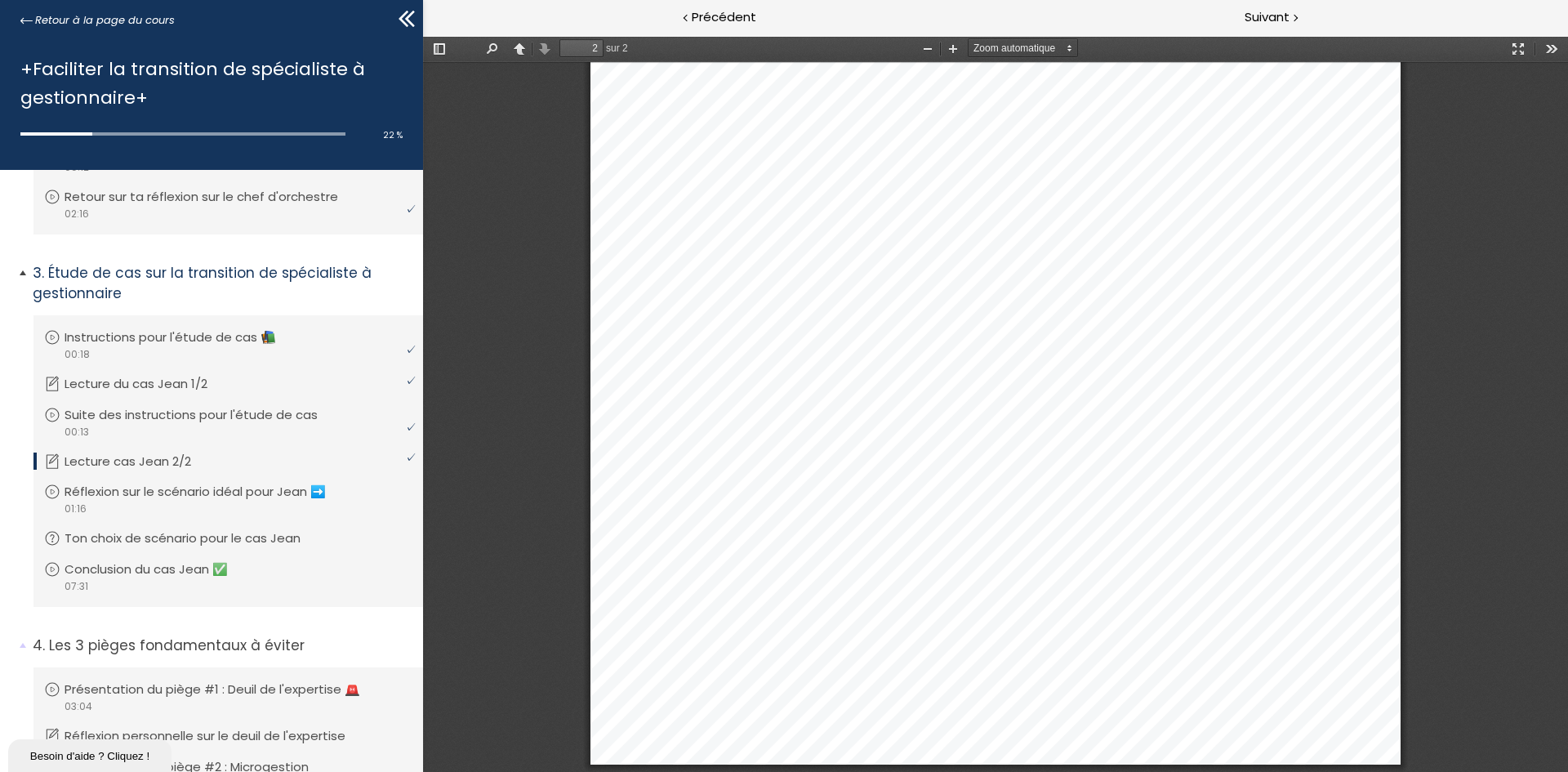 click on "Lecture cas Jean 2/2" at bounding box center [140, 462] 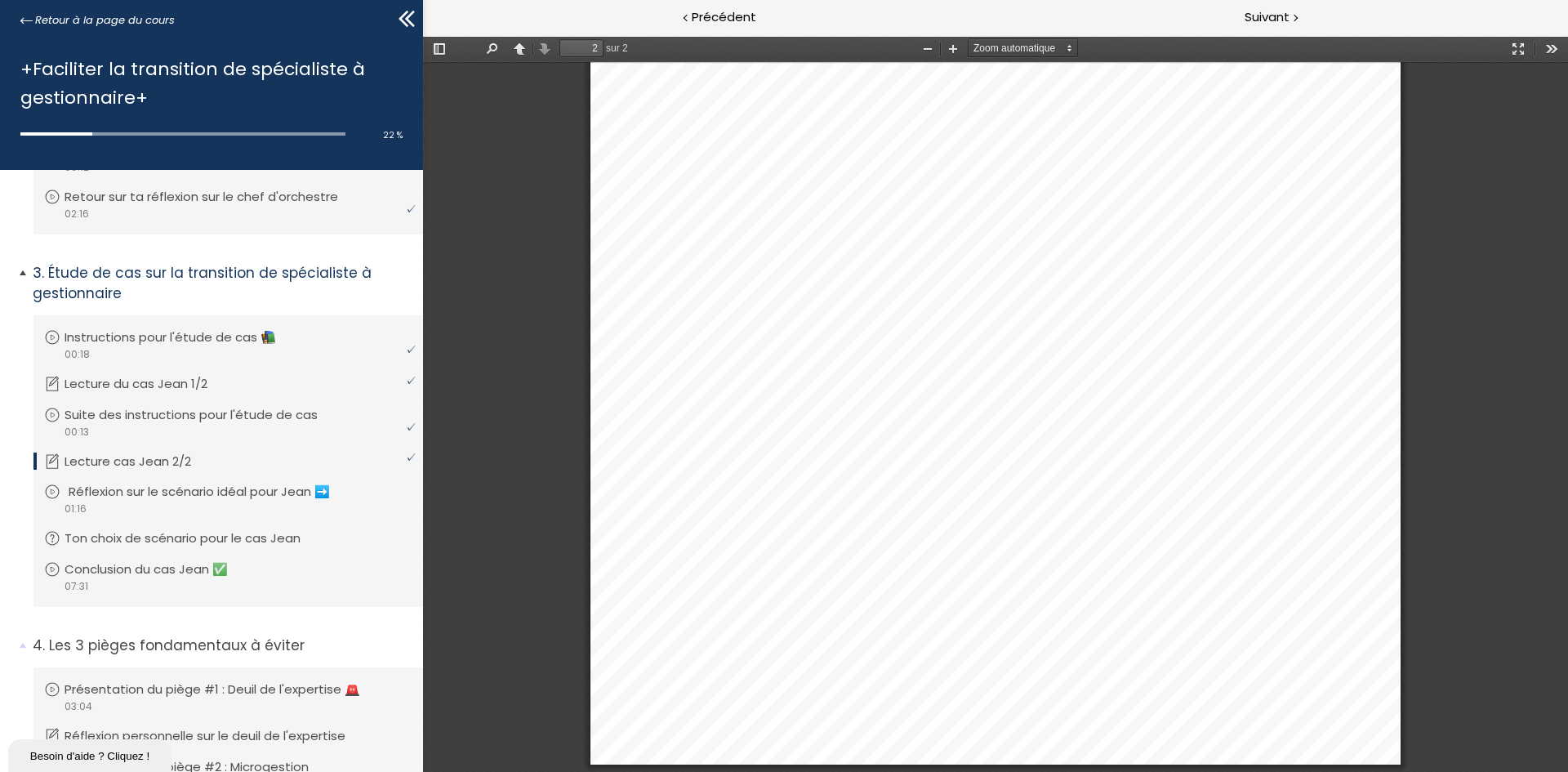 drag, startPoint x: 149, startPoint y: 489, endPoint x: 183, endPoint y: 493, distance: 34.23449 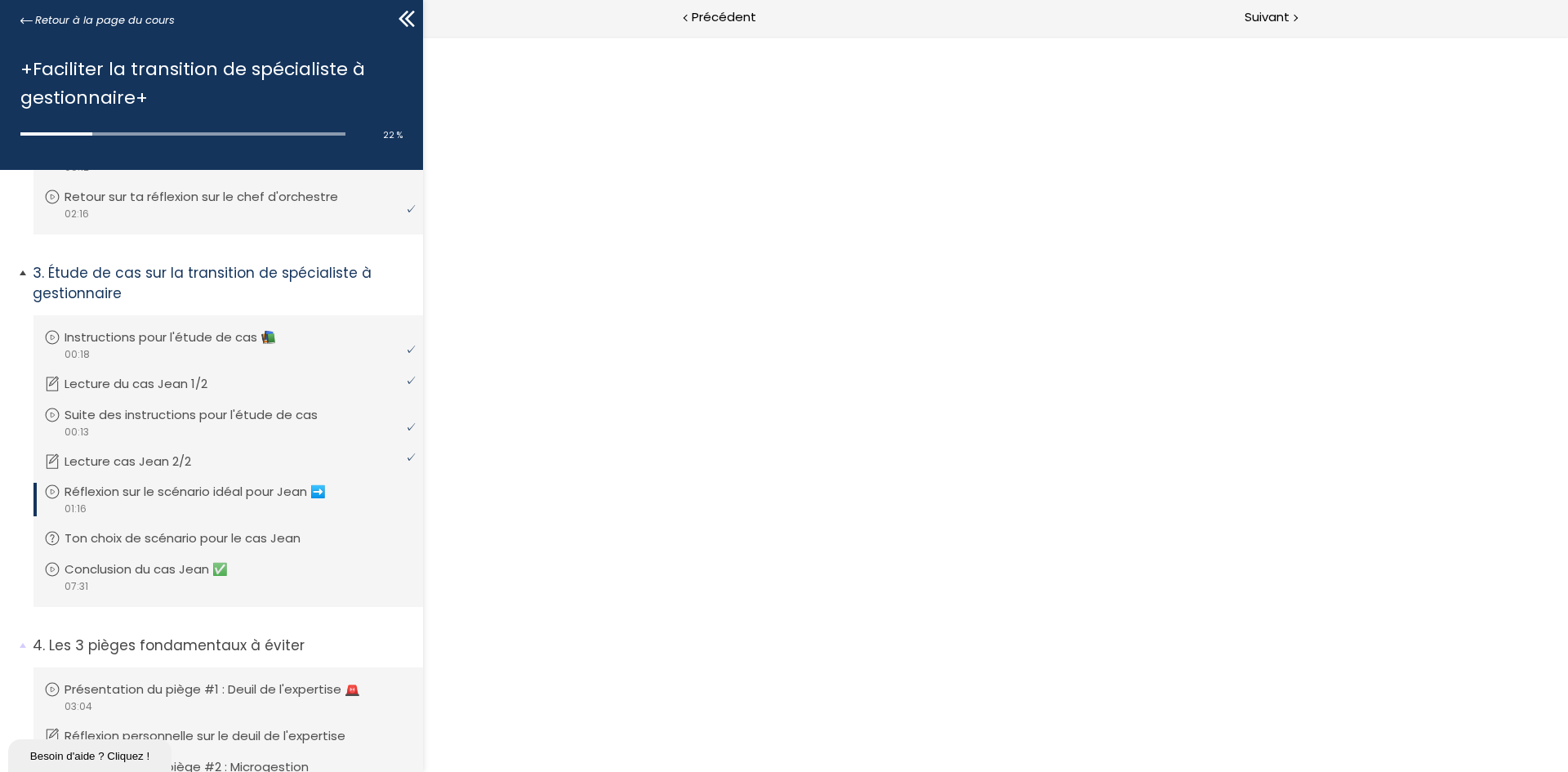 scroll, scrollTop: 0, scrollLeft: 0, axis: both 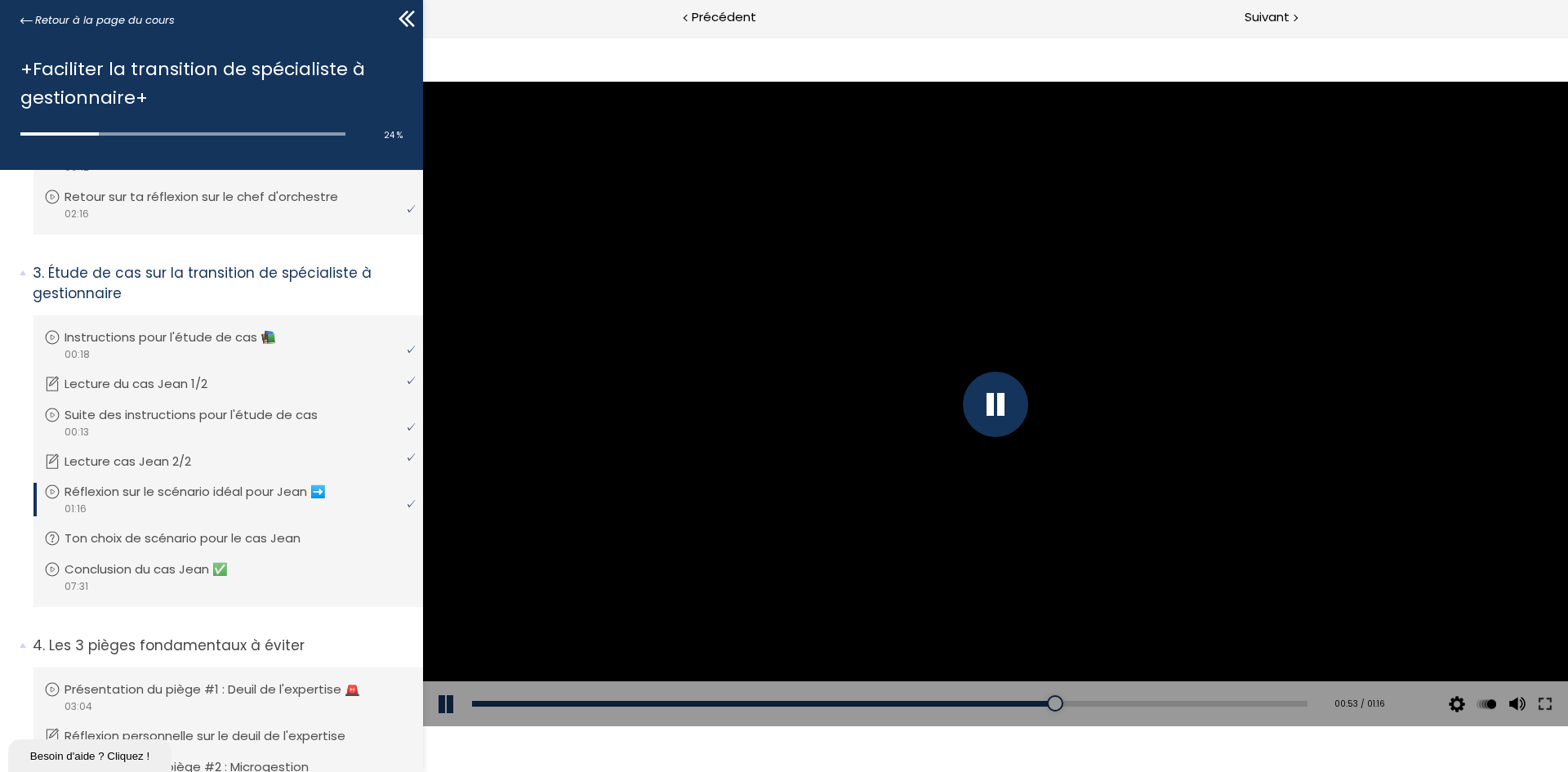 click at bounding box center [996, 404] 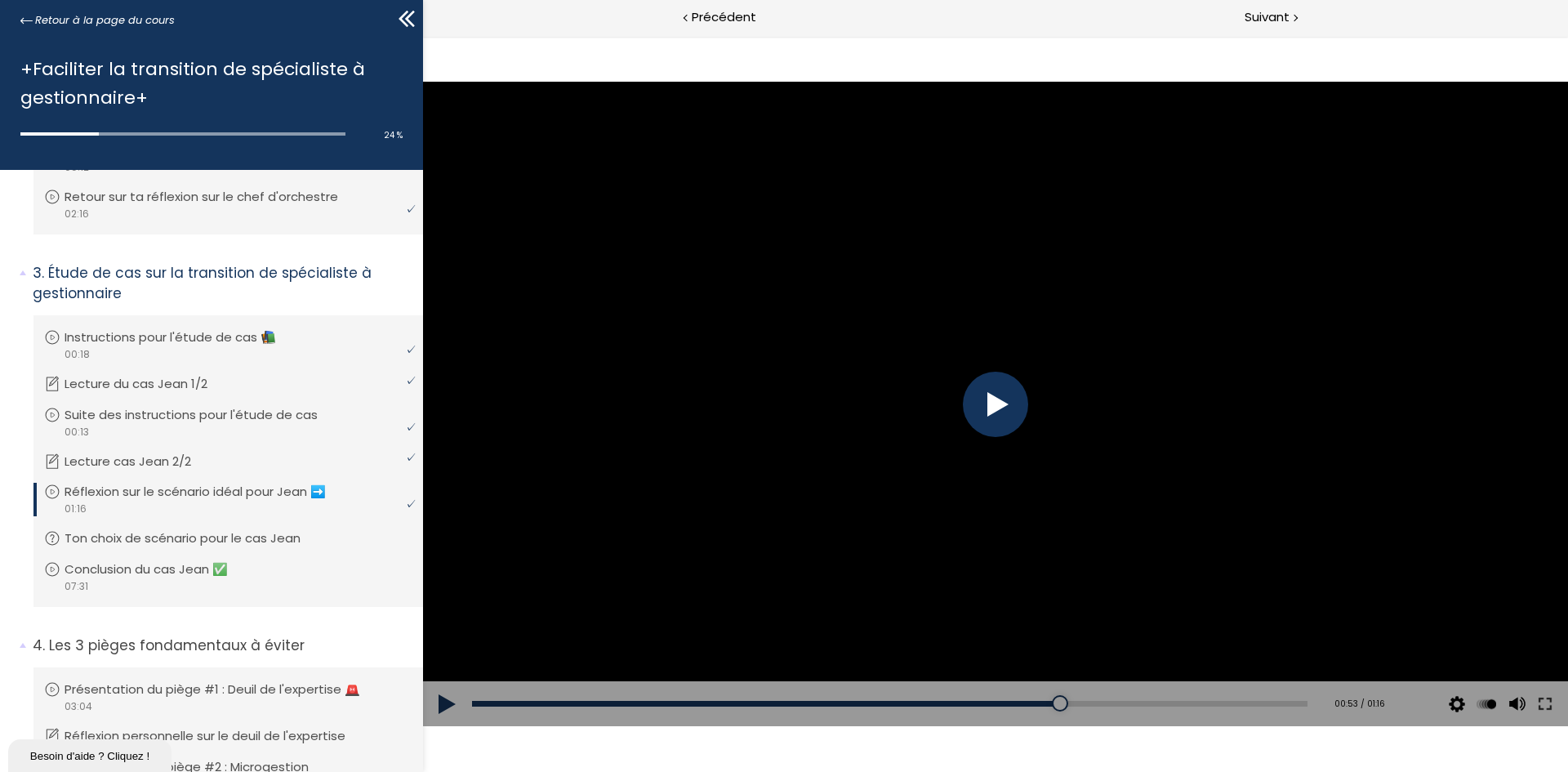 click at bounding box center [996, 404] 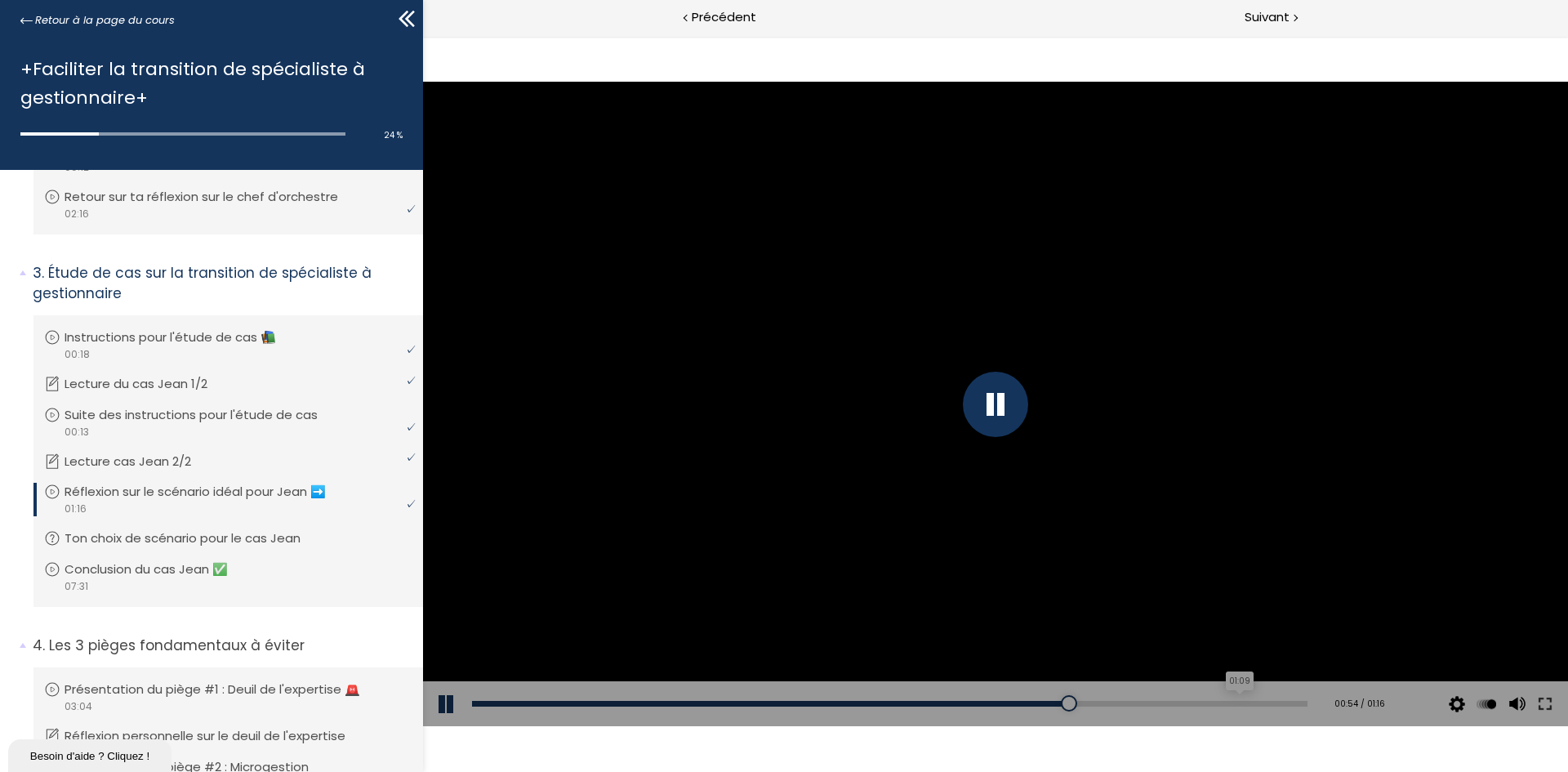 click on "01:09" at bounding box center [889, 703] 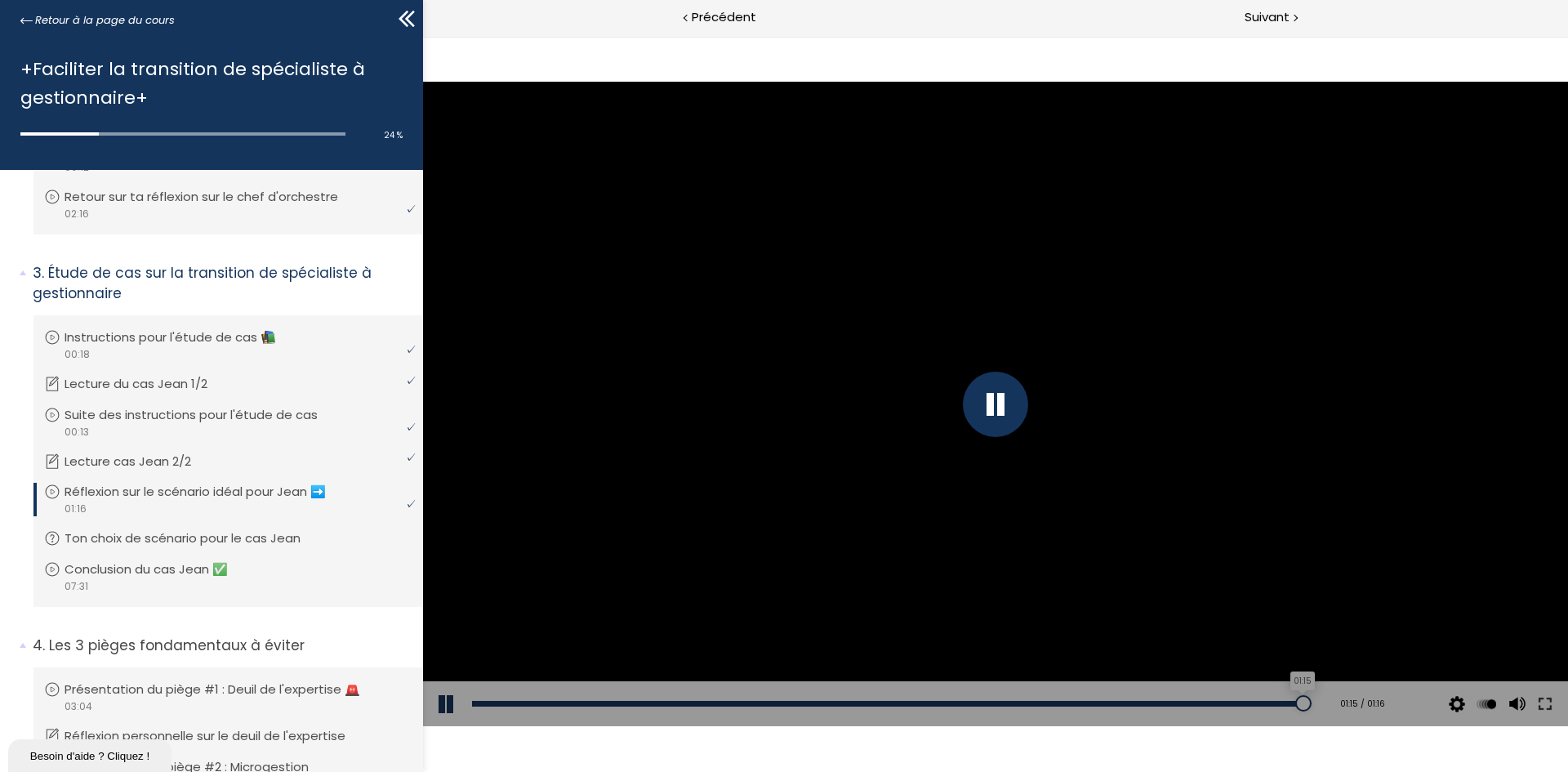 click on "01:15" at bounding box center (889, 703) 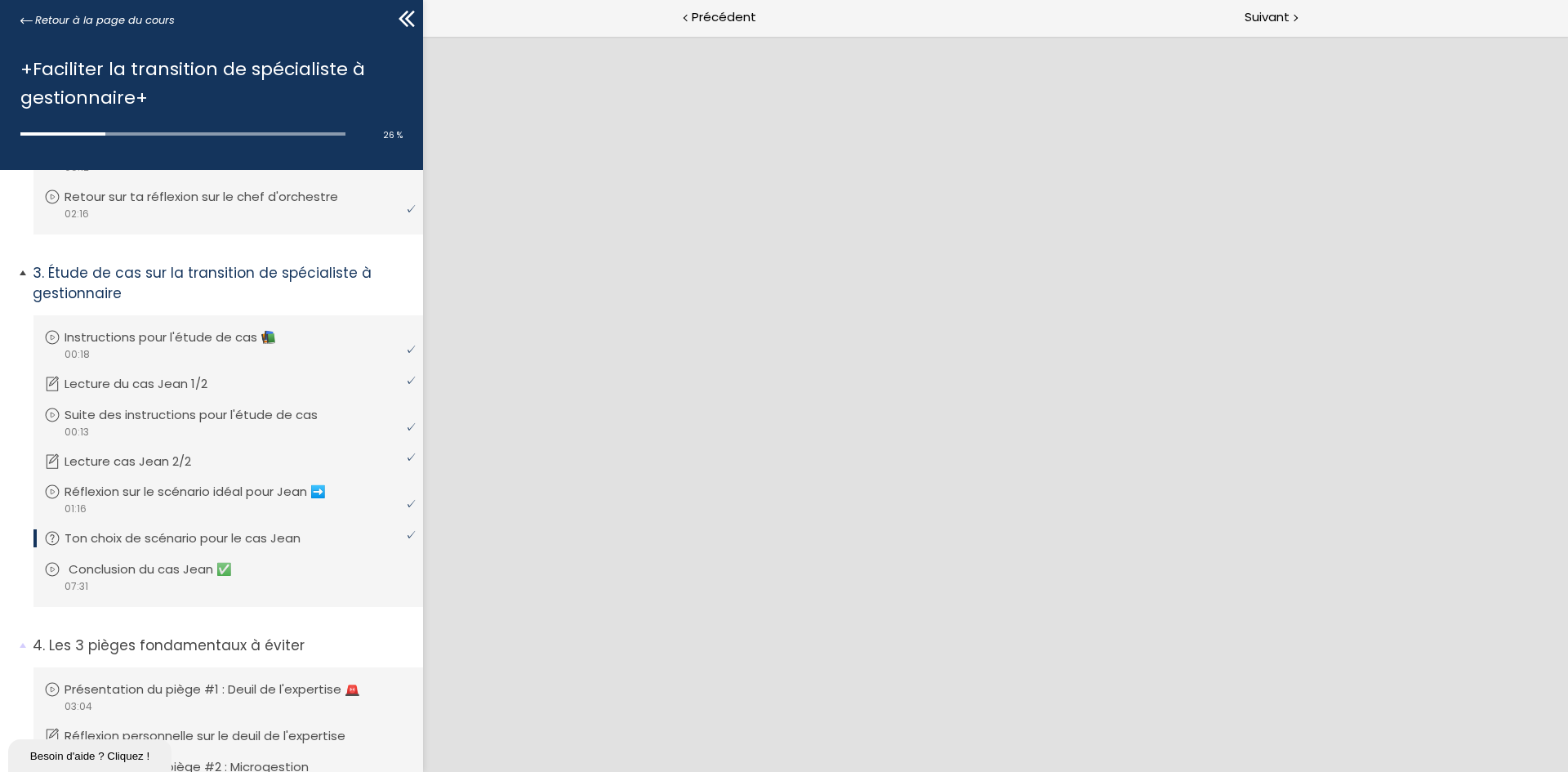 scroll, scrollTop: 0, scrollLeft: 0, axis: both 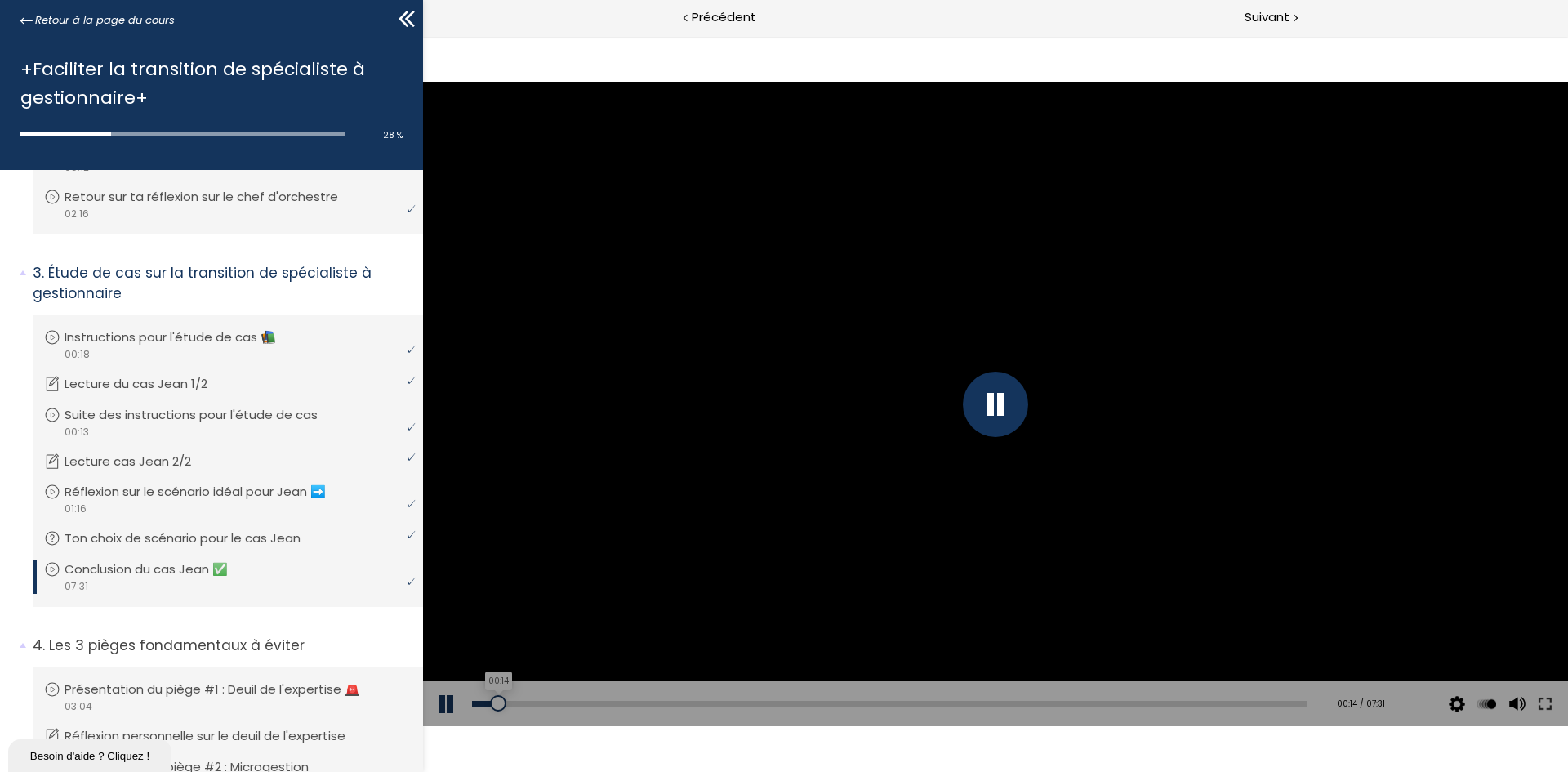 click on "00:14" at bounding box center (889, 703) 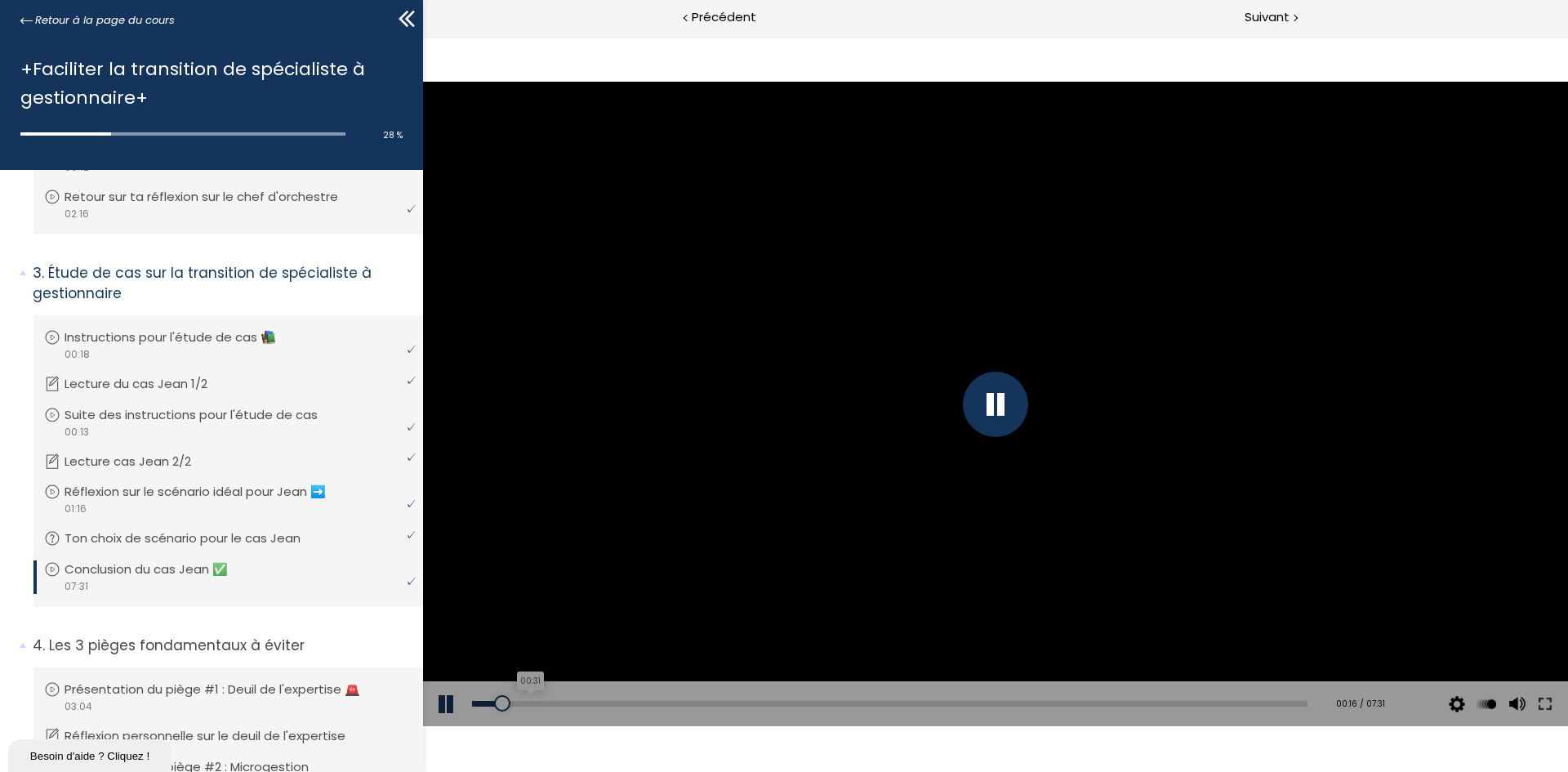 click on "00:31" at bounding box center [889, 703] 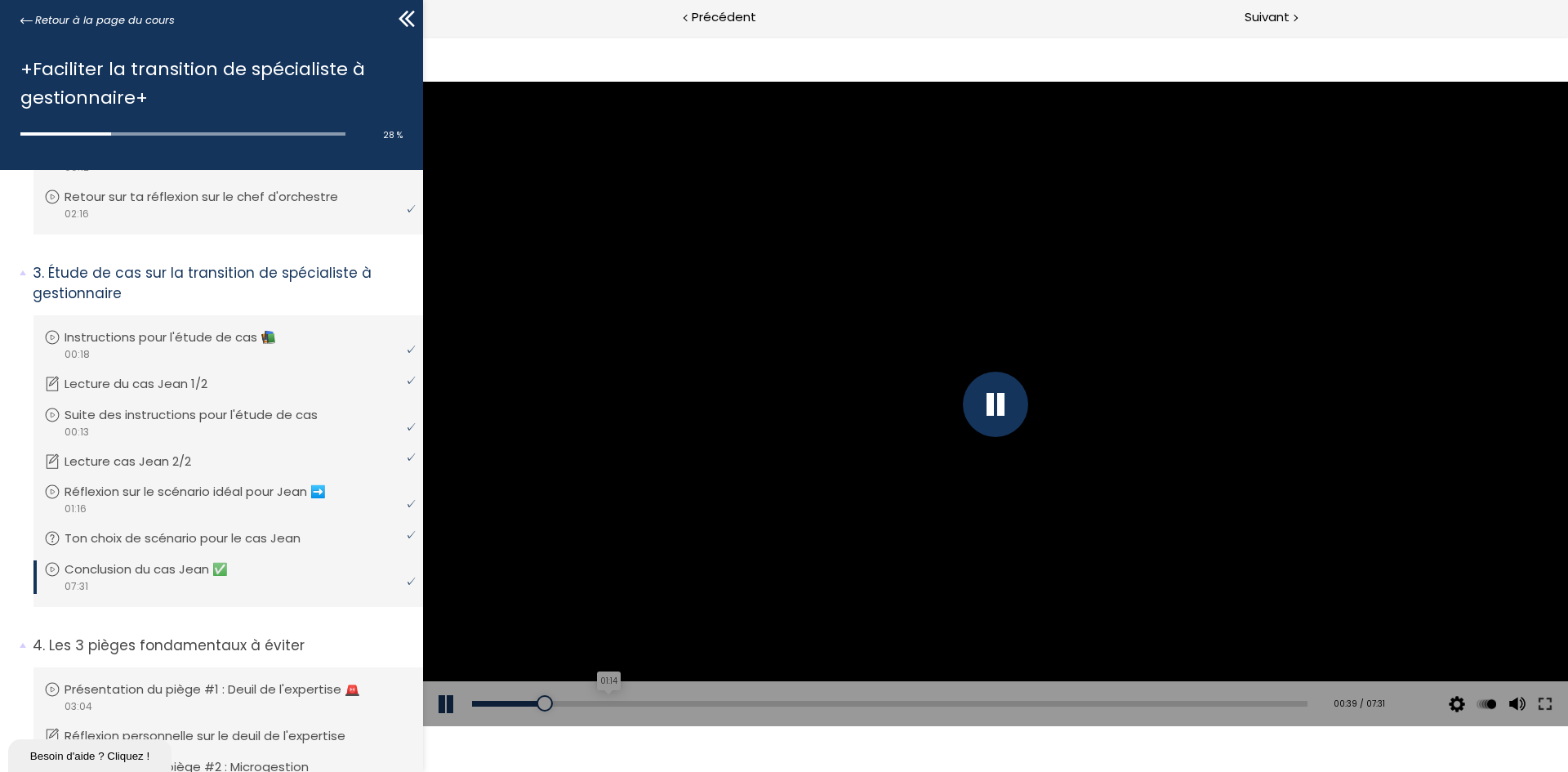 drag, startPoint x: 564, startPoint y: 707, endPoint x: 574, endPoint y: 706, distance: 10.0498756 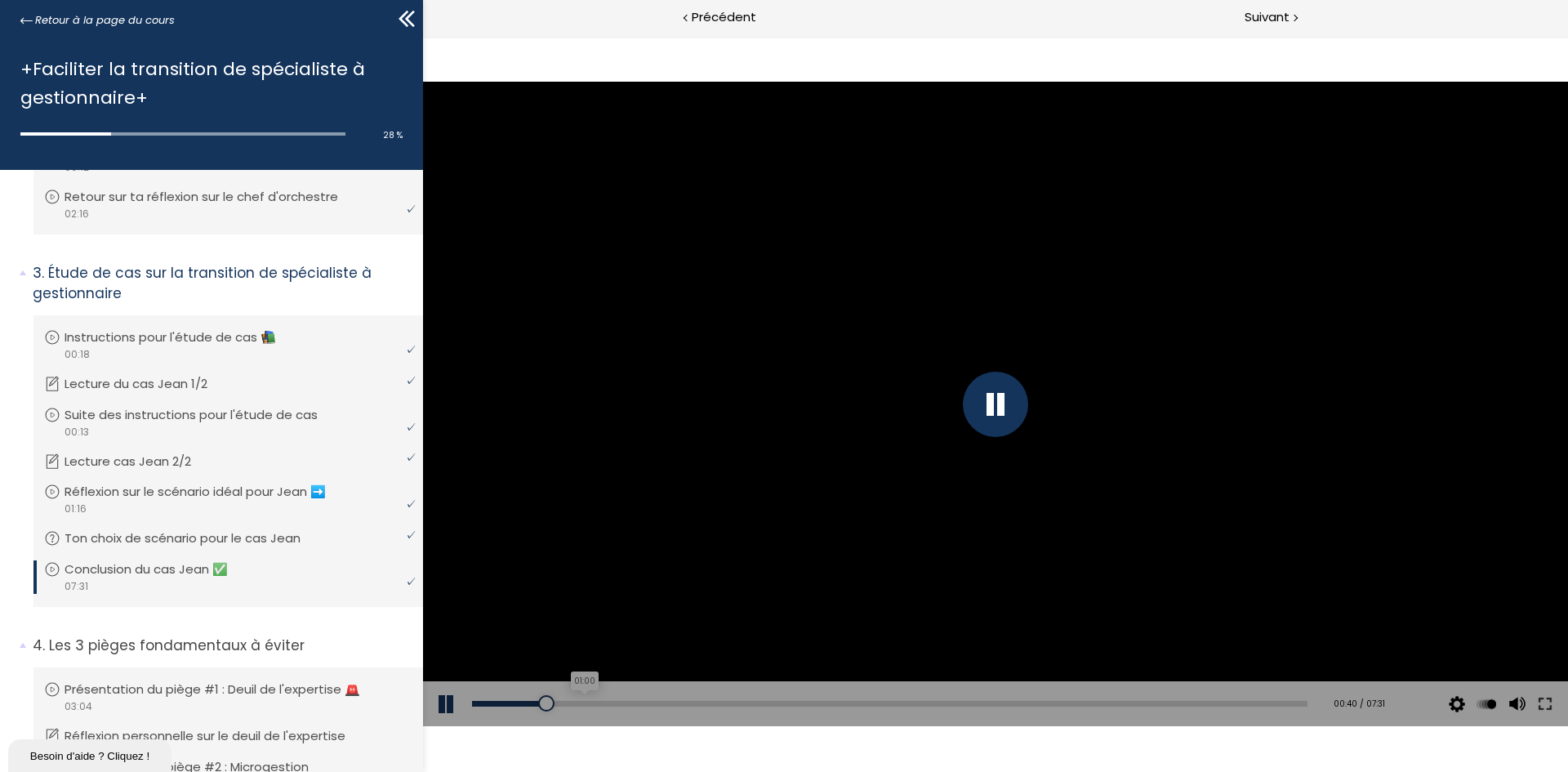 drag, startPoint x: 581, startPoint y: 703, endPoint x: 602, endPoint y: 703, distance: 21 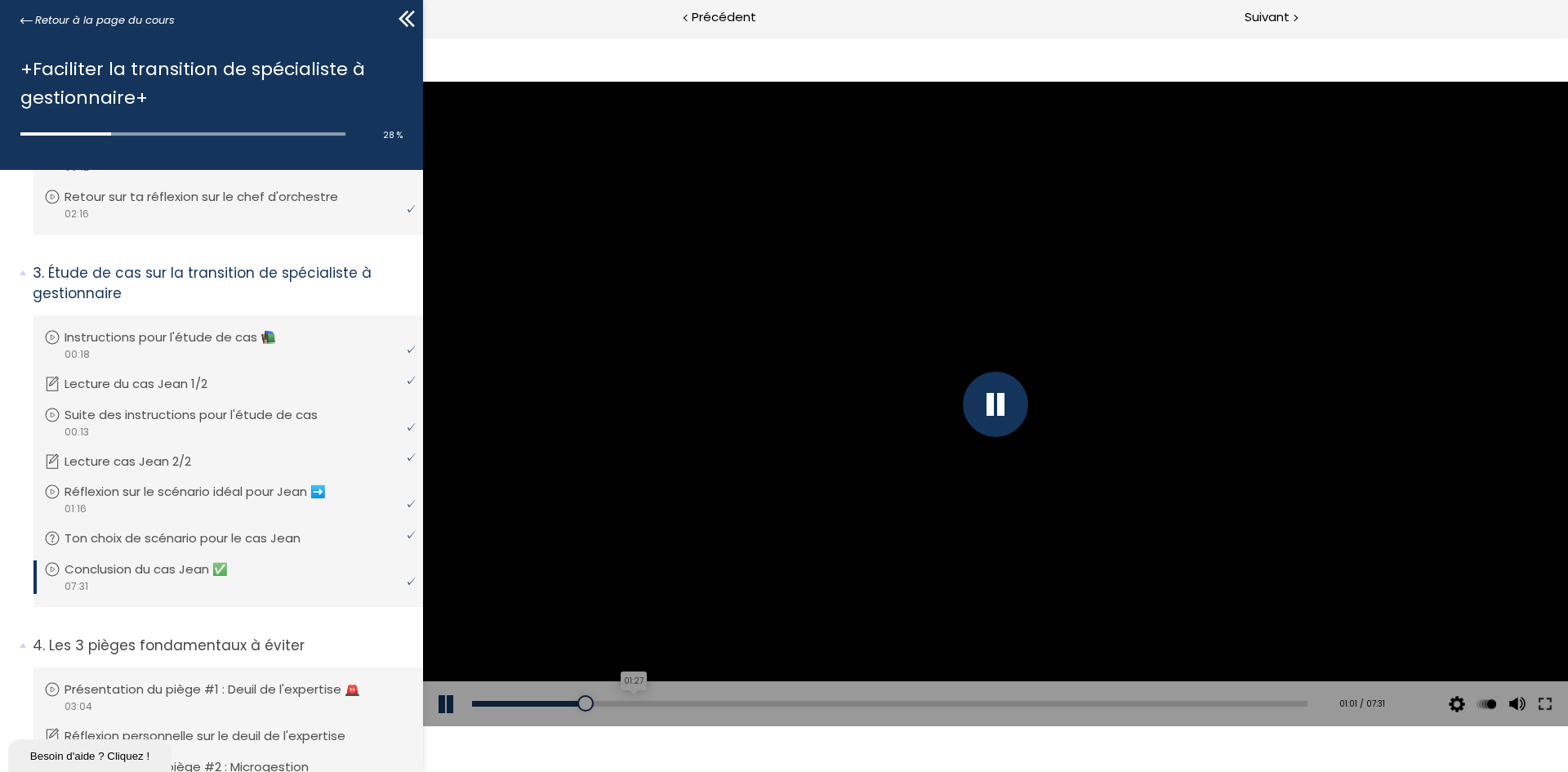 click on "01:27" at bounding box center [889, 703] 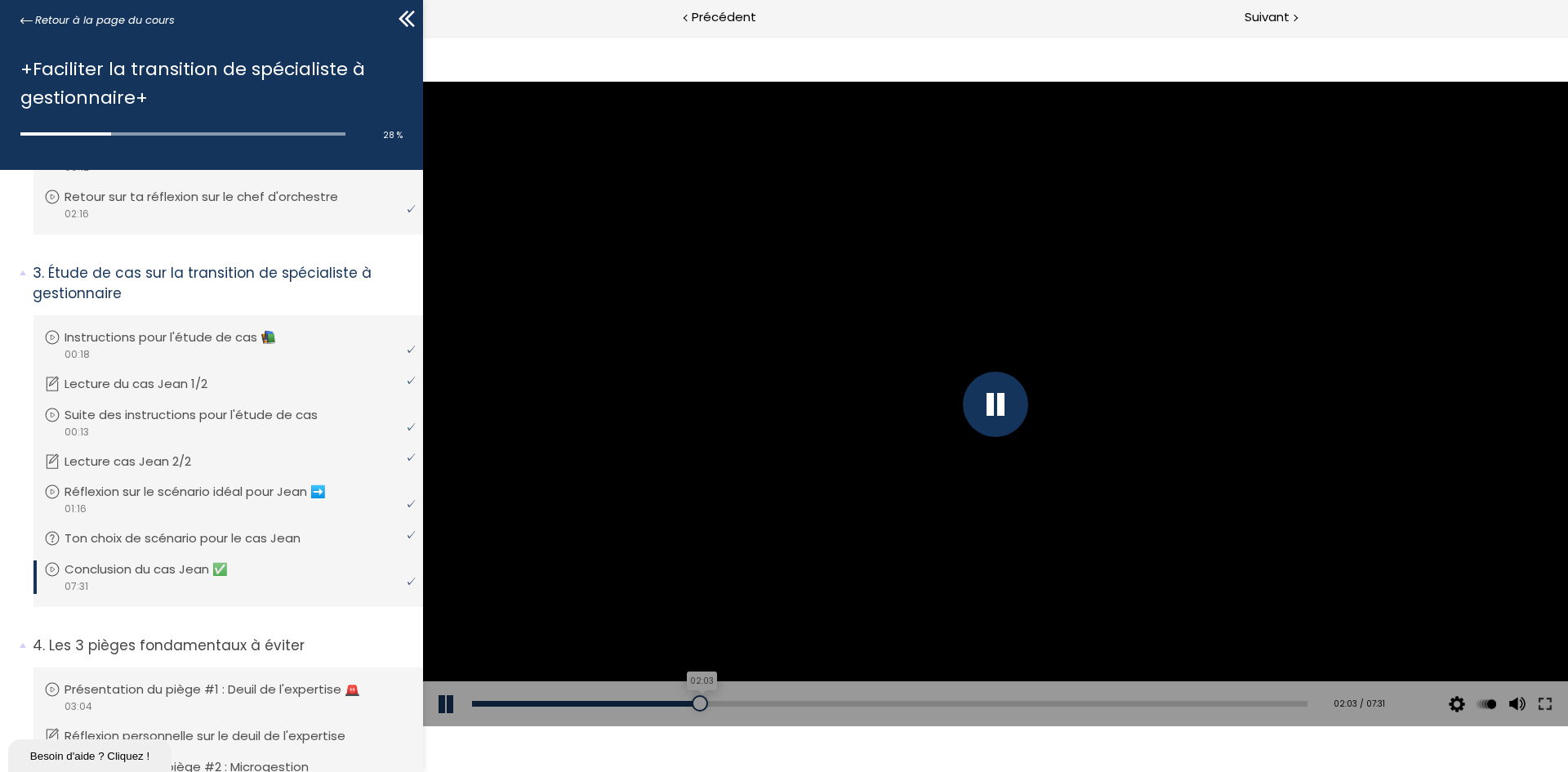 click on "02:03" at bounding box center [889, 703] 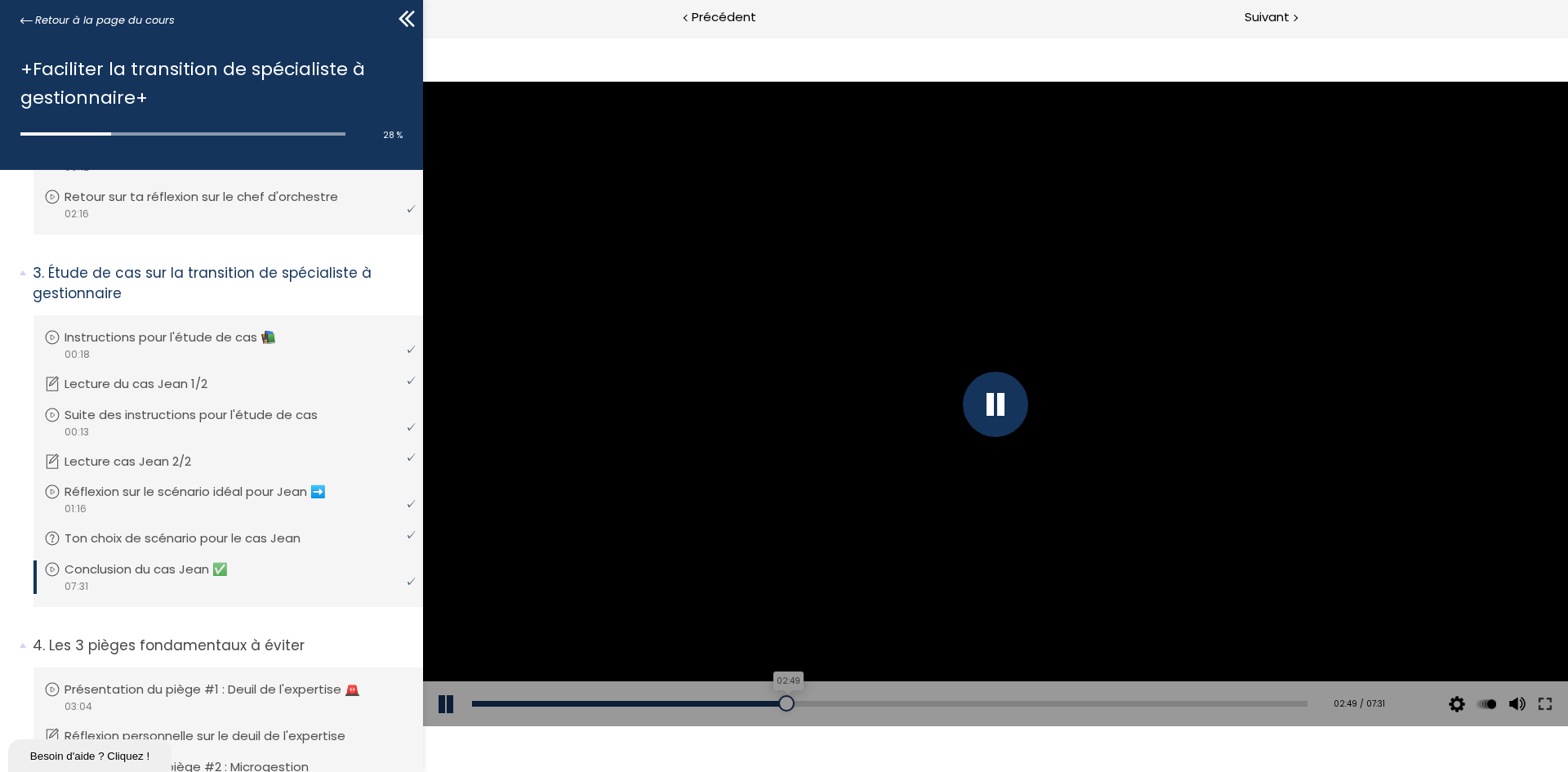 click on "02:49" at bounding box center (889, 703) 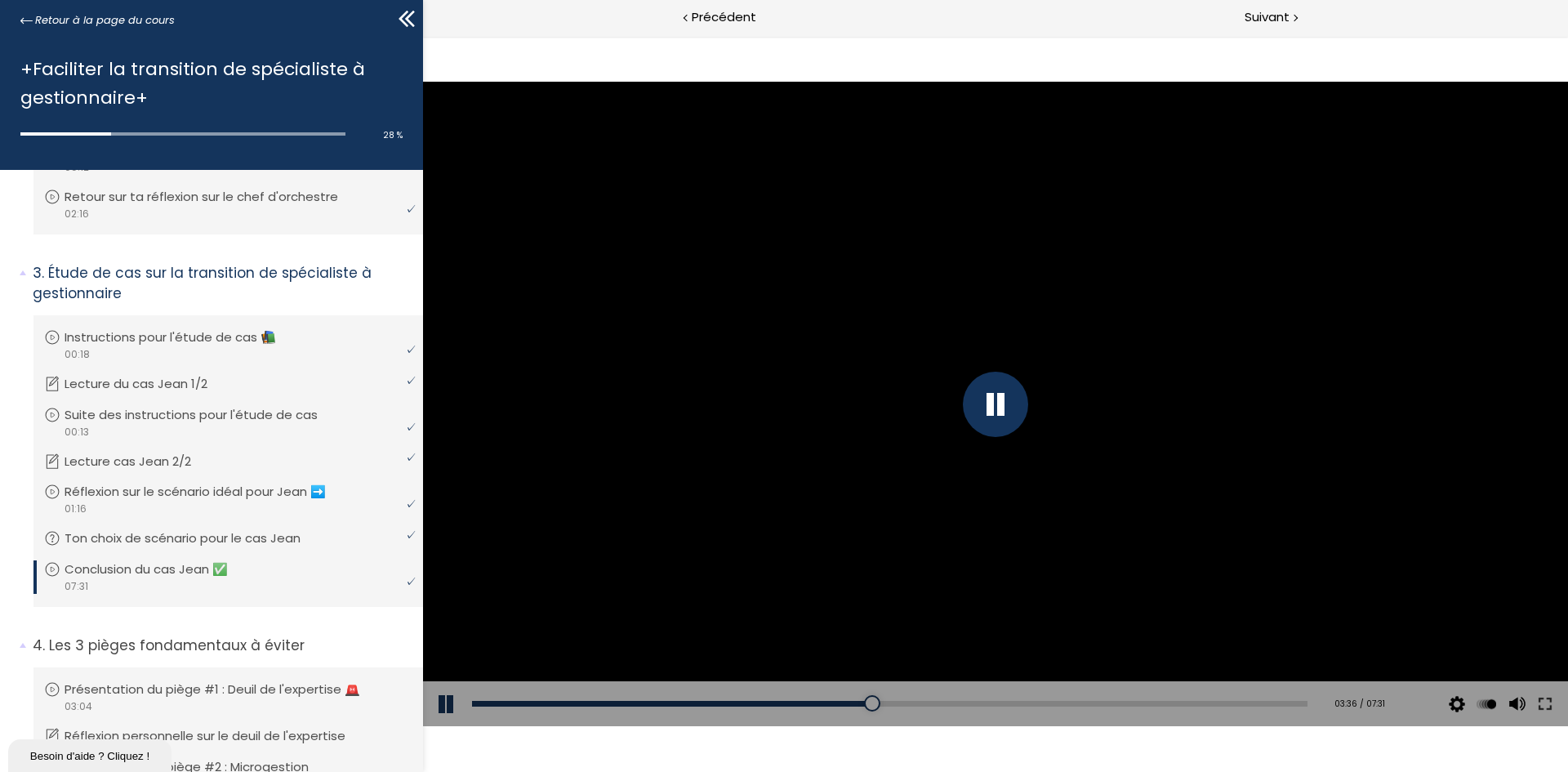 click on "Add chapter
00:56" at bounding box center (889, 704) 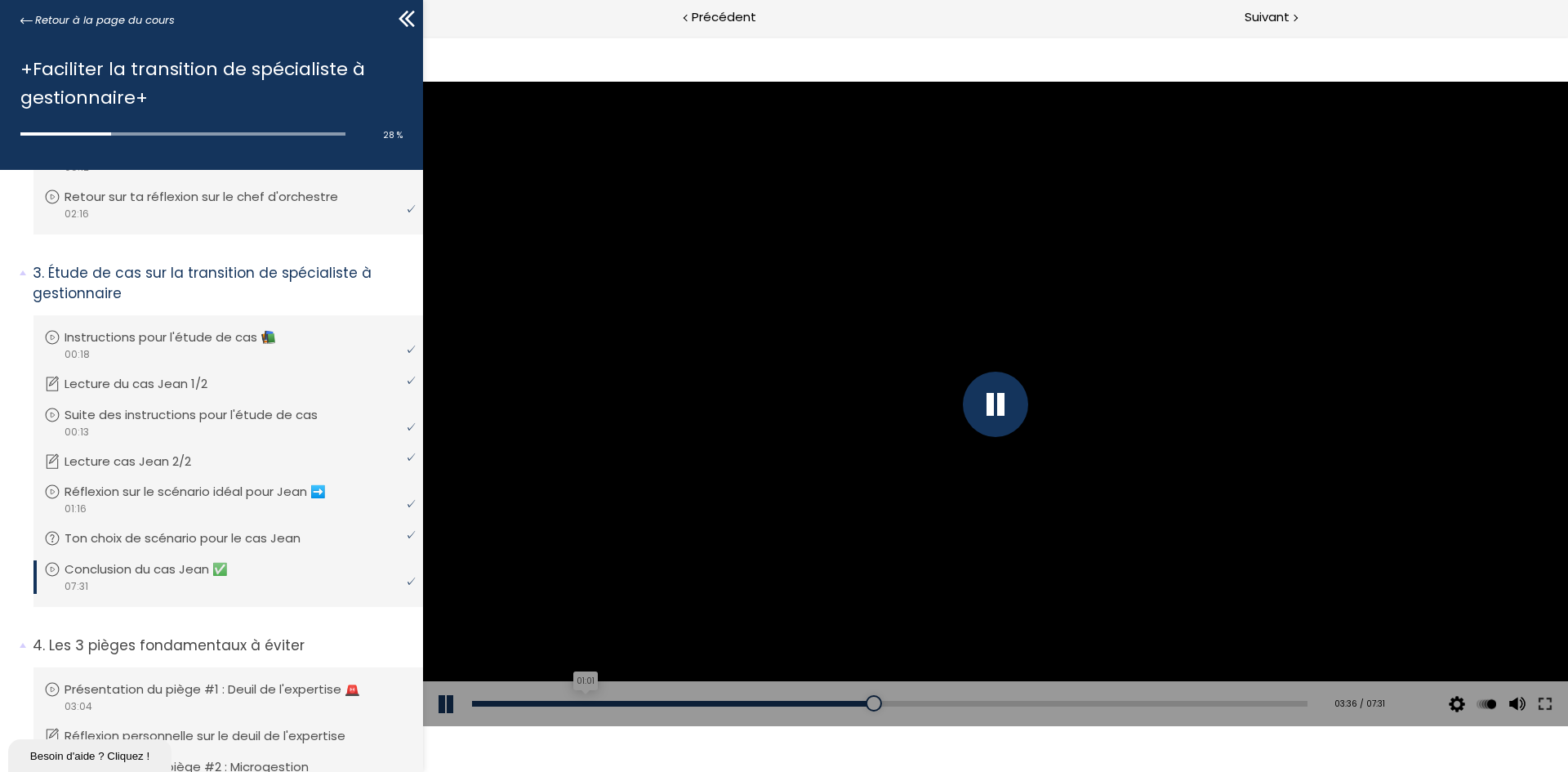 click on "01:01" at bounding box center (889, 703) 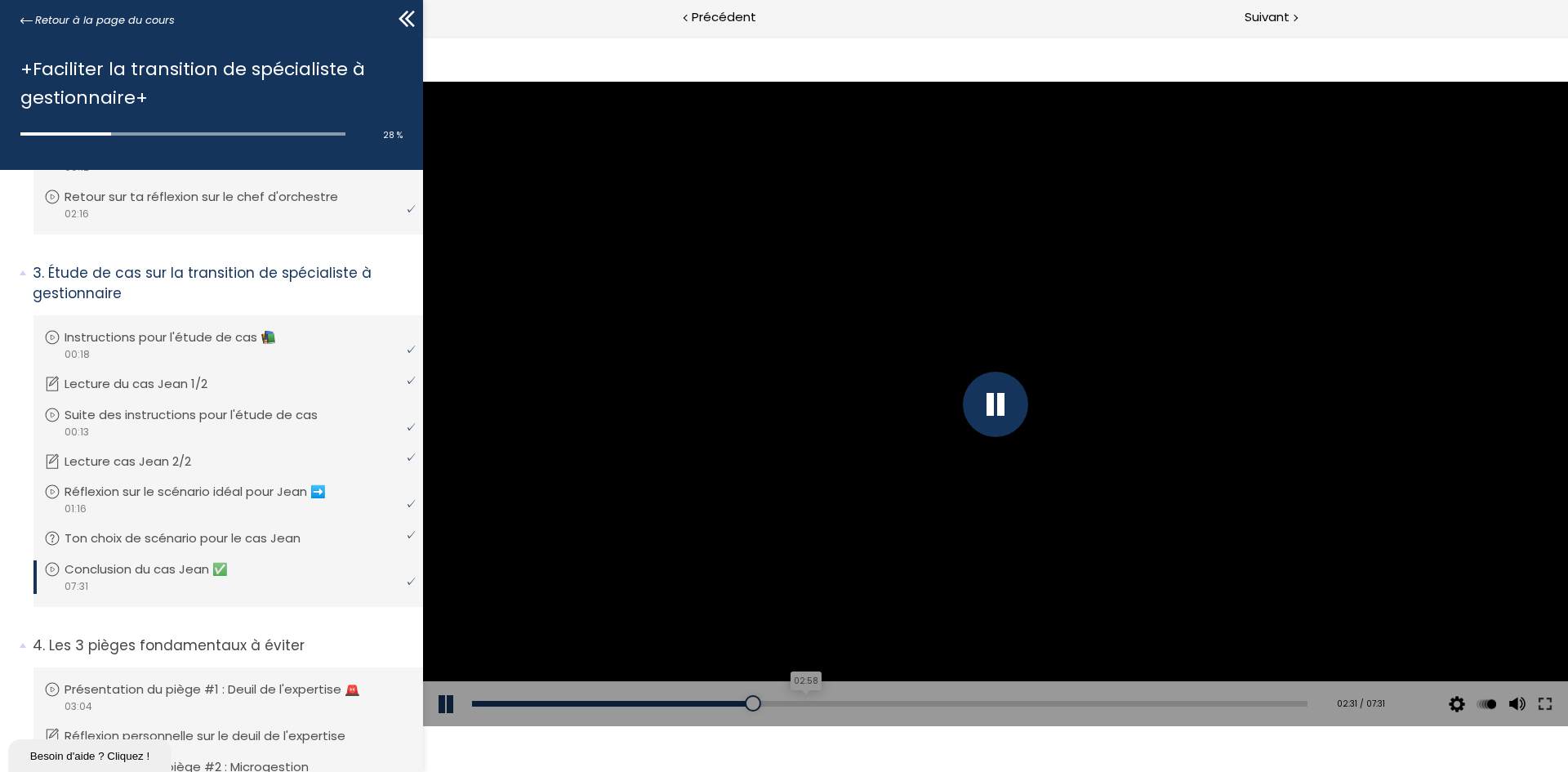 click on "02:58" at bounding box center [889, 703] 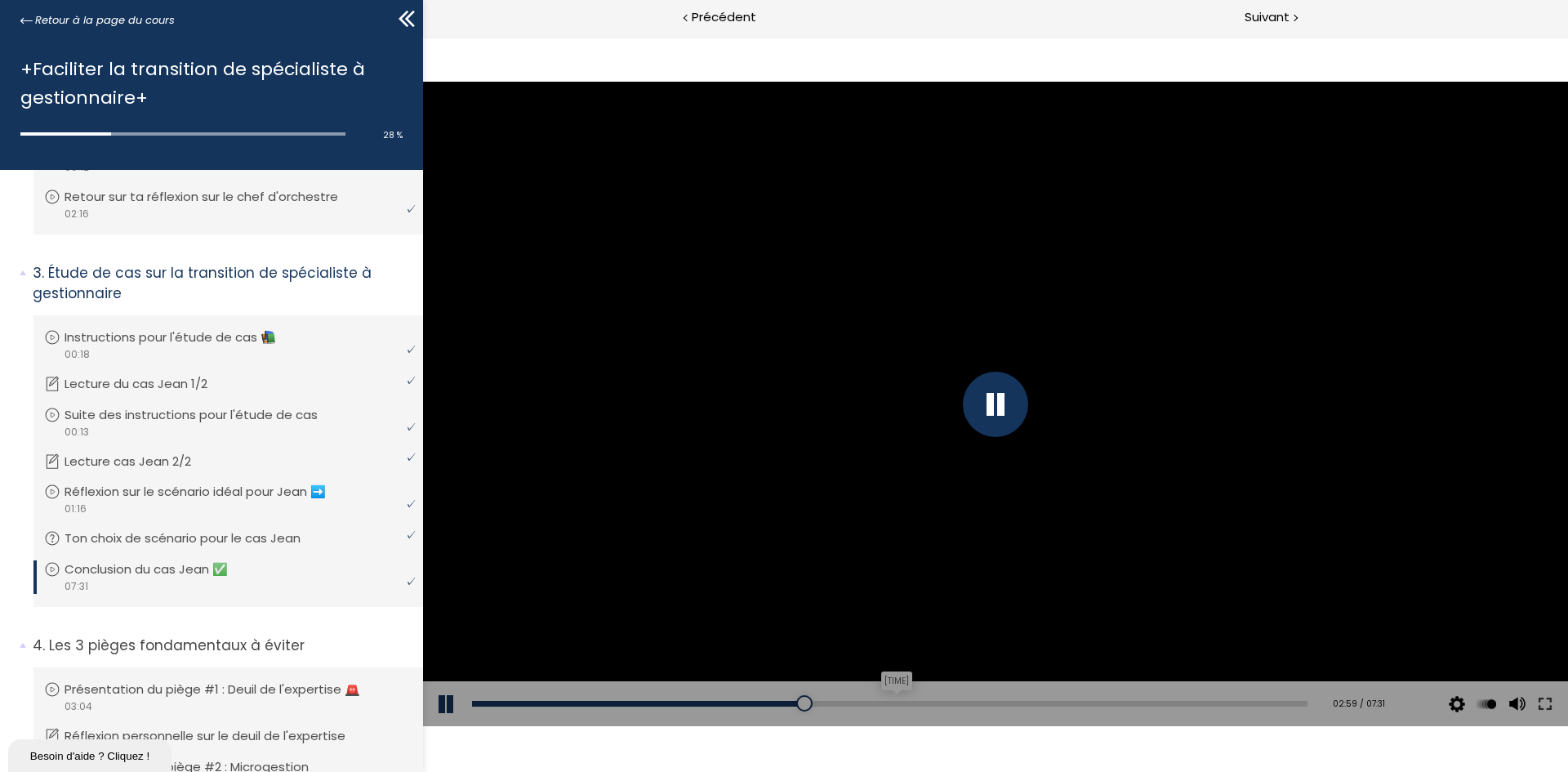 click on "[TIME]" at bounding box center (889, 703) 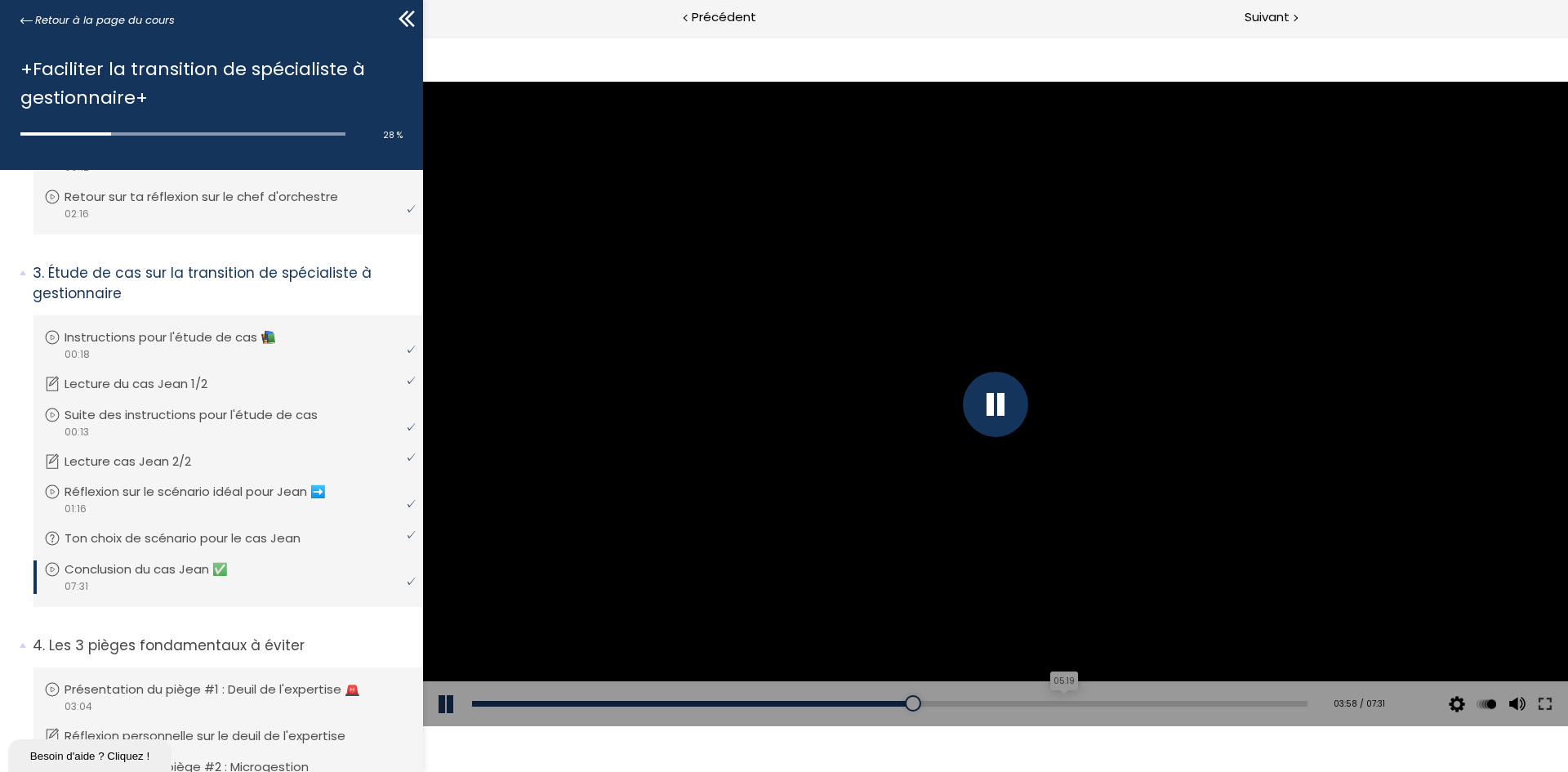 click on "05:19" at bounding box center [889, 703] 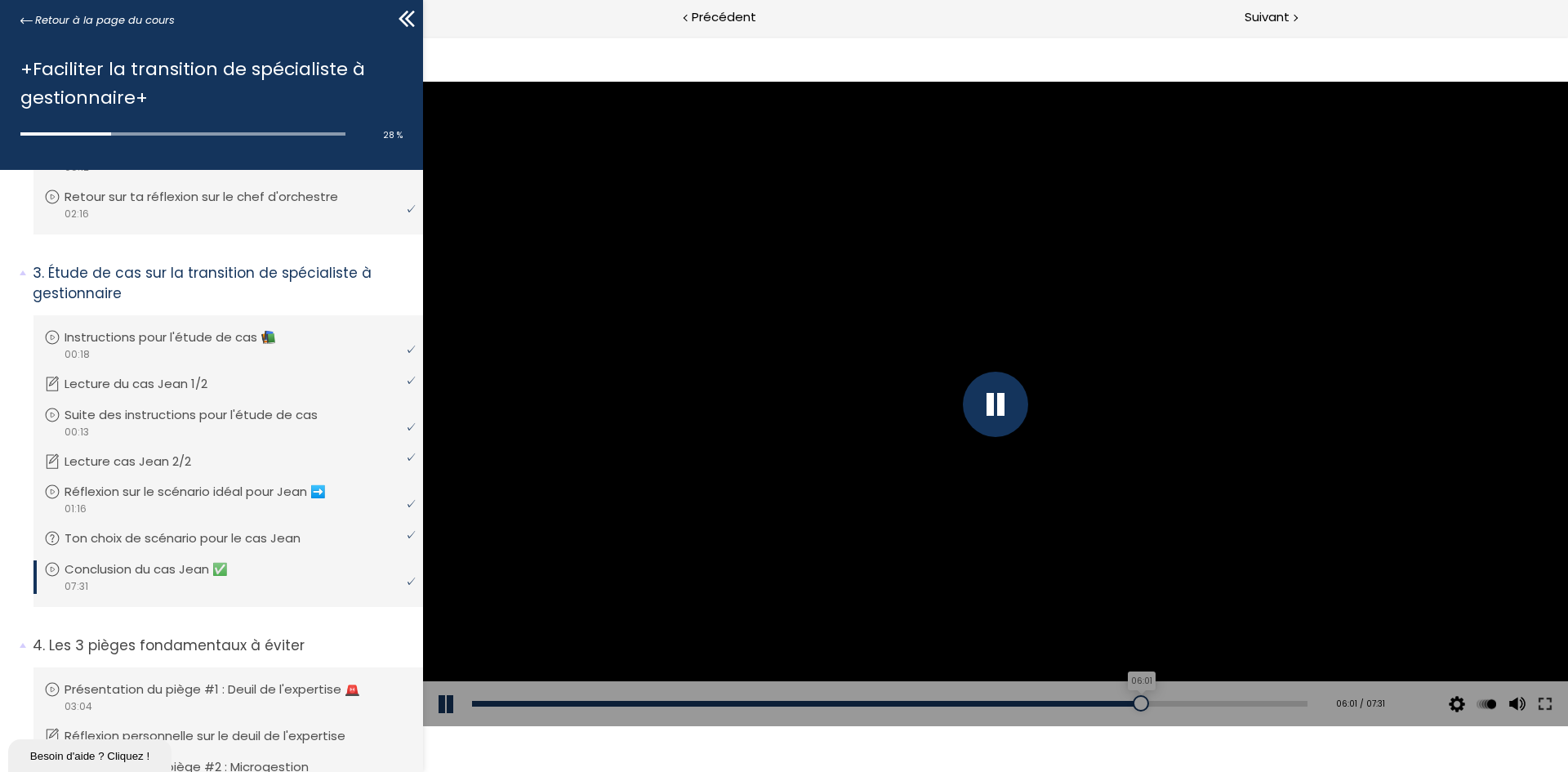 click on "06:01" at bounding box center (889, 703) 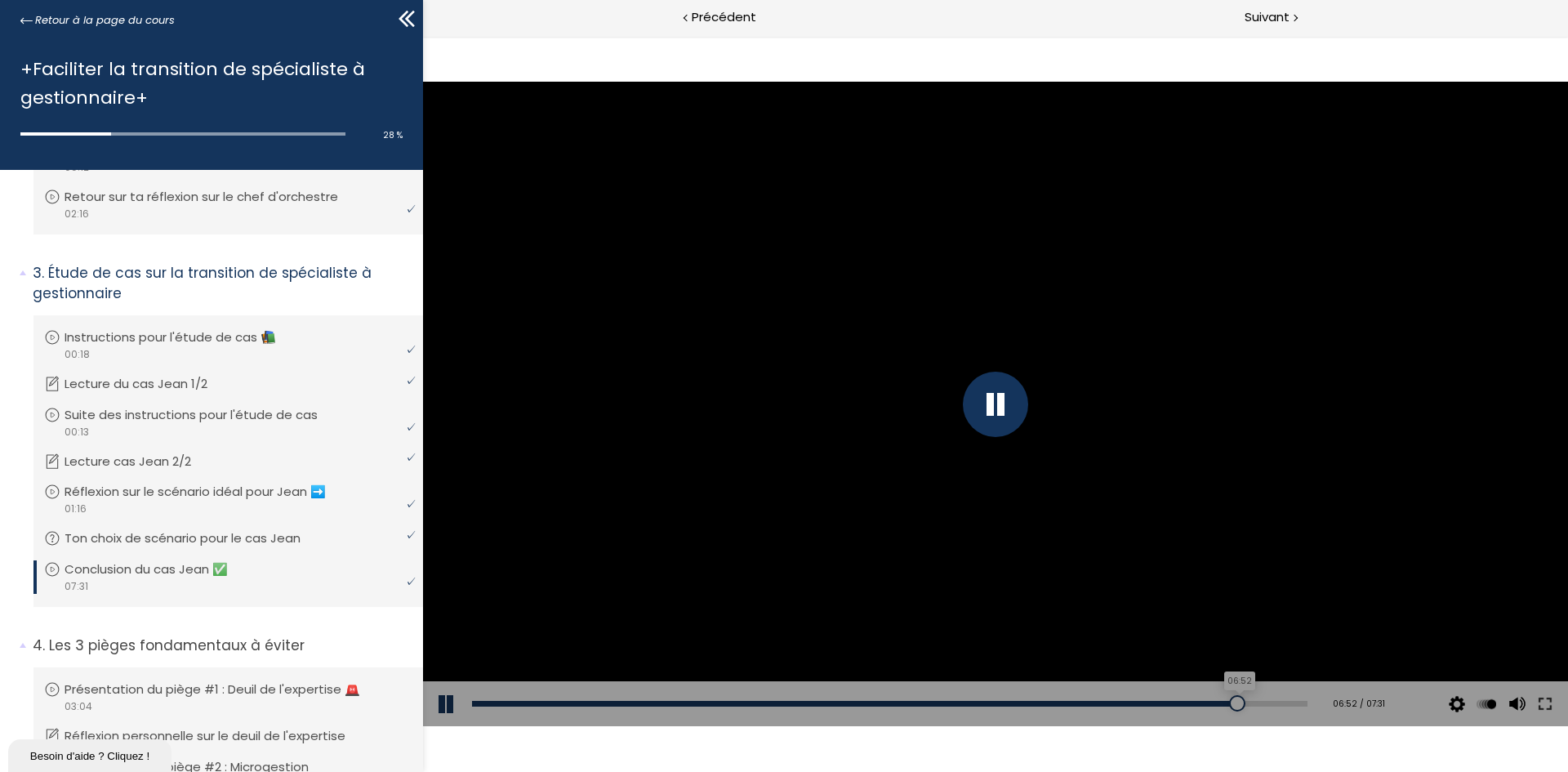 click on "06:52" at bounding box center [889, 703] 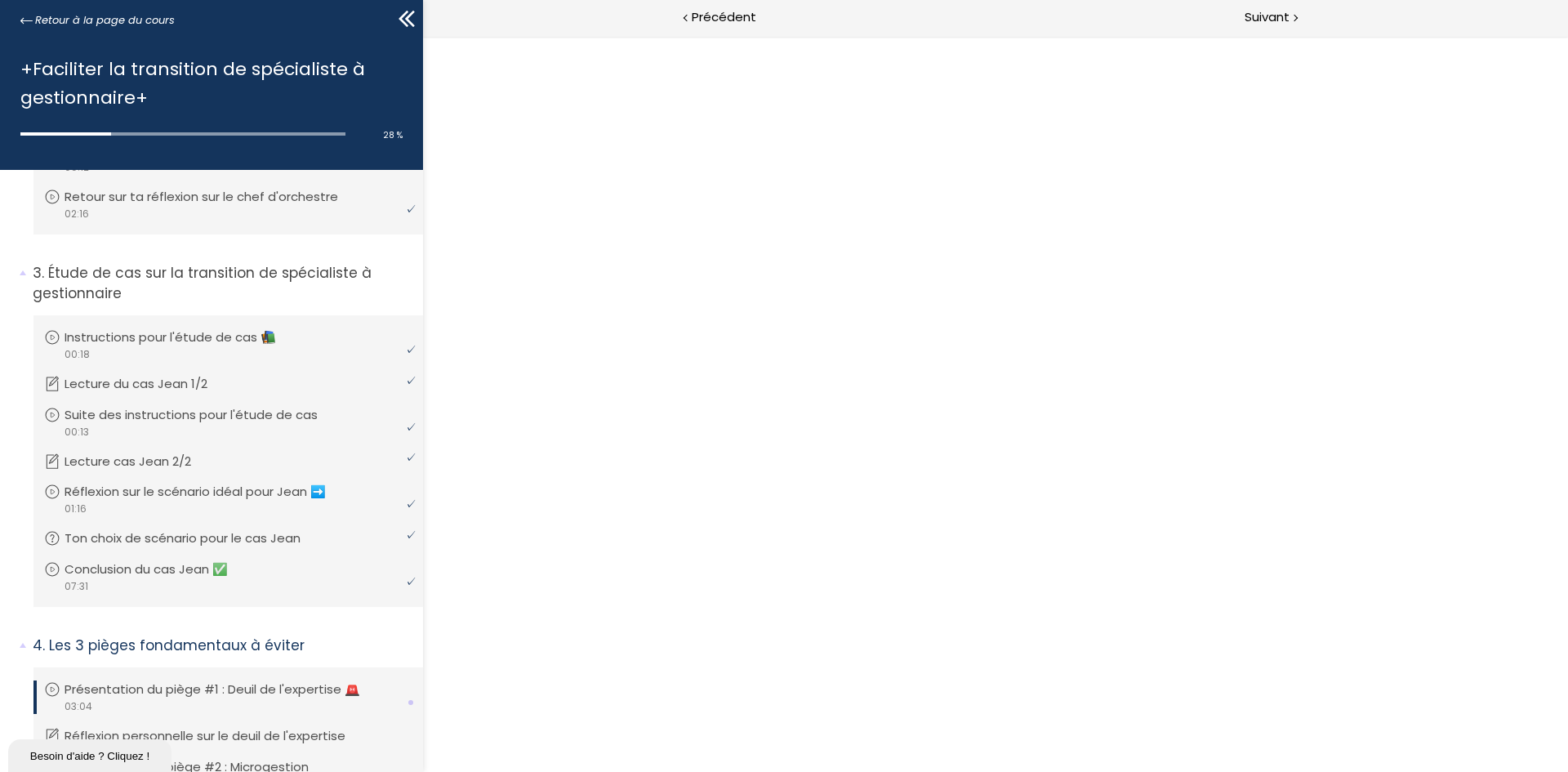scroll, scrollTop: 0, scrollLeft: 0, axis: both 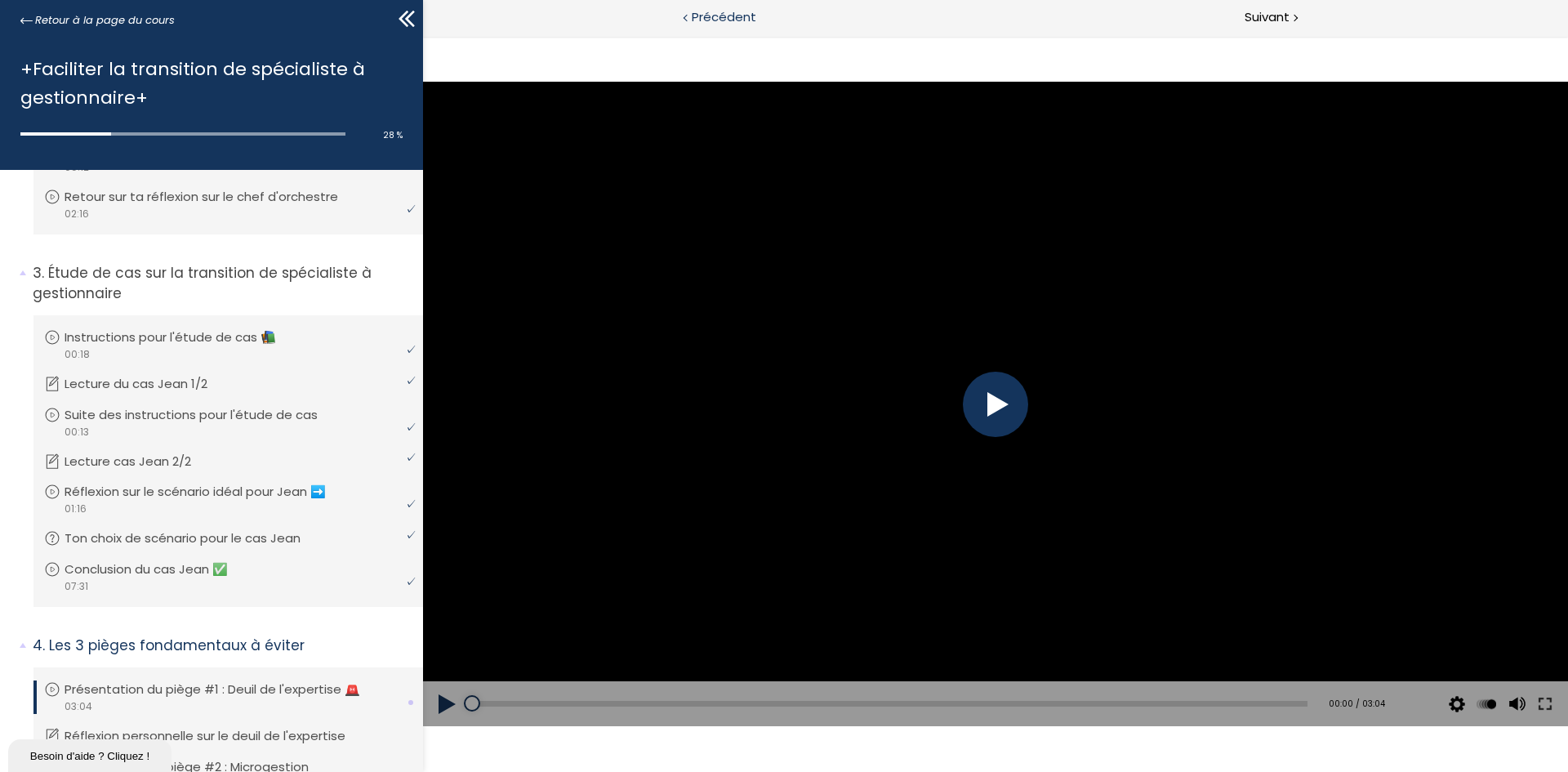 click on "Précédent" at bounding box center [724, 17] 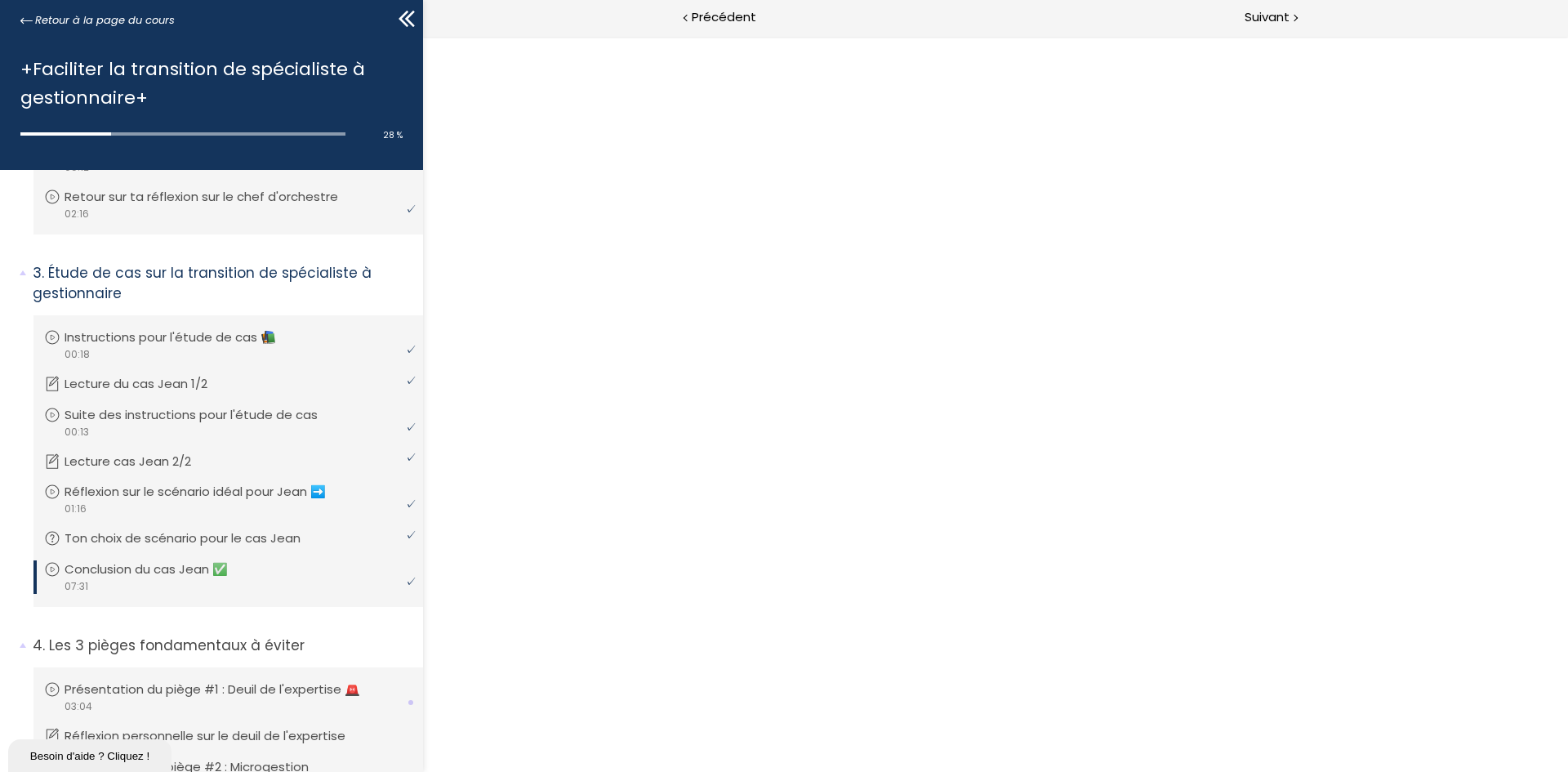 scroll, scrollTop: 0, scrollLeft: 0, axis: both 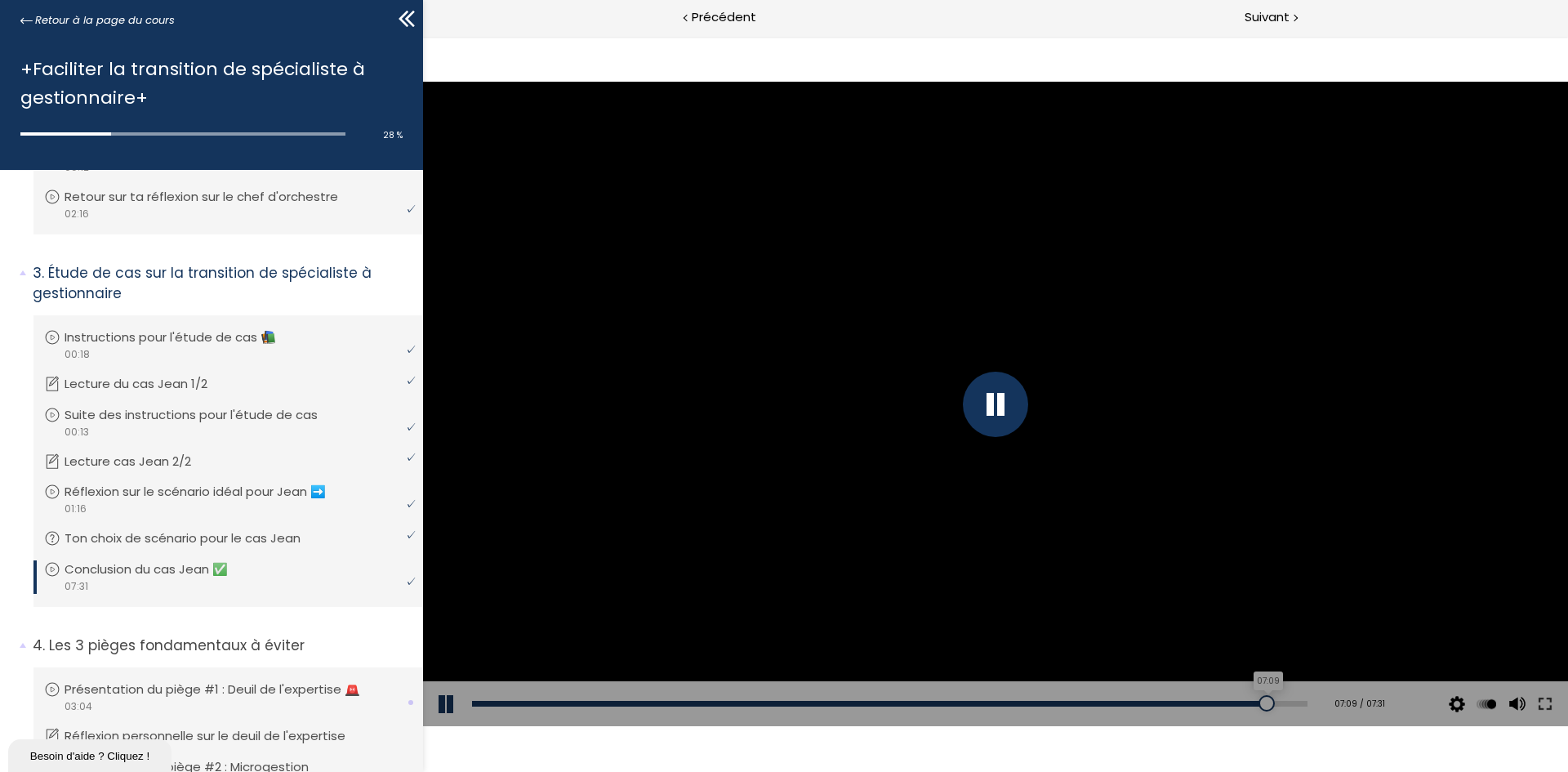 click on "07:09" at bounding box center [889, 703] 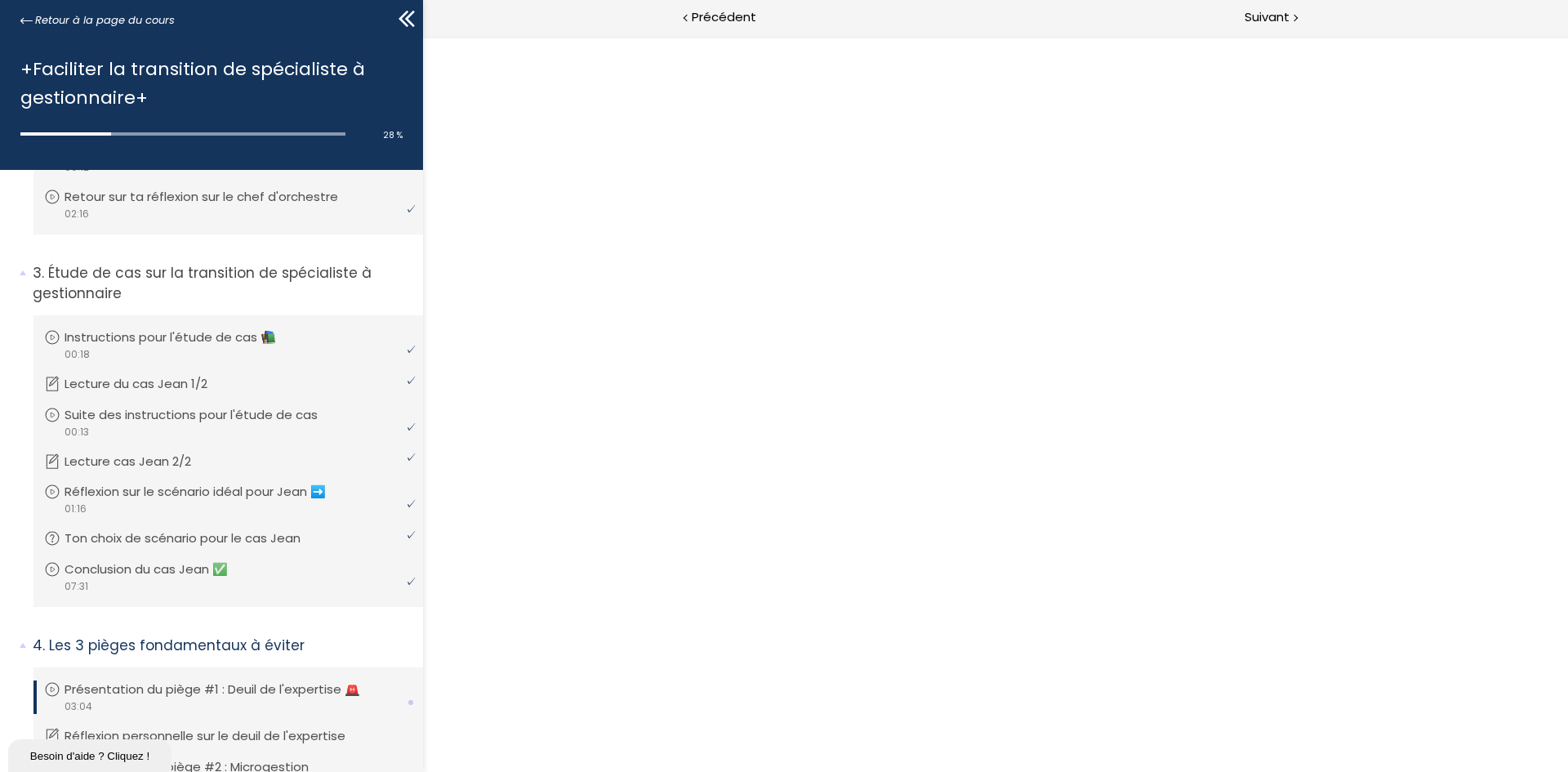 scroll, scrollTop: 0, scrollLeft: 0, axis: both 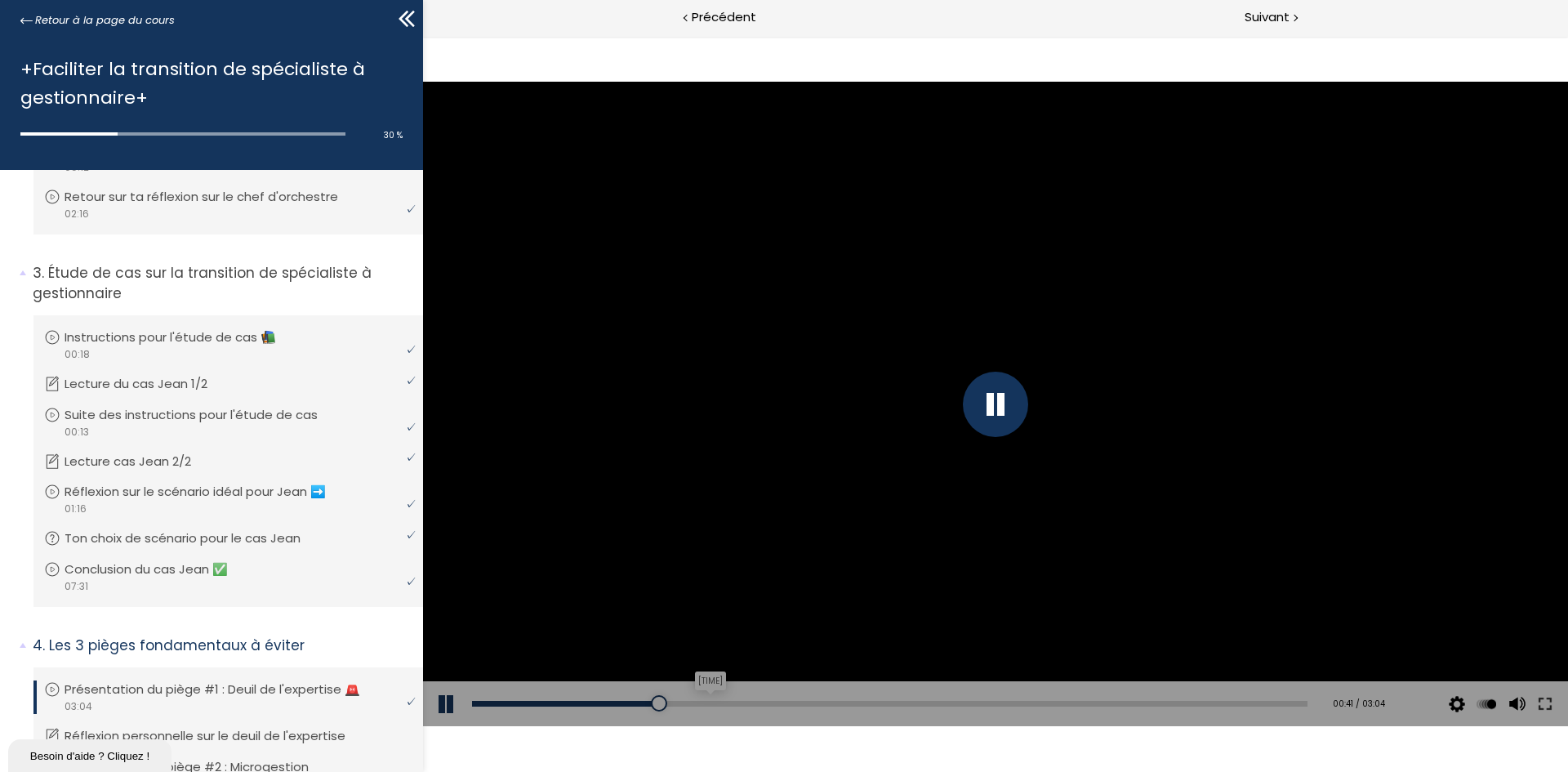 drag, startPoint x: 715, startPoint y: 696, endPoint x: 722, endPoint y: 702, distance: 9.219544 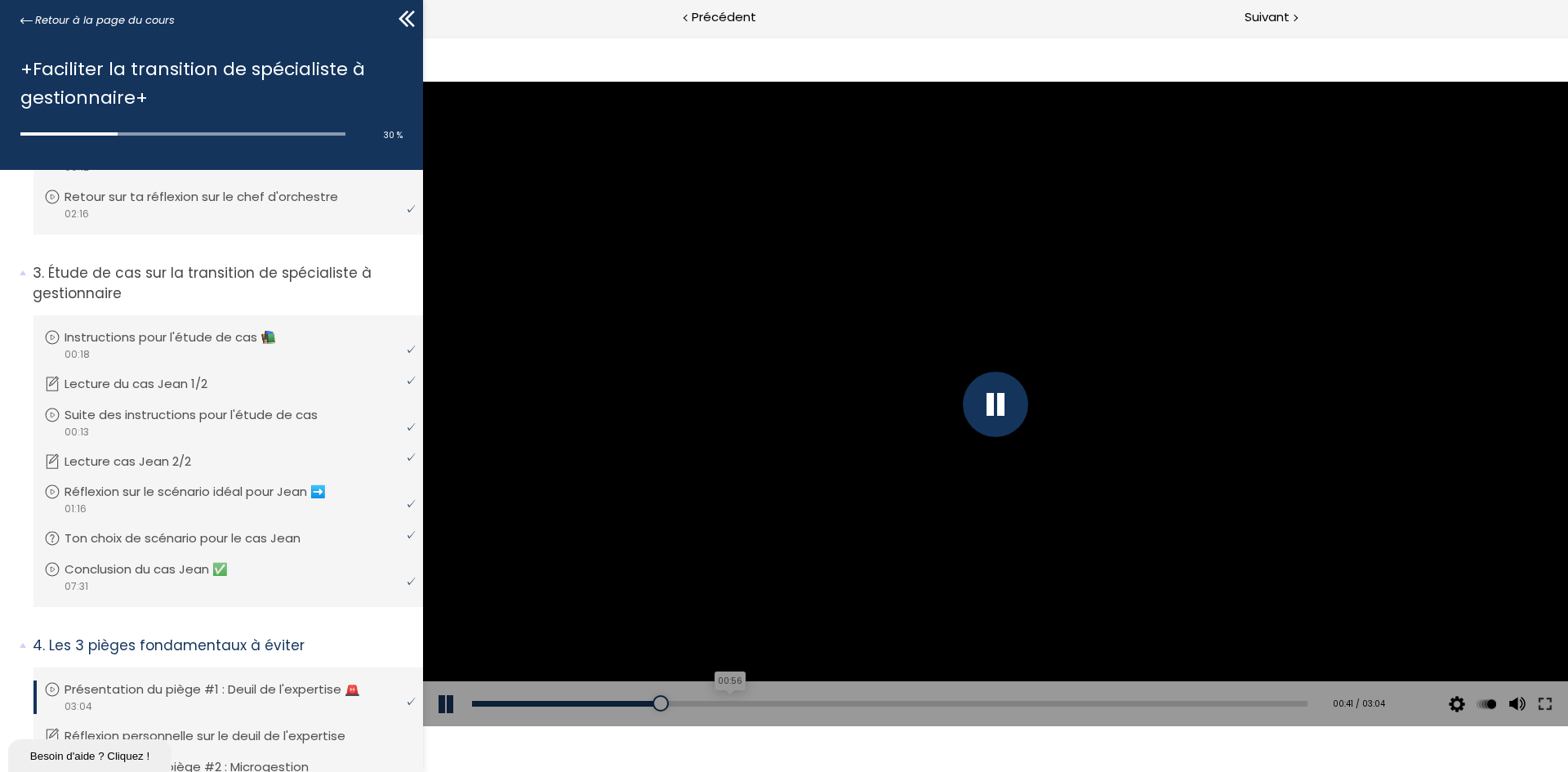click on "00:56" at bounding box center (889, 703) 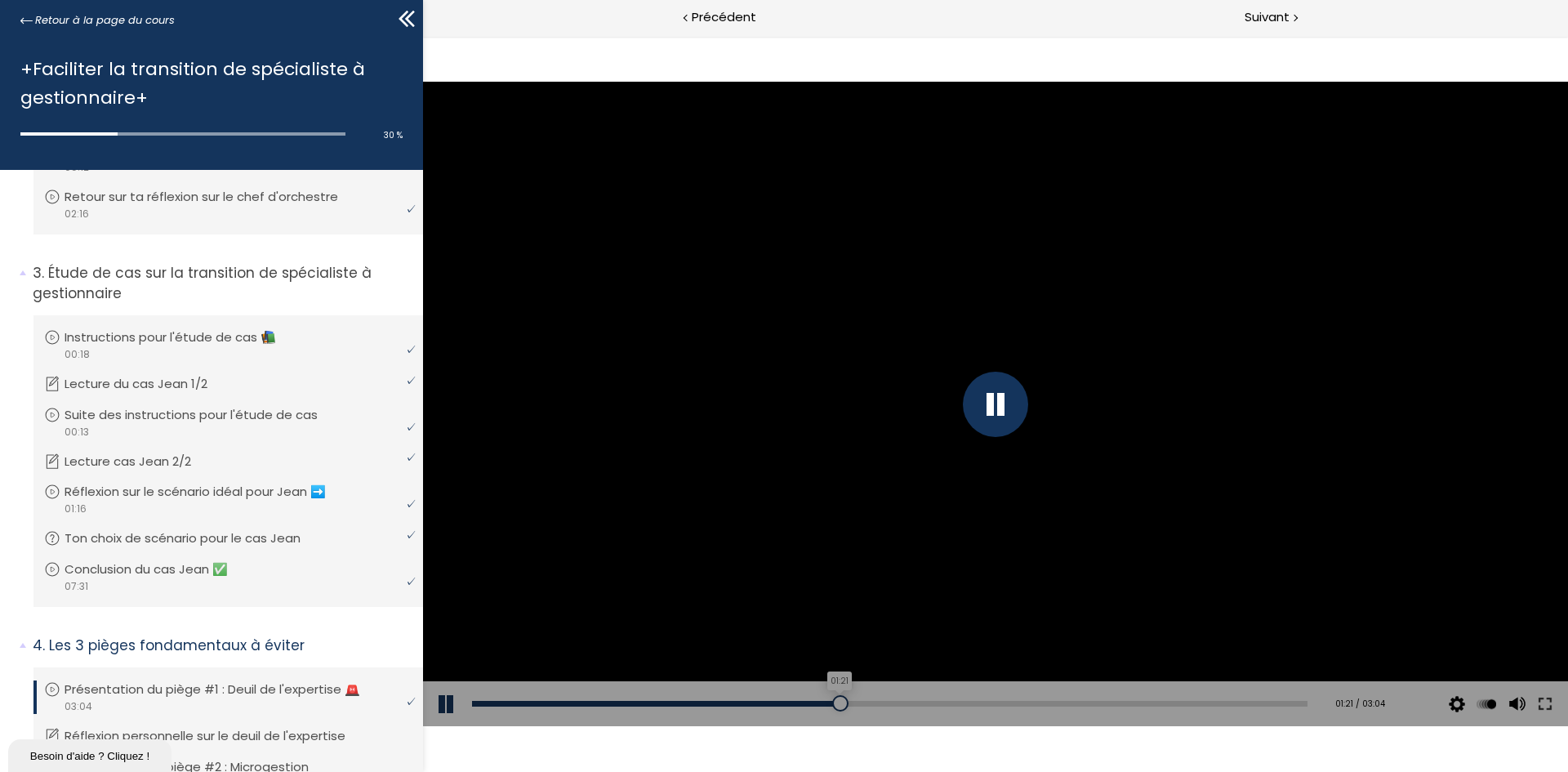click on "01:21" at bounding box center [889, 703] 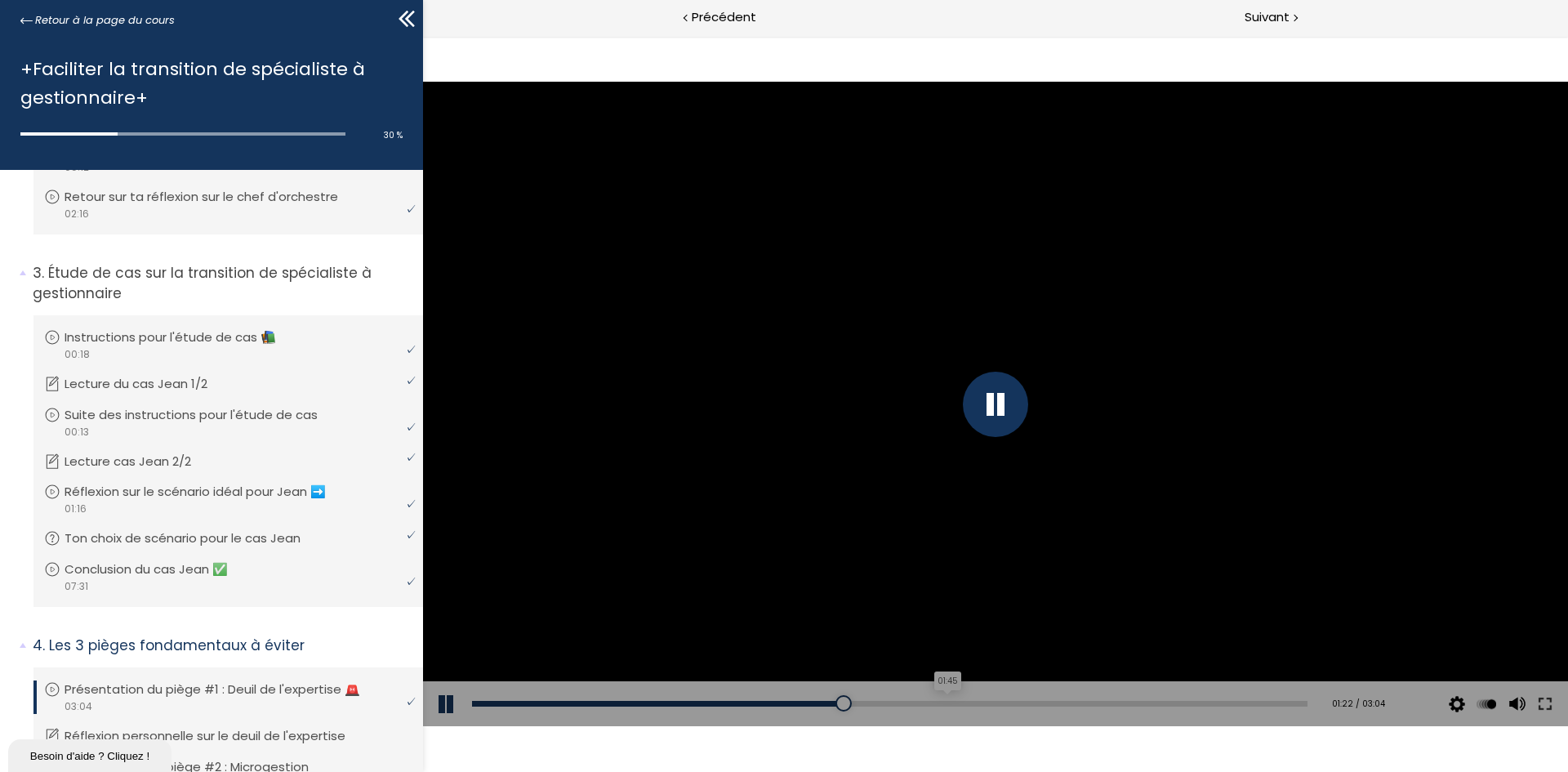 click on "01:45" at bounding box center [889, 703] 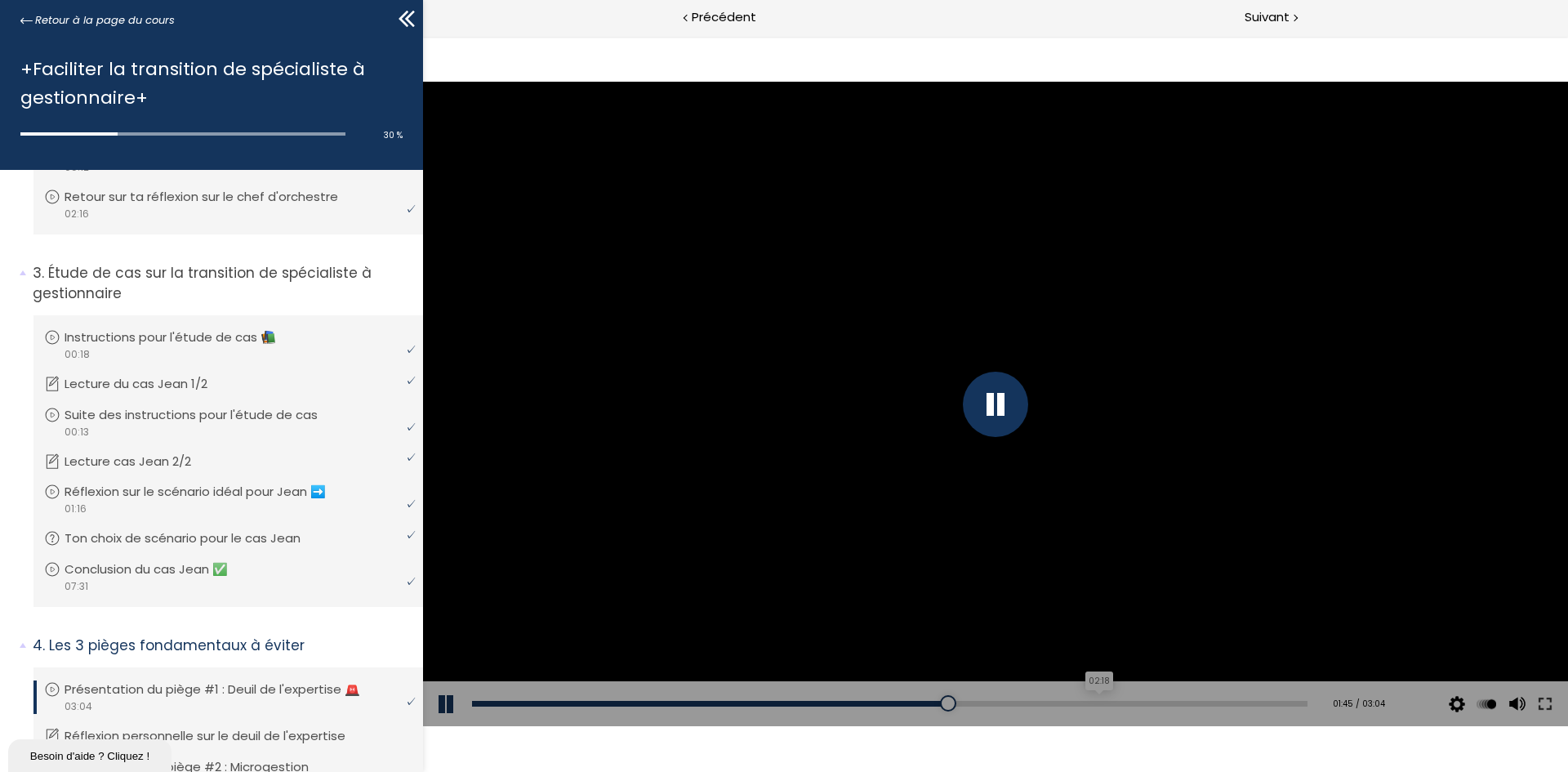 click on "02:18" at bounding box center (889, 703) 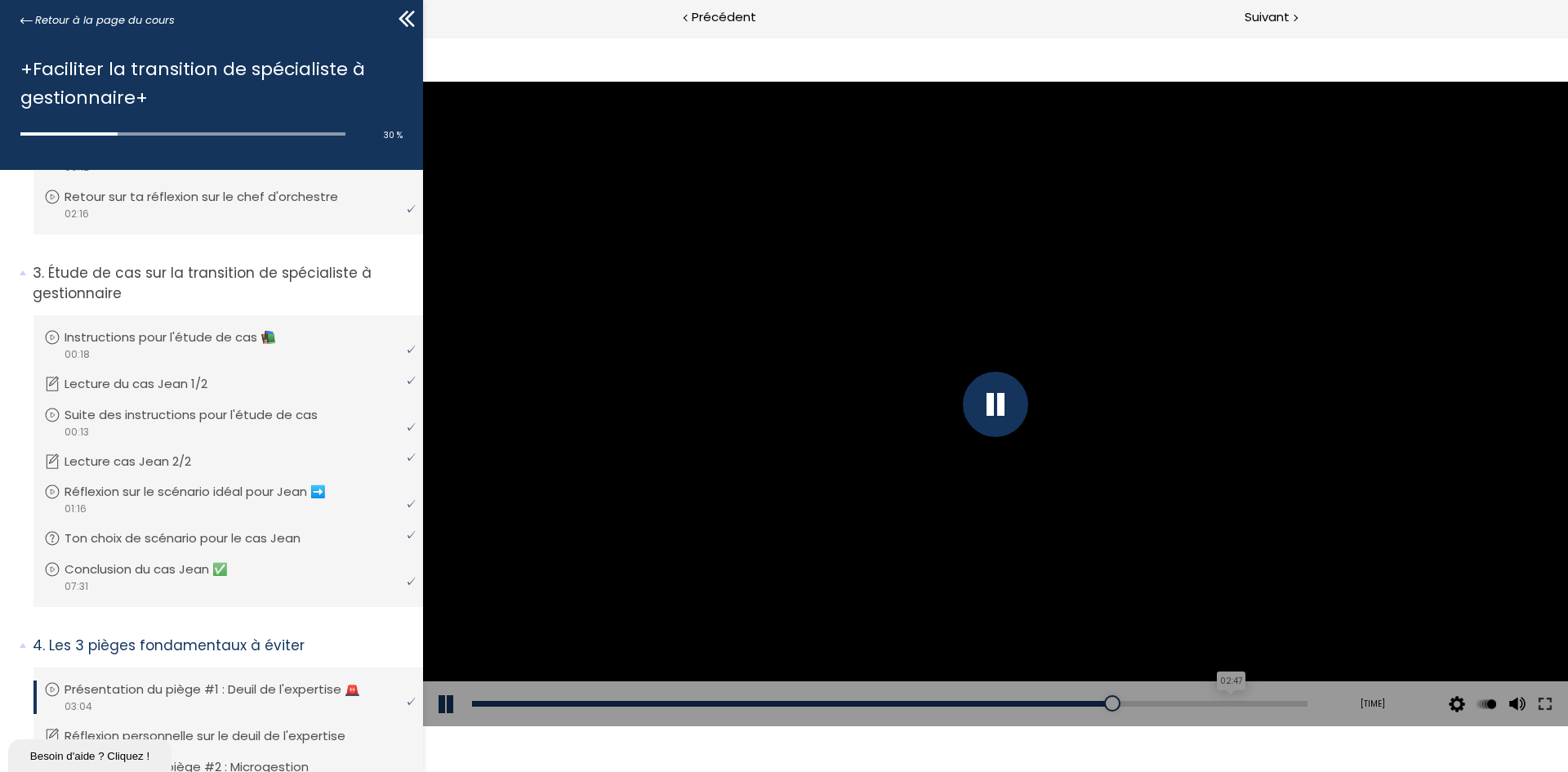 click on "02:47" at bounding box center [889, 703] 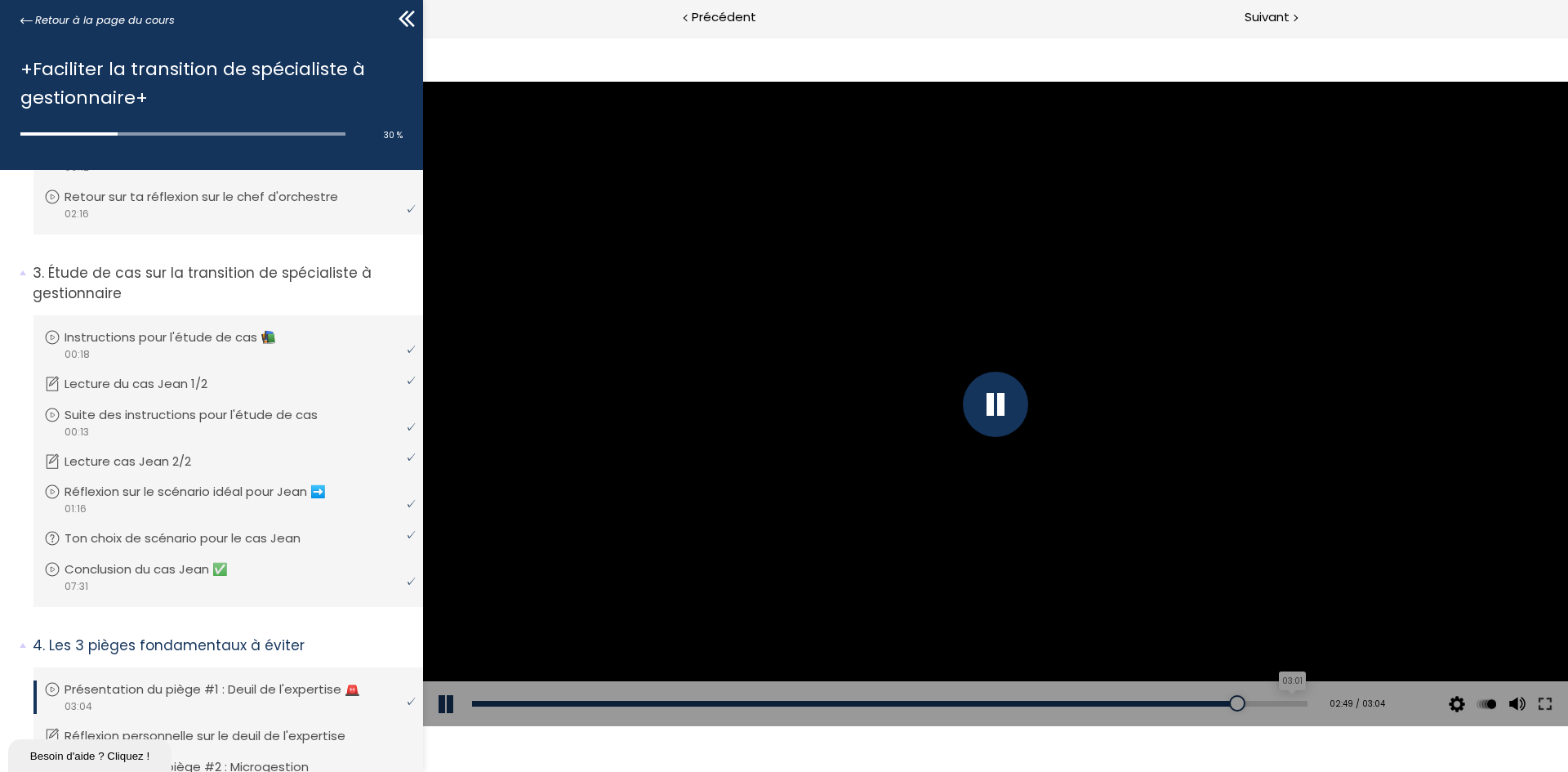 click on "03:01" at bounding box center [889, 703] 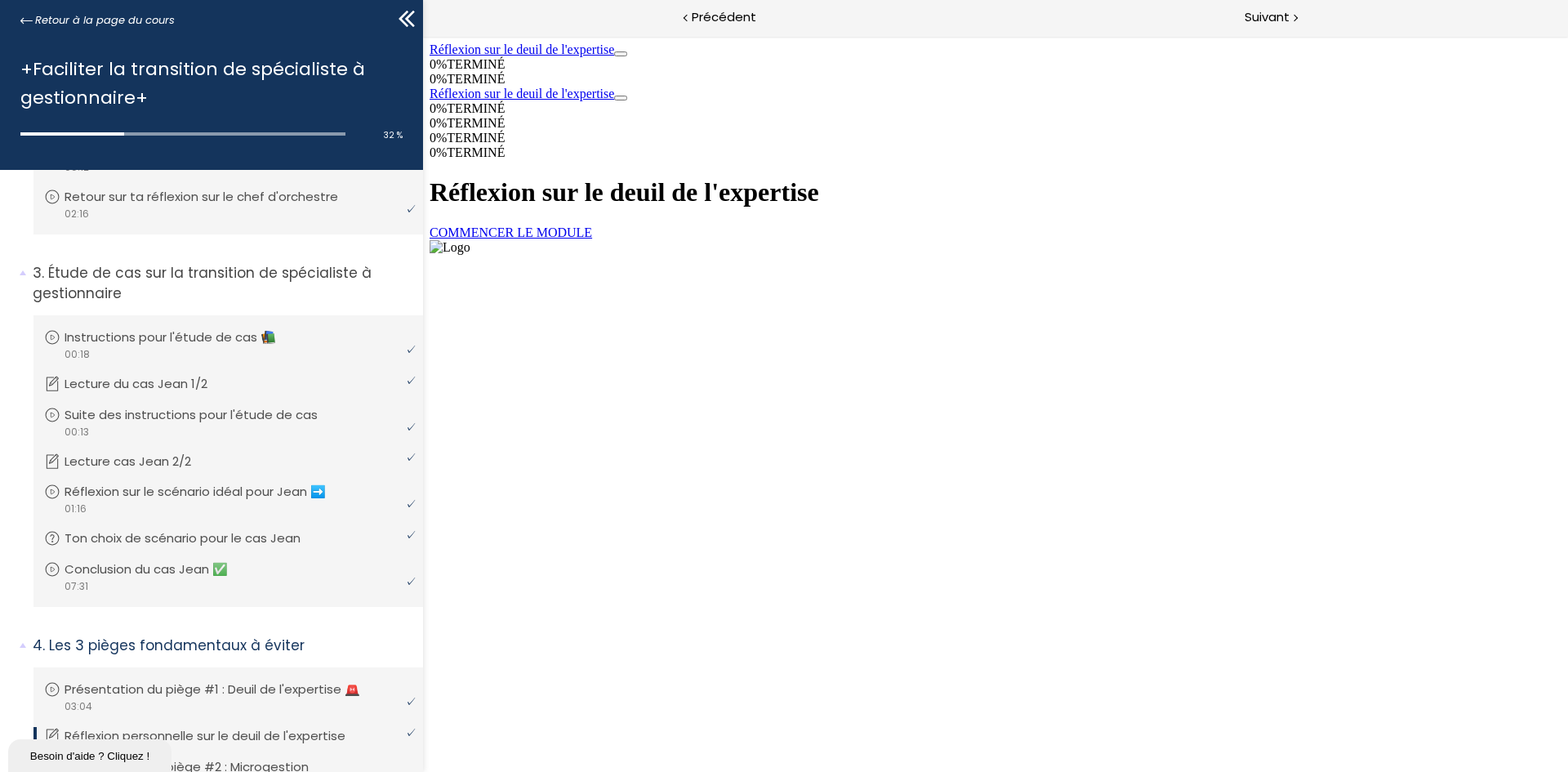 scroll, scrollTop: 0, scrollLeft: 0, axis: both 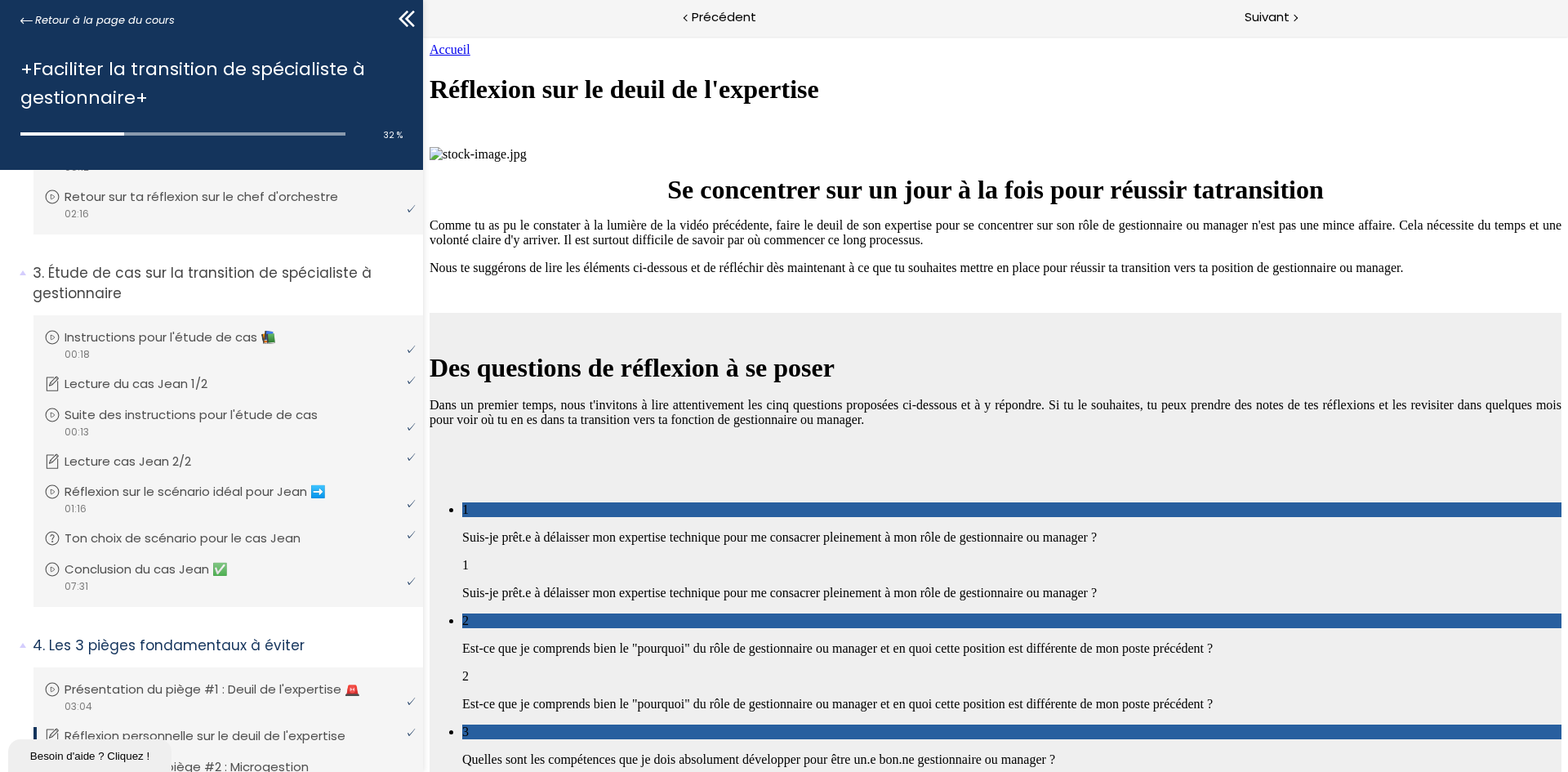 click on "Clique ici une fois que tu as fini ta liste" at bounding box center [521, 3514] 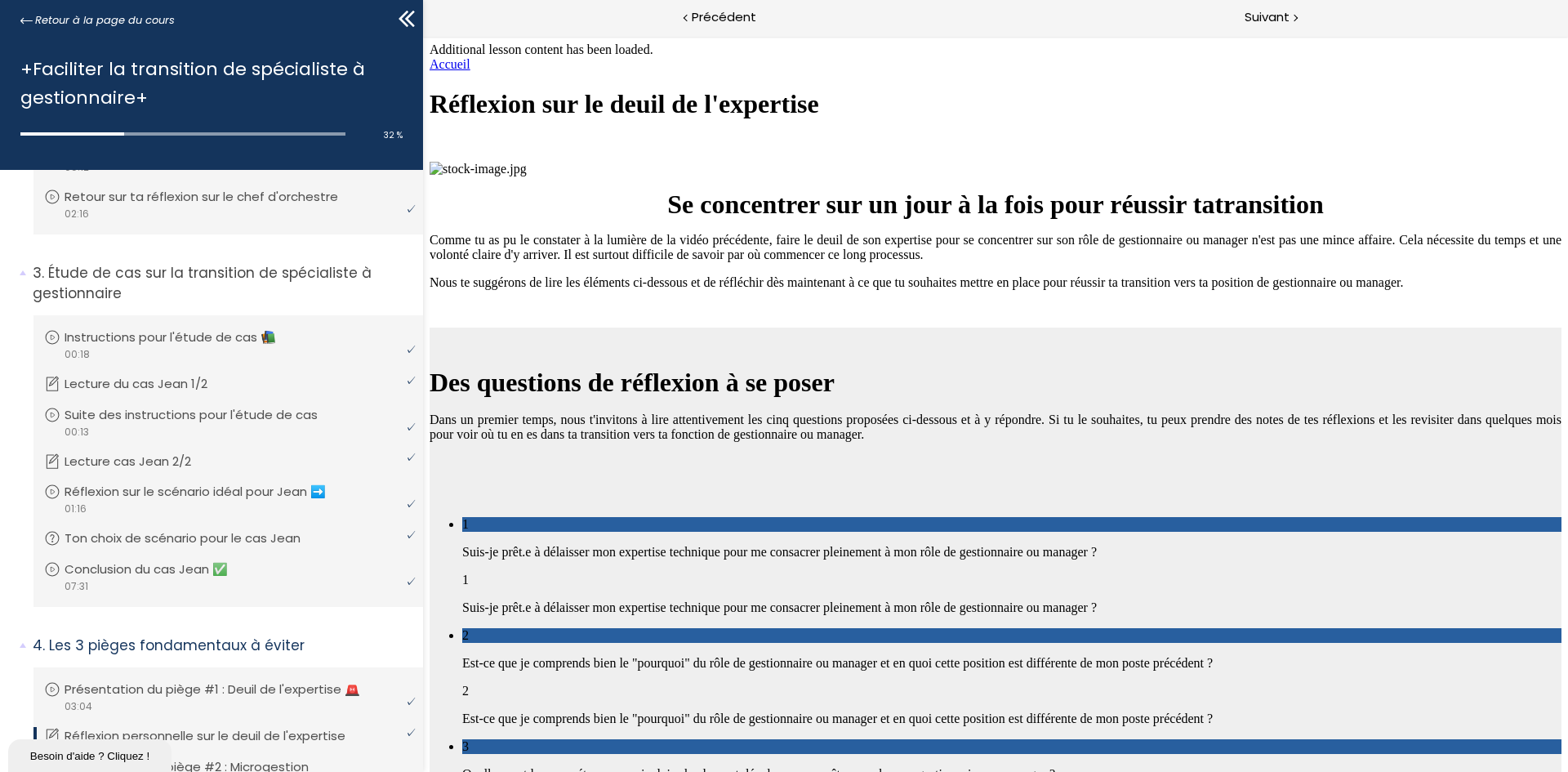 scroll, scrollTop: 4451, scrollLeft: 0, axis: vertical 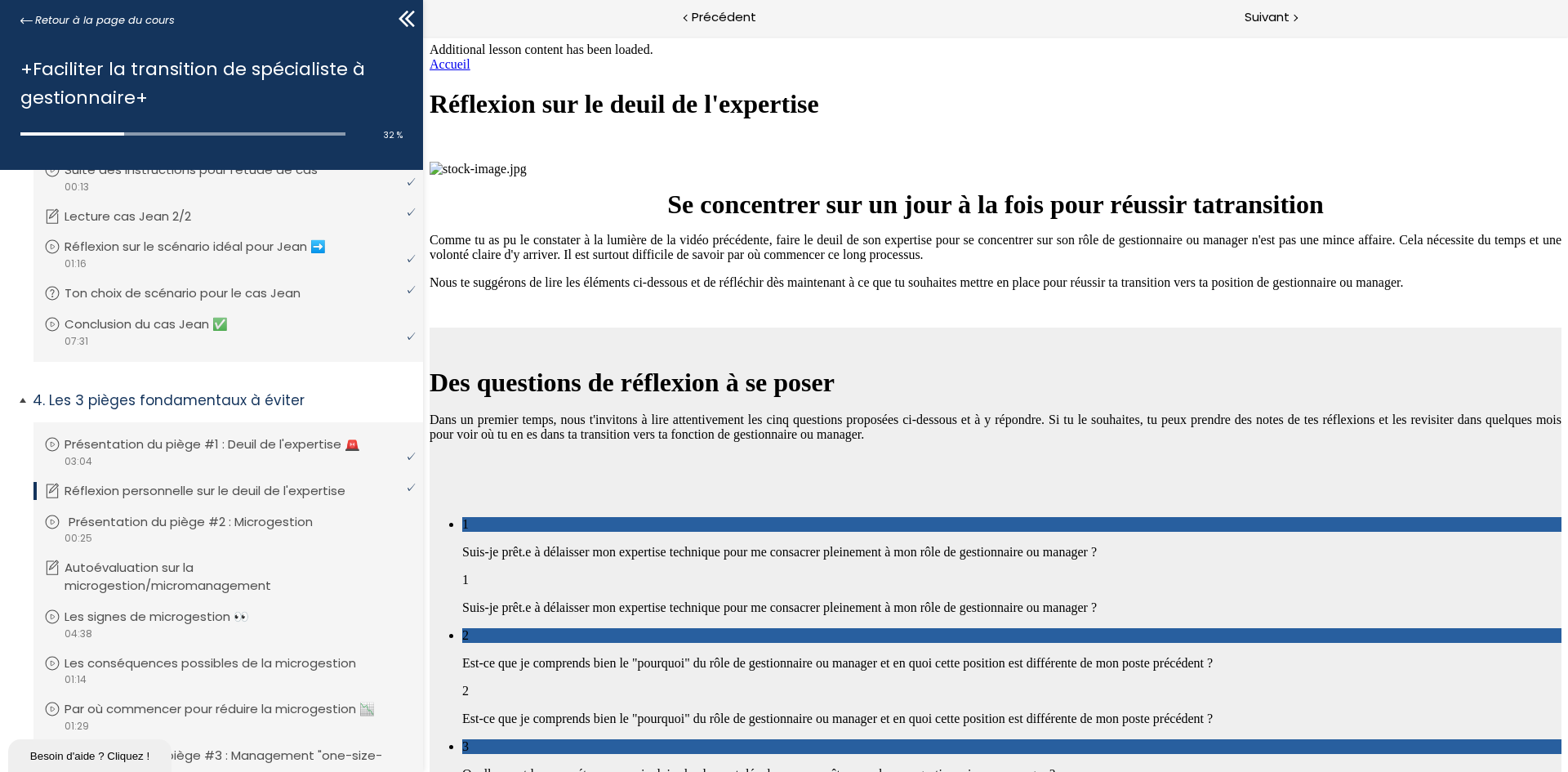 click on "Présentation du piège #2 : Microgestion" at bounding box center [203, 522] 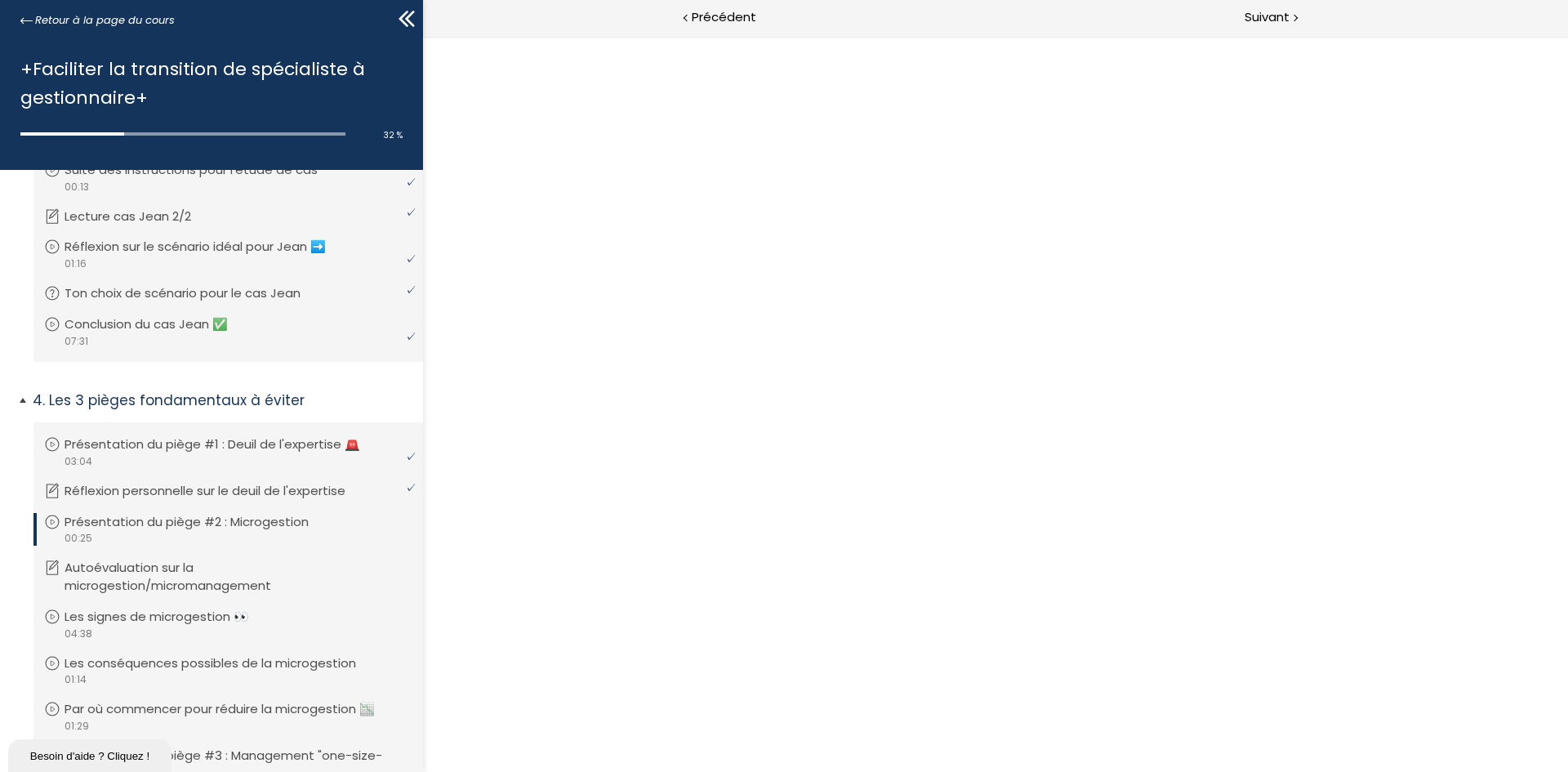 scroll, scrollTop: 0, scrollLeft: 0, axis: both 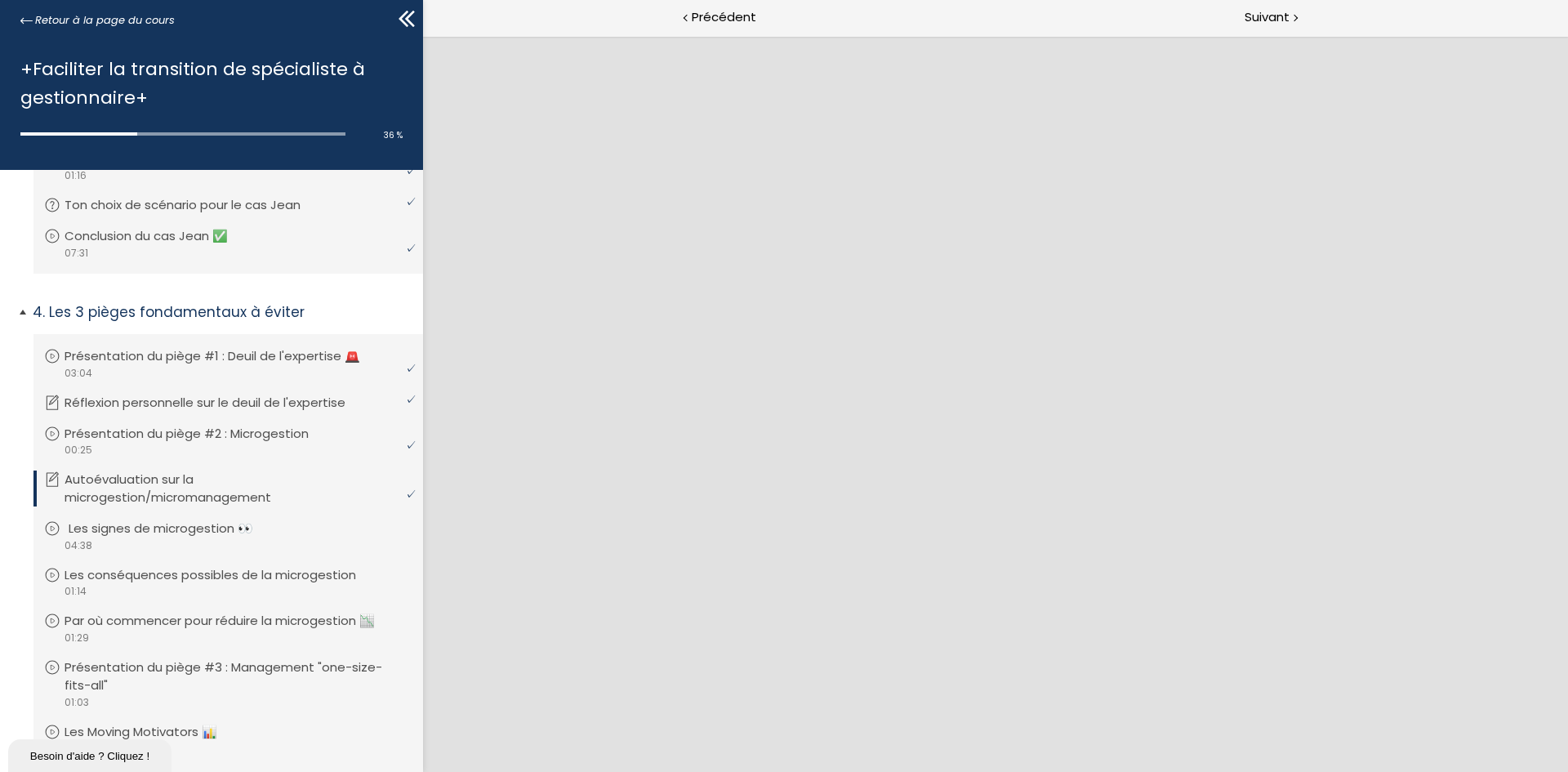 click on "Les signes de microgestion 👀" at bounding box center [173, 529] 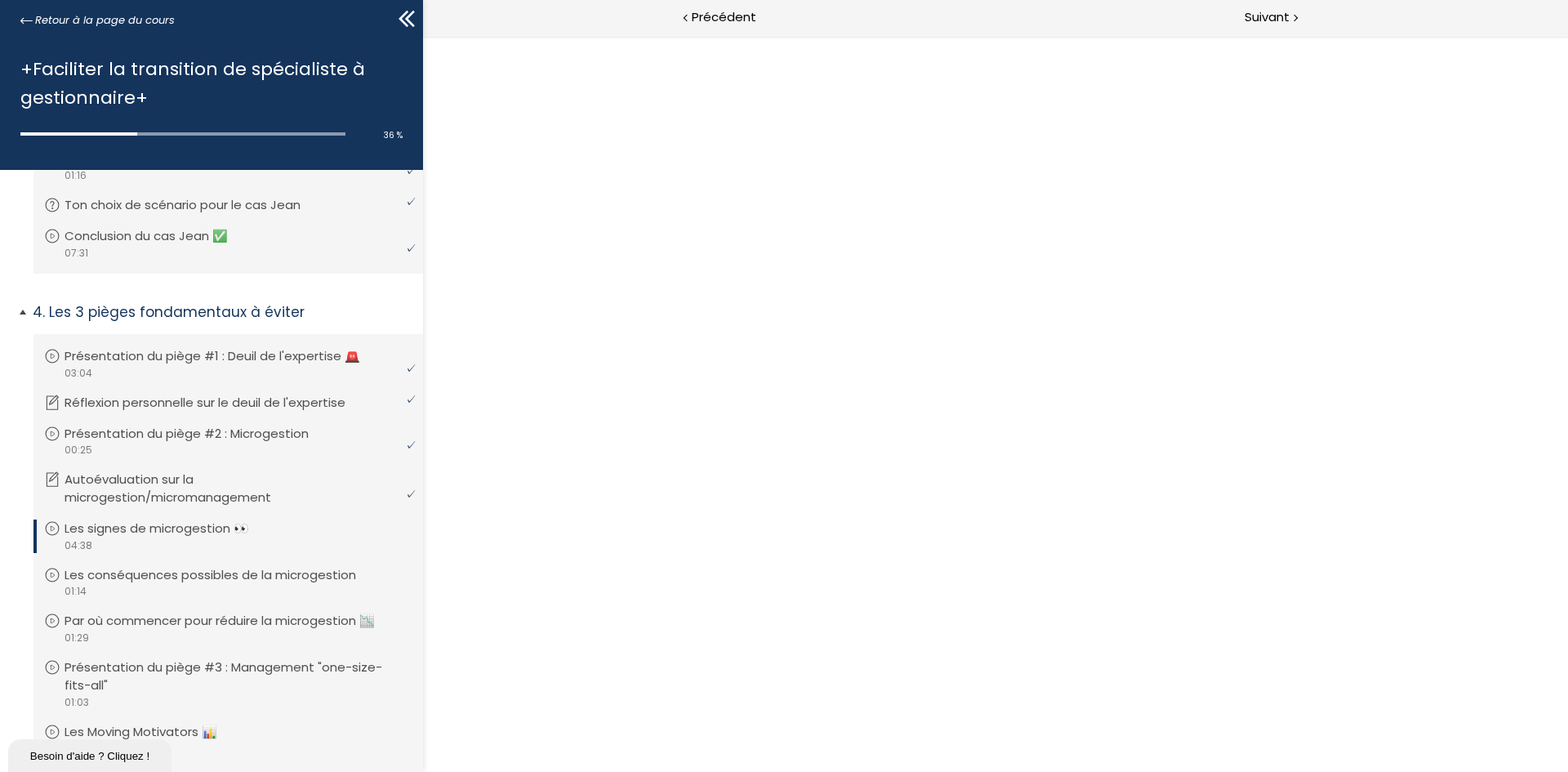 scroll, scrollTop: 0, scrollLeft: 0, axis: both 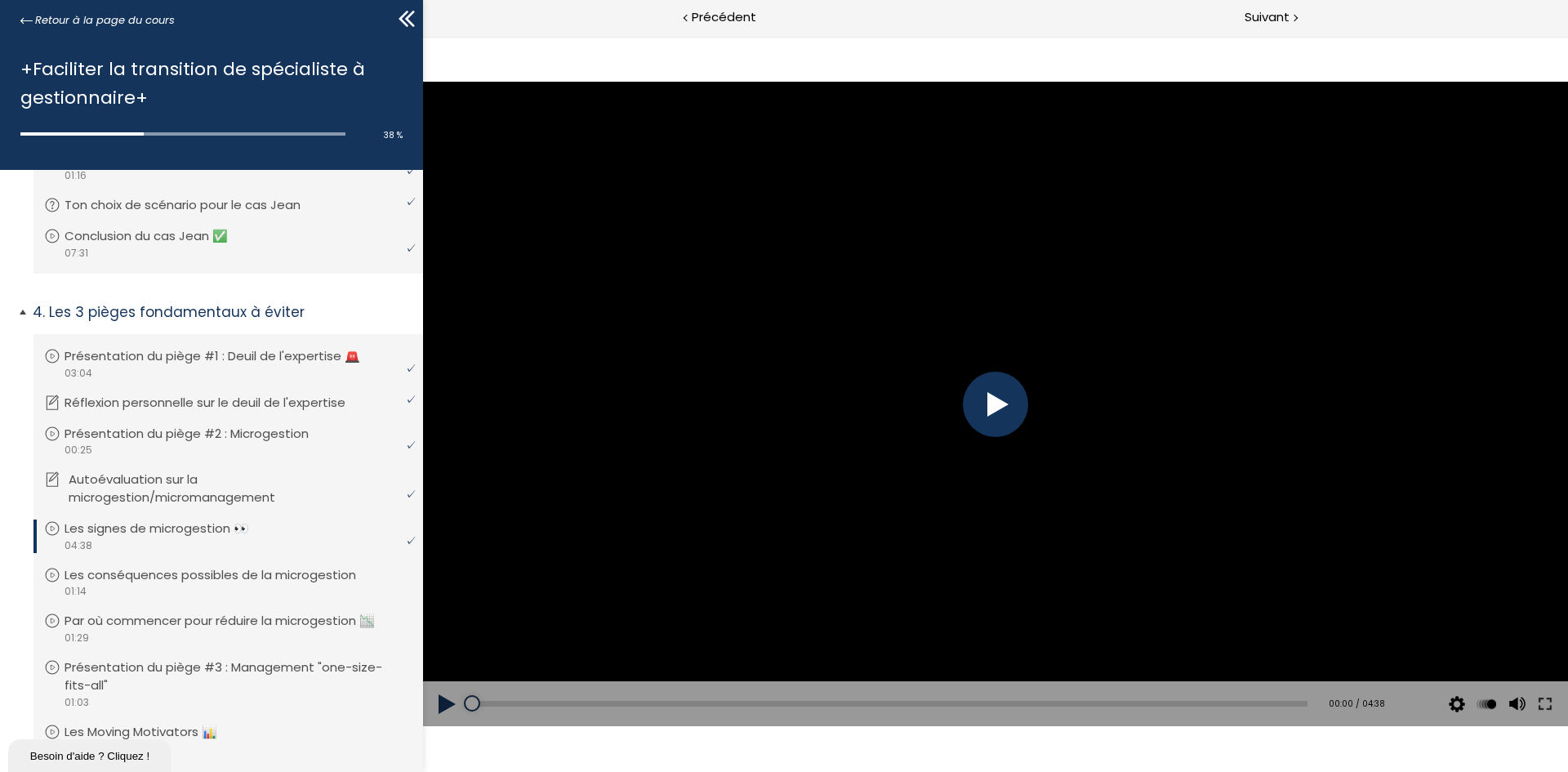 click on "Autoévaluation sur la microgestion/micromanagement" at bounding box center [240, 489] 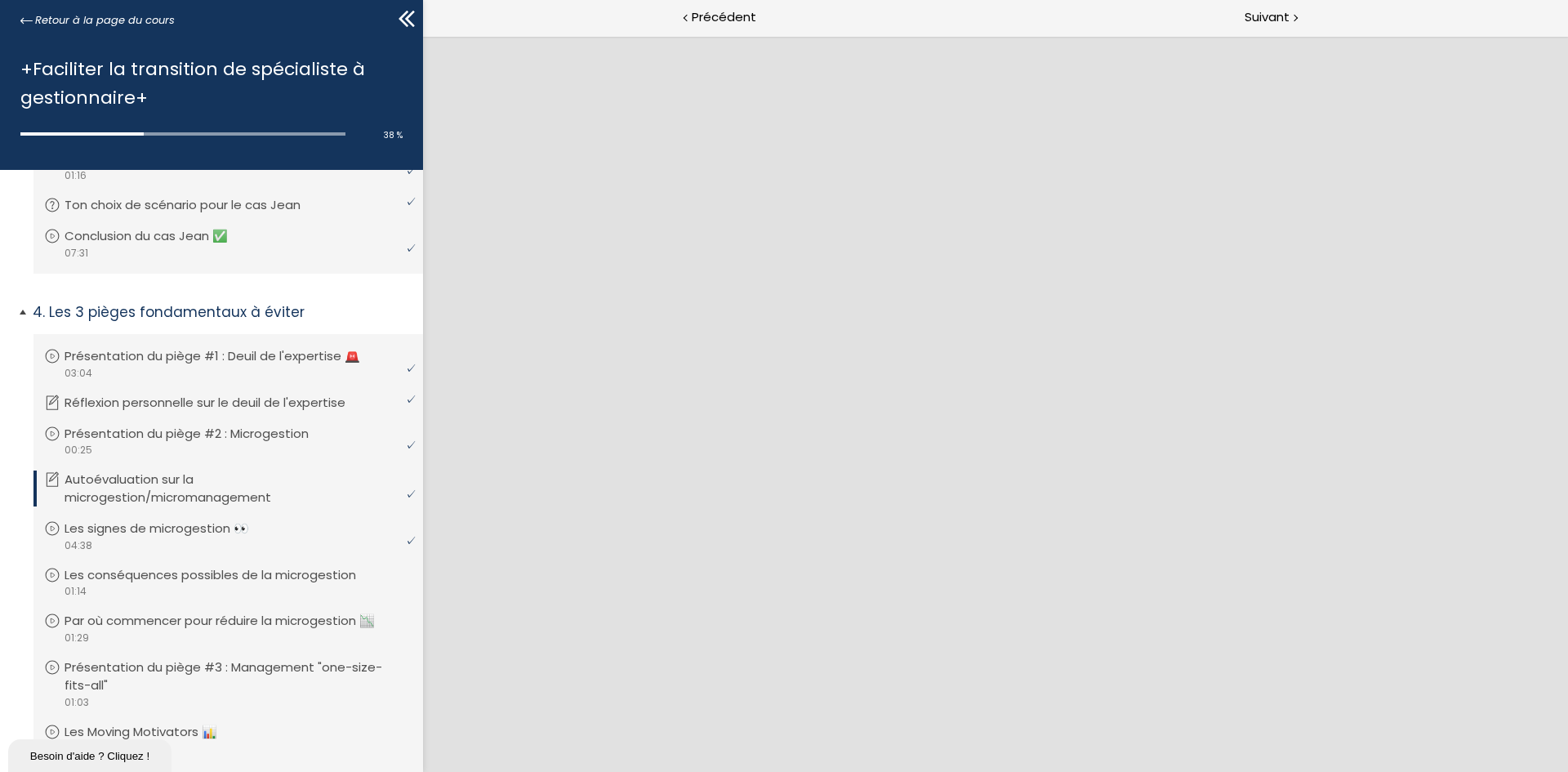 scroll, scrollTop: 0, scrollLeft: 0, axis: both 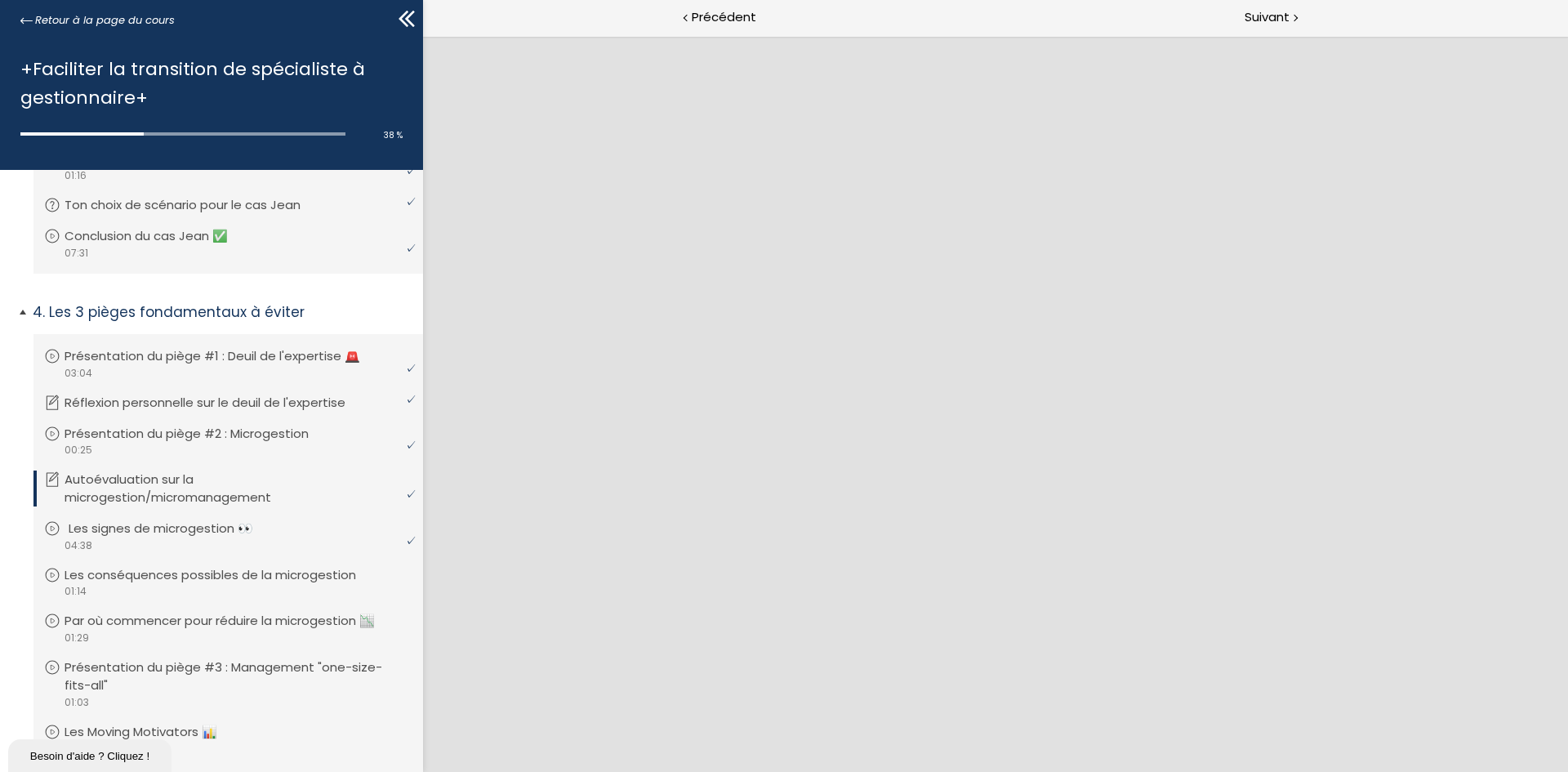 click on "Les signes de microgestion 👀" at bounding box center (173, 529) 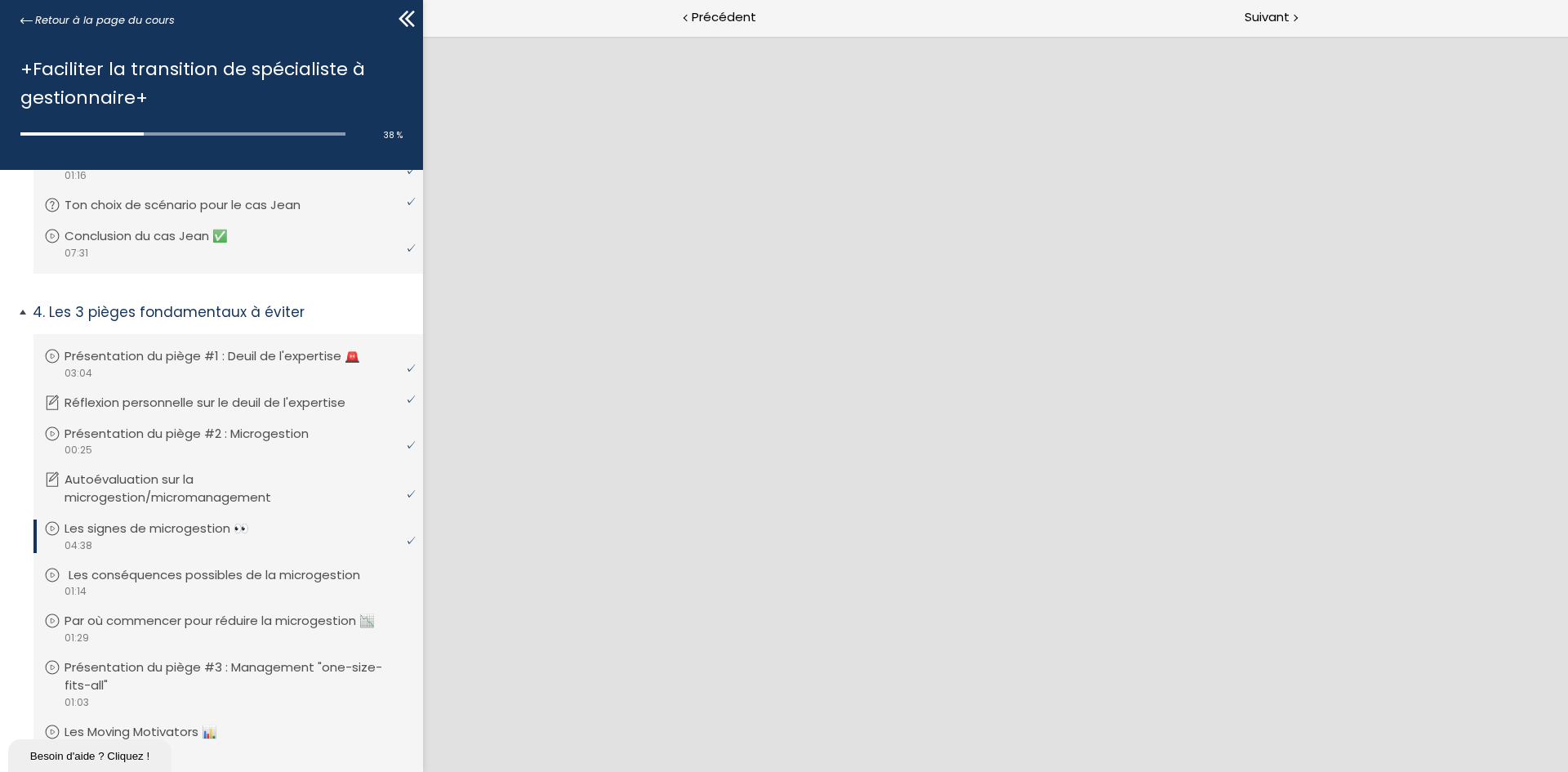 click on "Les conséquences possibles de la microgestion" at bounding box center (226, 575) 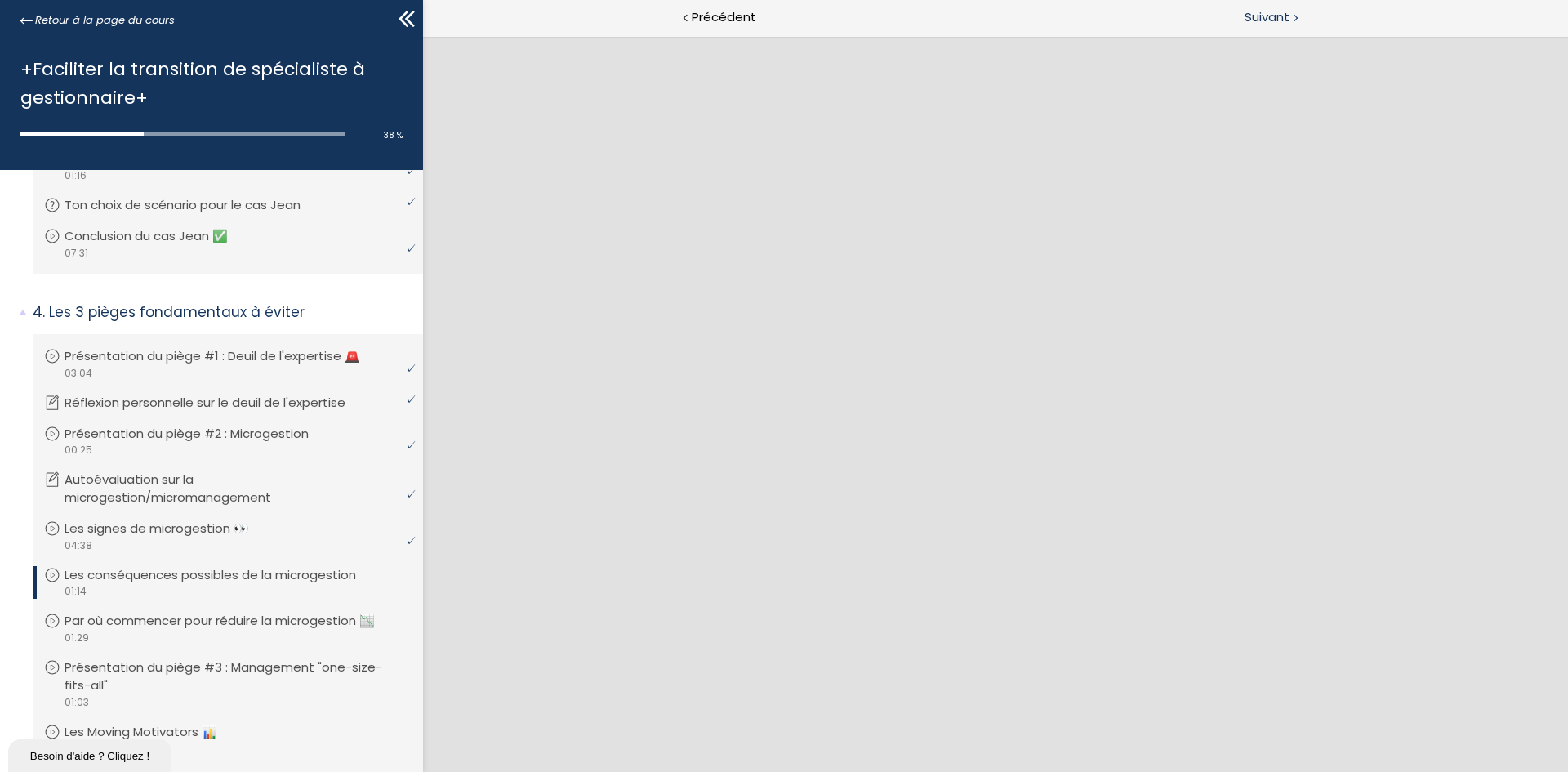 click on "Suivant" at bounding box center (1267, 17) 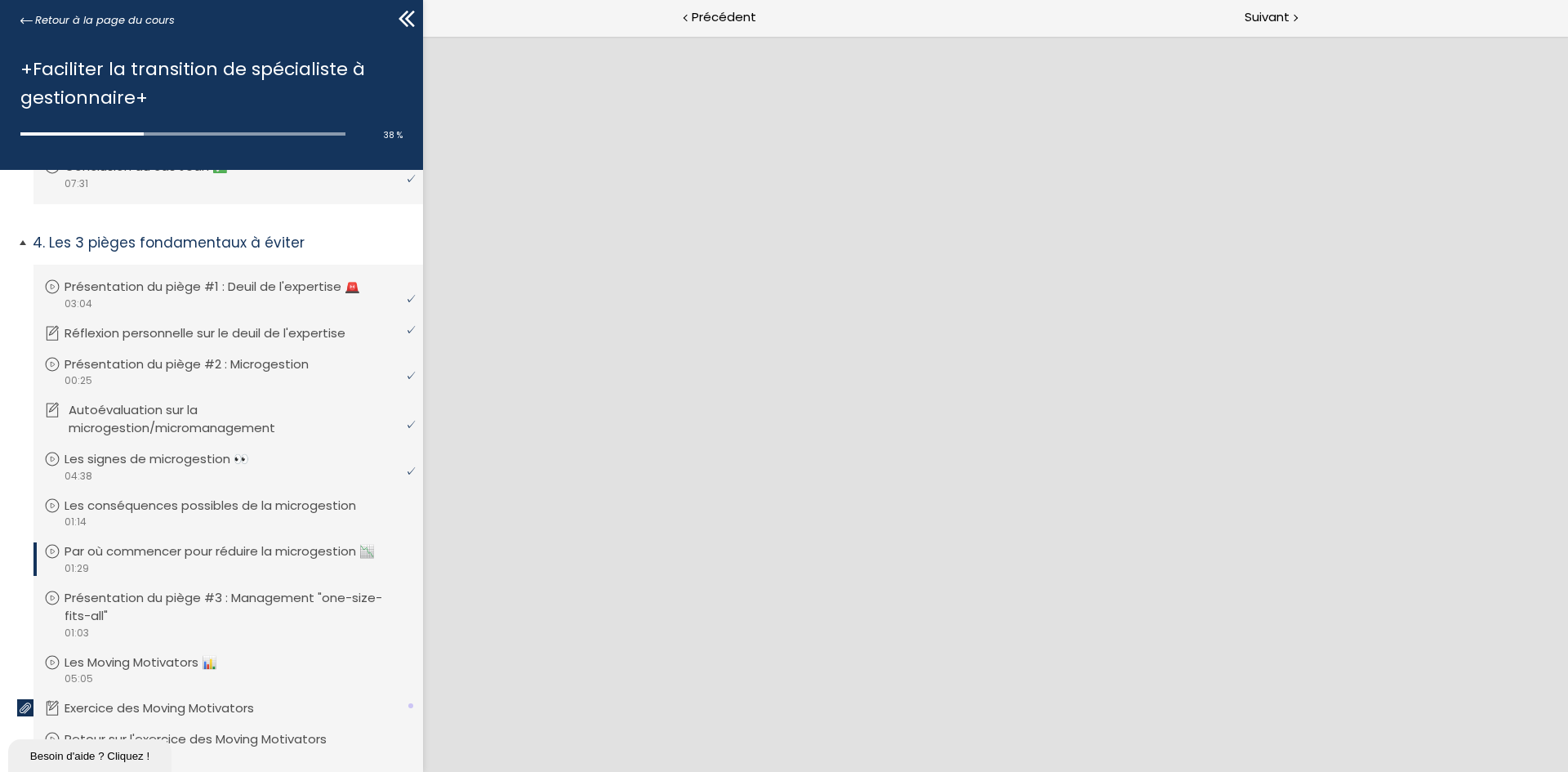 scroll, scrollTop: 905, scrollLeft: 0, axis: vertical 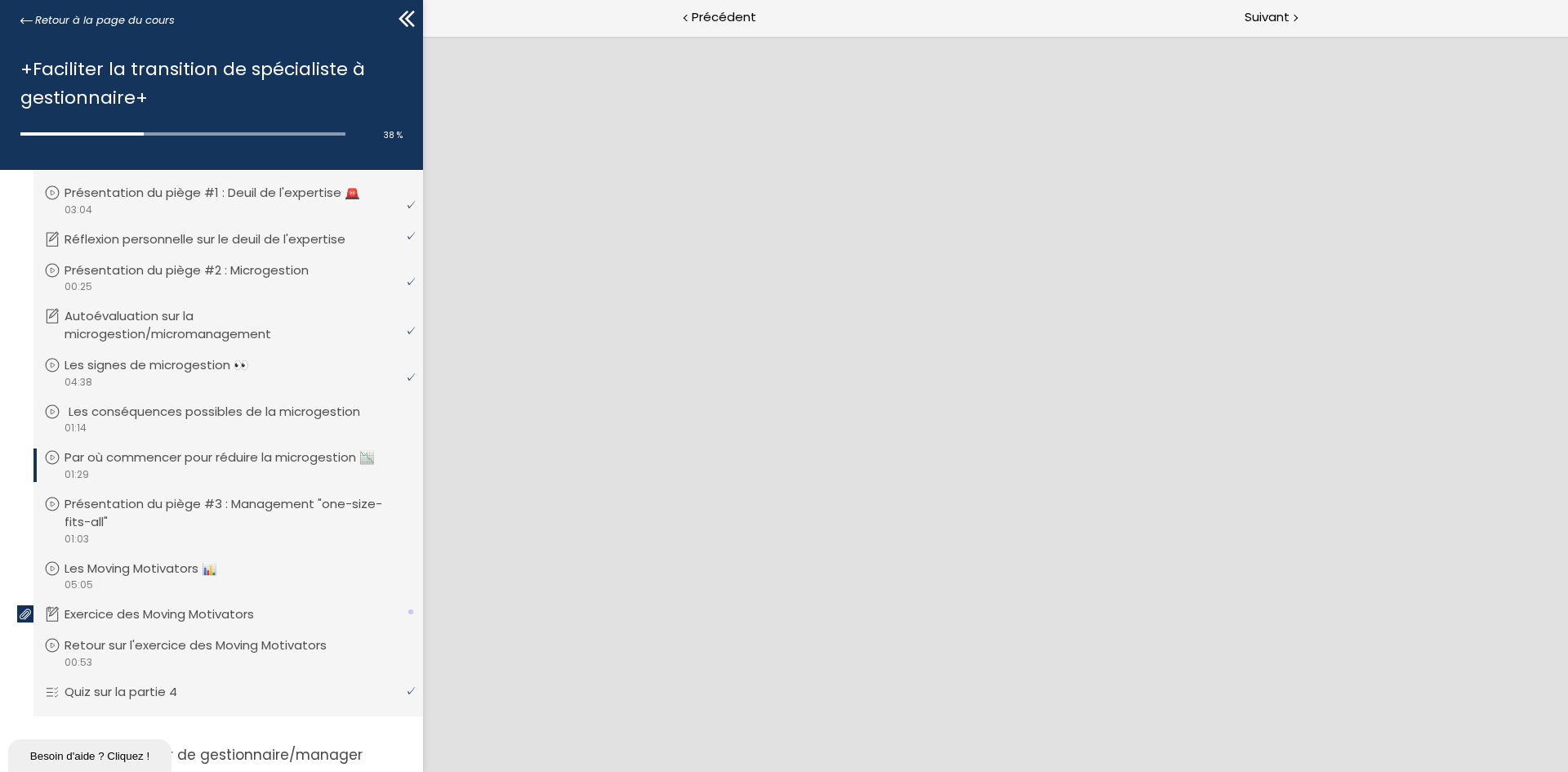 click on "Les conséquences possibles de la microgestion" at bounding box center (226, 412) 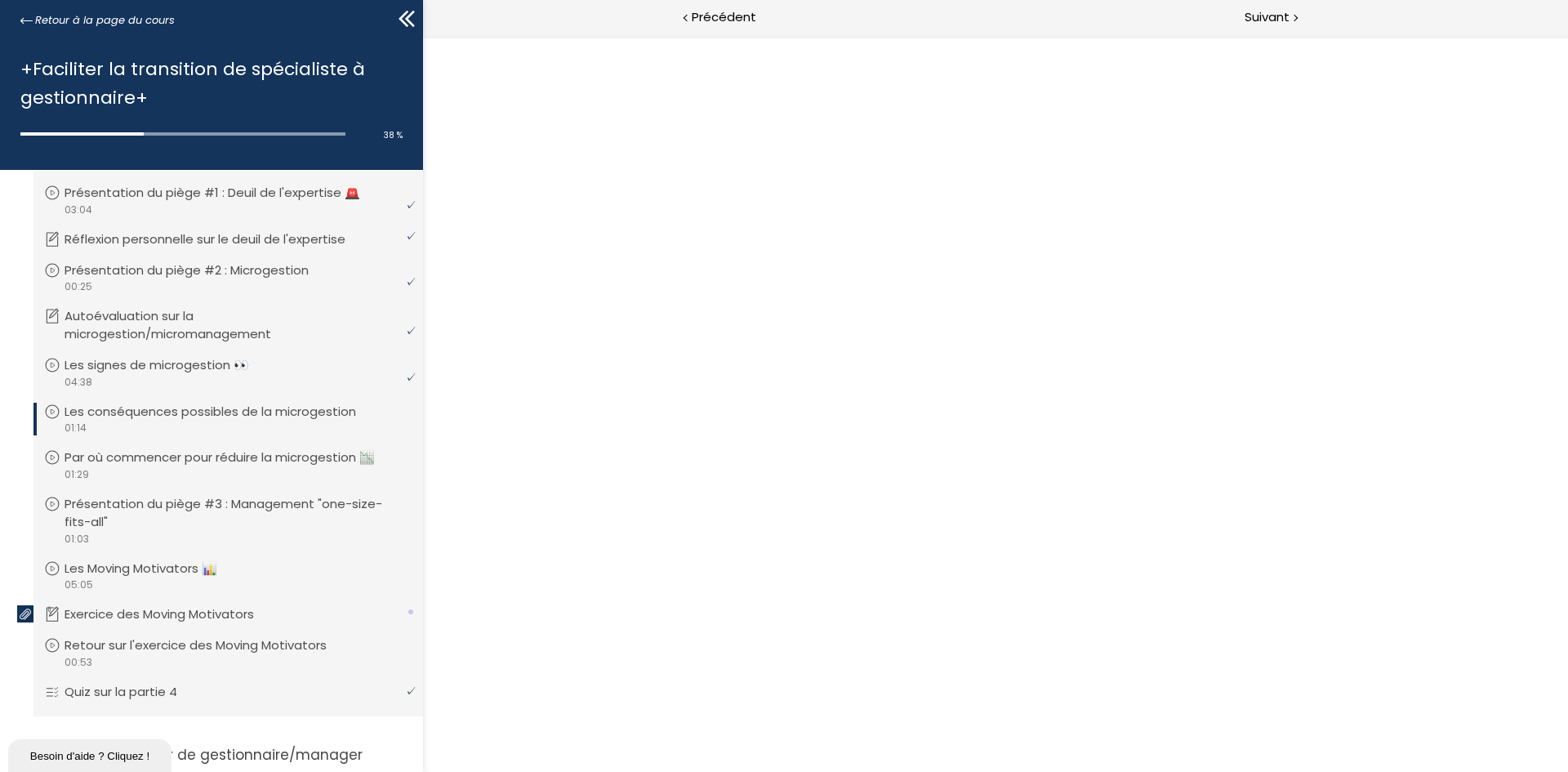 scroll, scrollTop: 0, scrollLeft: 0, axis: both 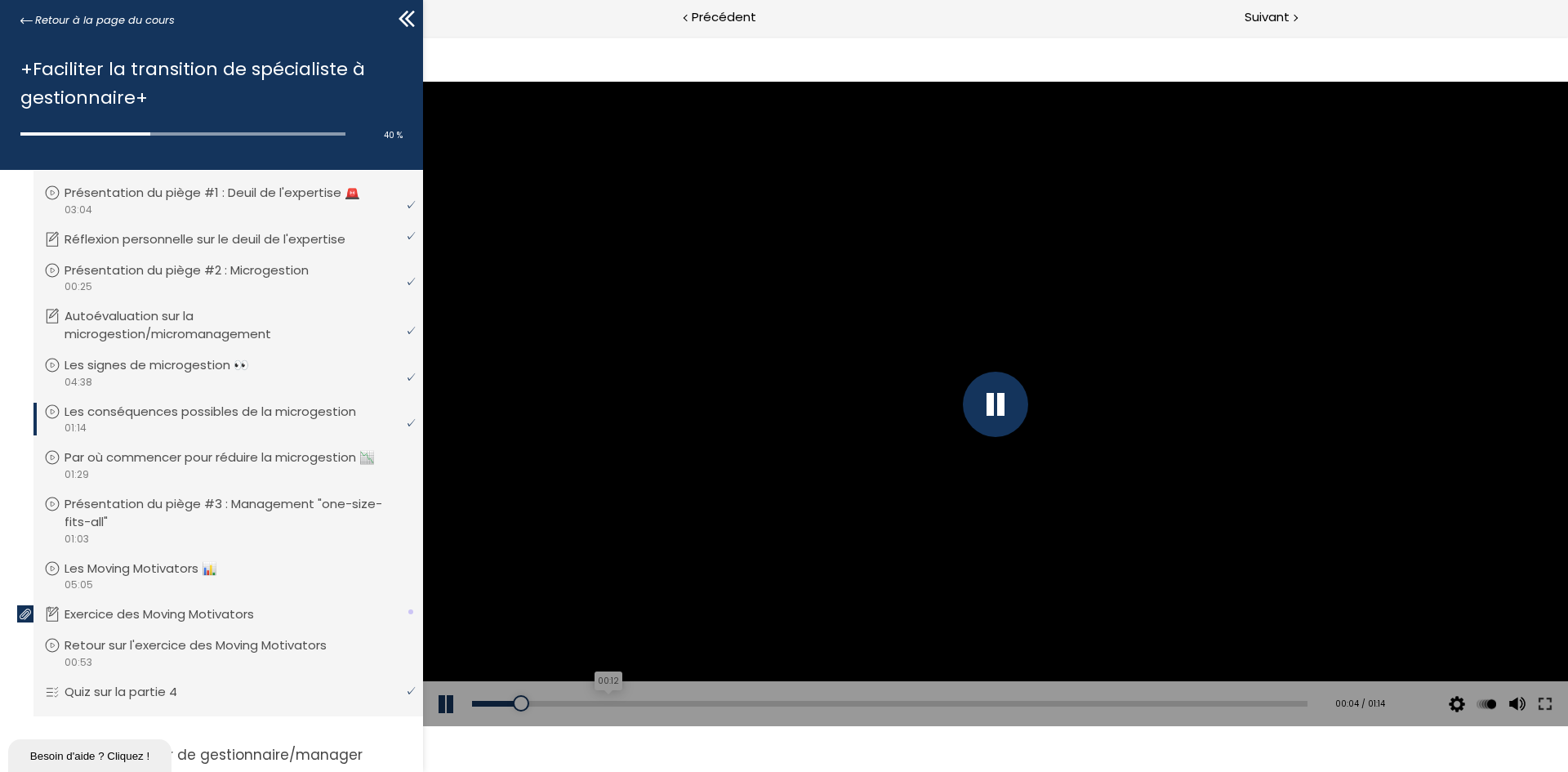 click on "00:12" at bounding box center [889, 703] 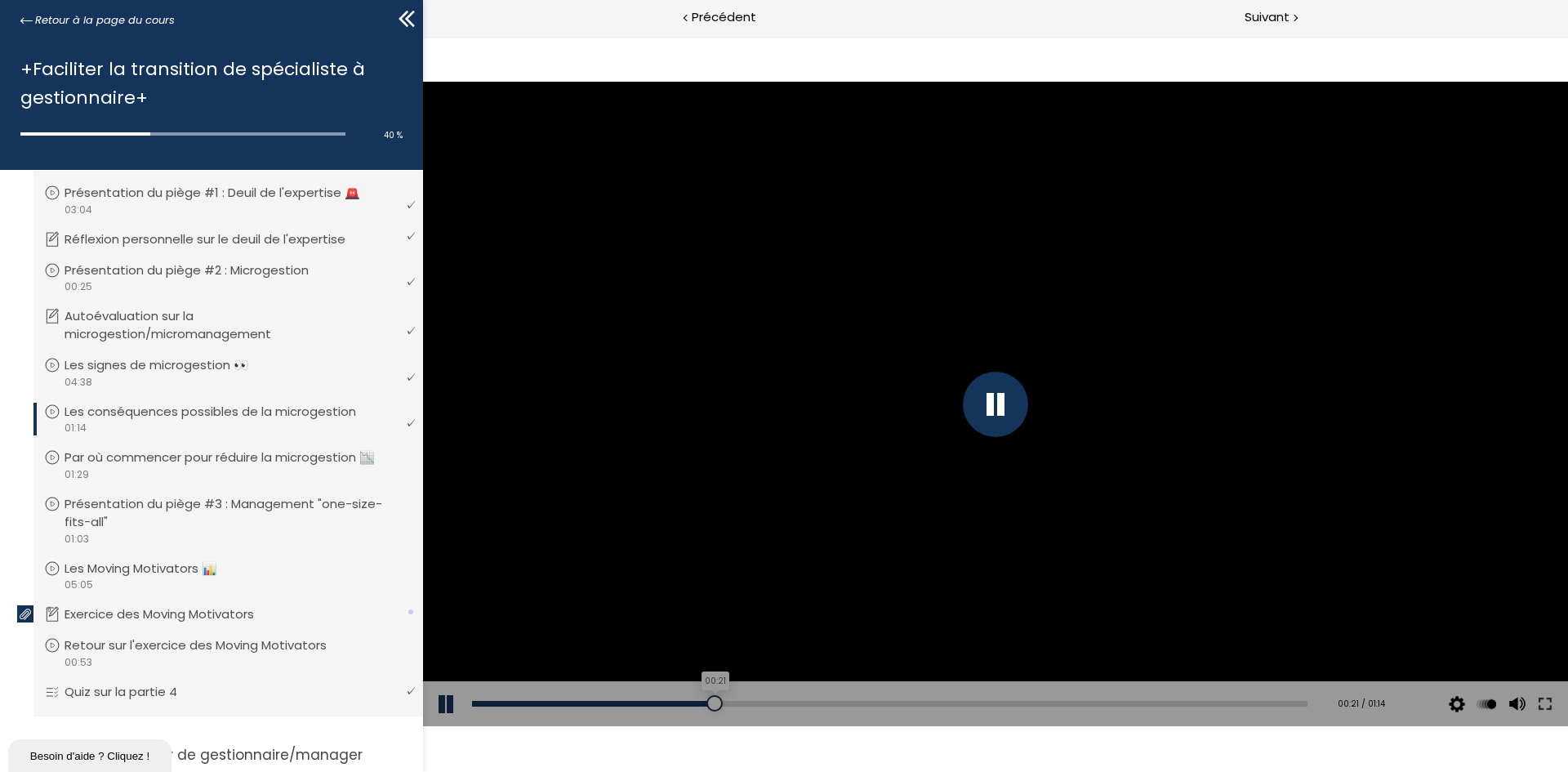 click on "00:21" at bounding box center [889, 703] 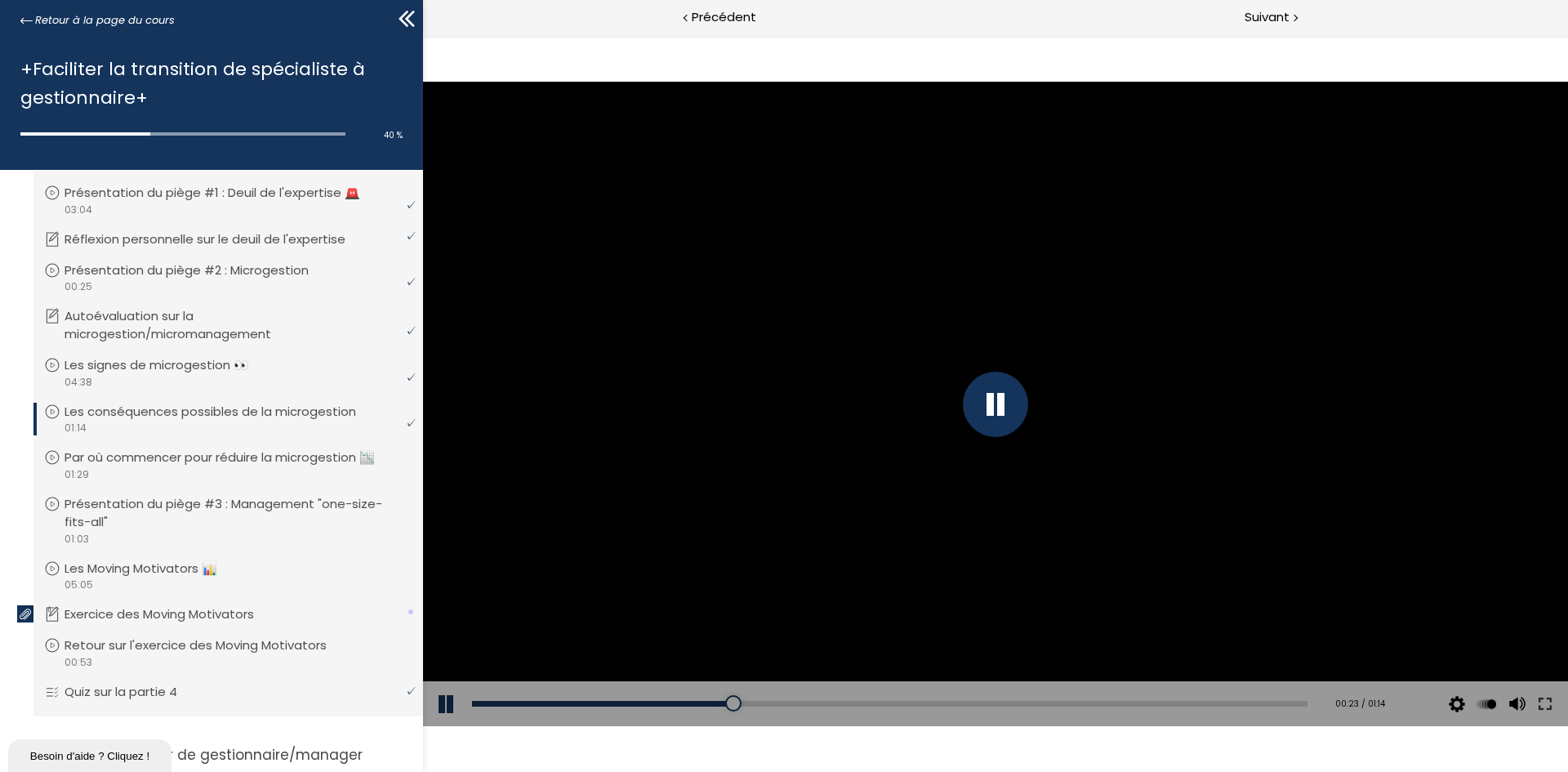 click on "Add chapter
00:31" at bounding box center [889, 704] 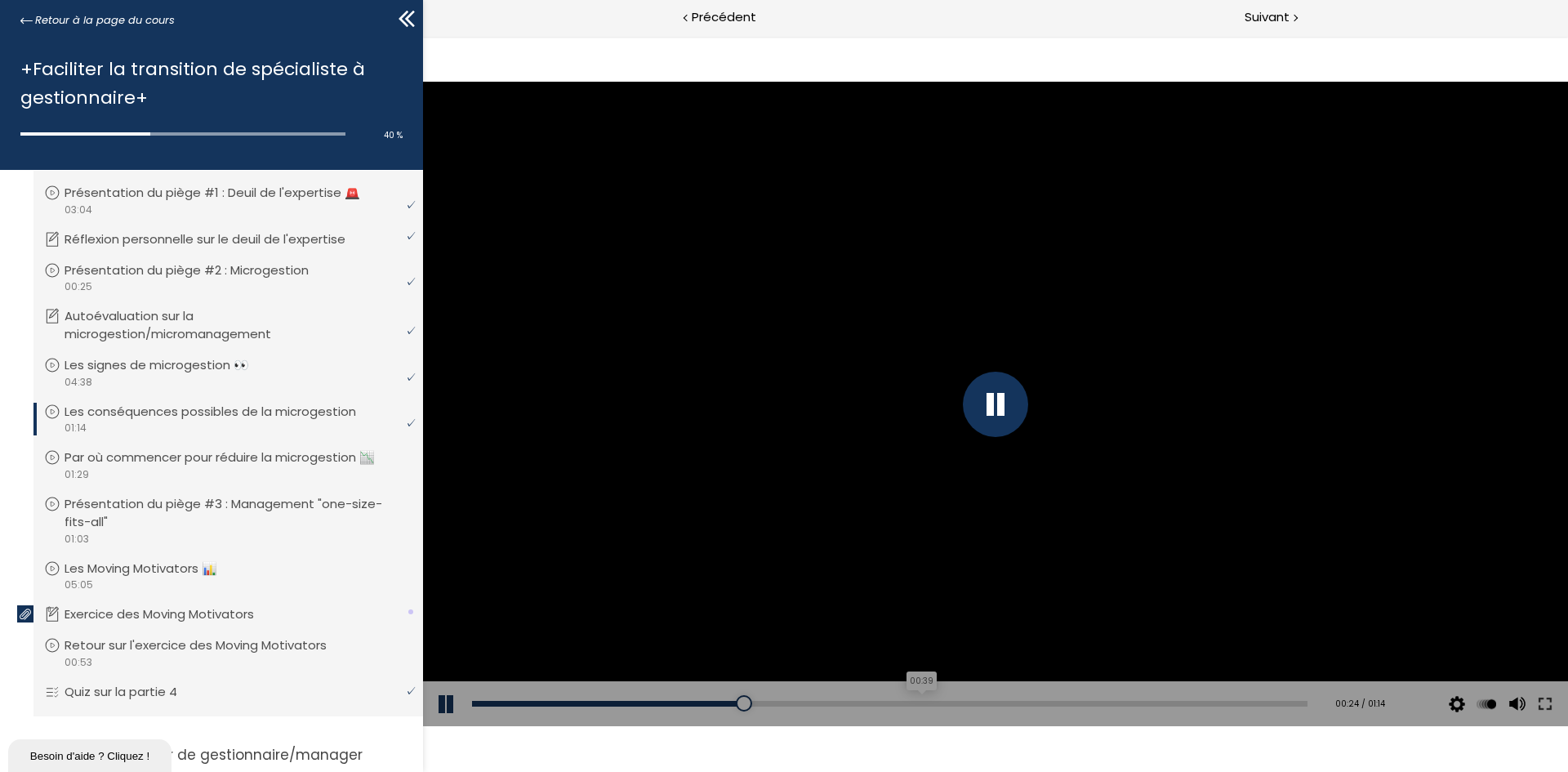 click on "Add chapter
00:39" at bounding box center [889, 704] 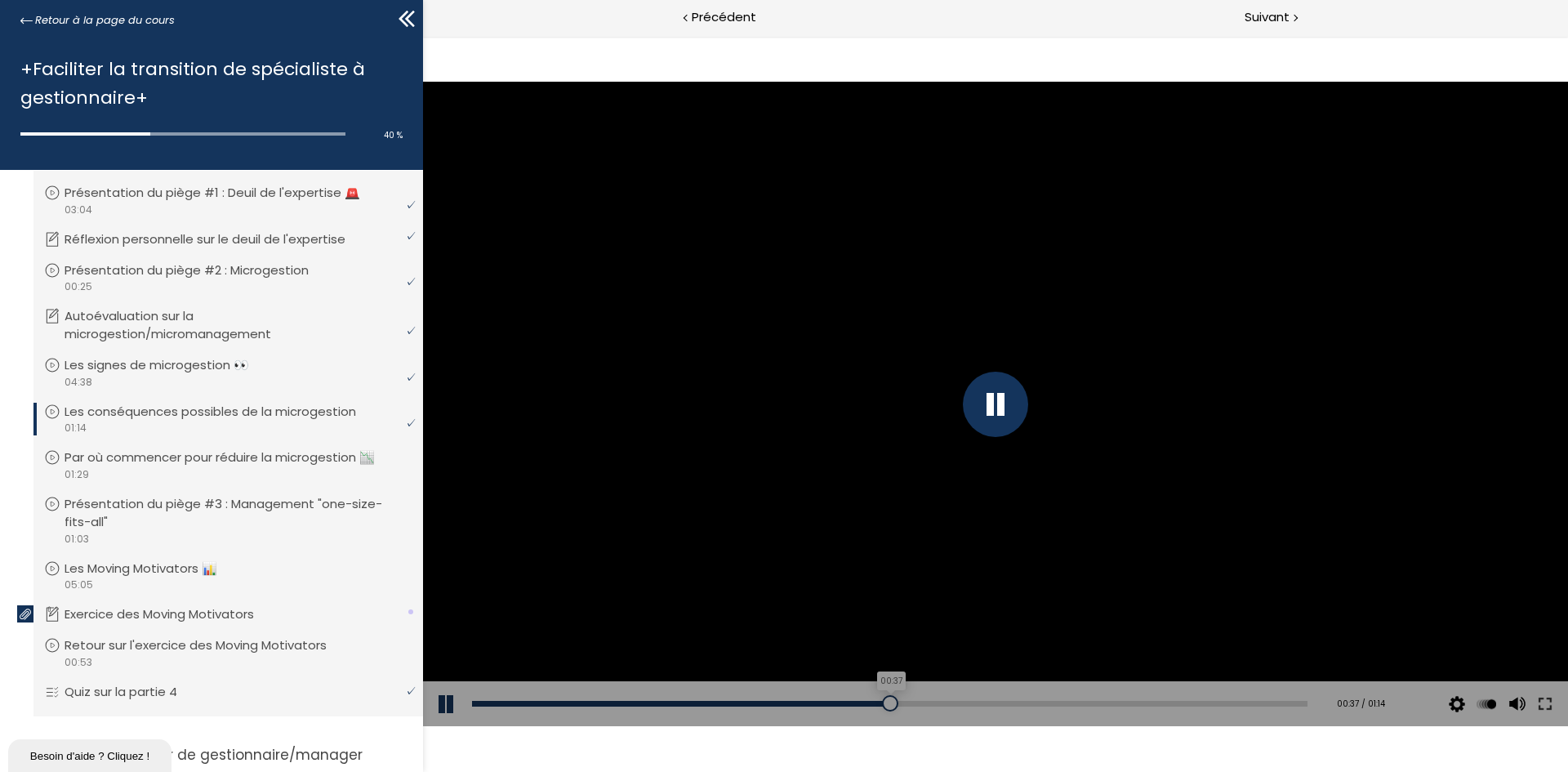 click on "00:37" at bounding box center [889, 703] 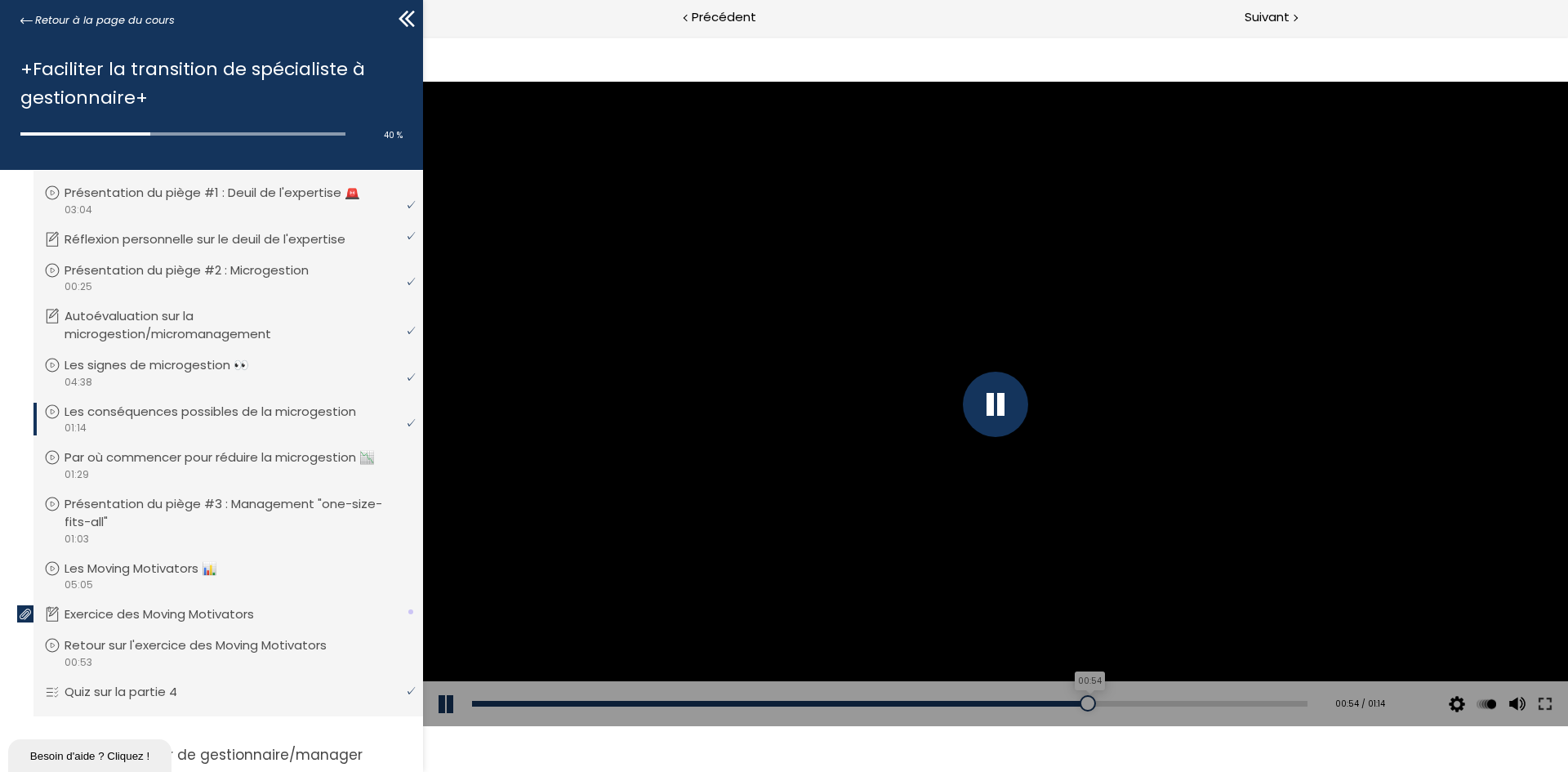 click on "00:54" at bounding box center [889, 703] 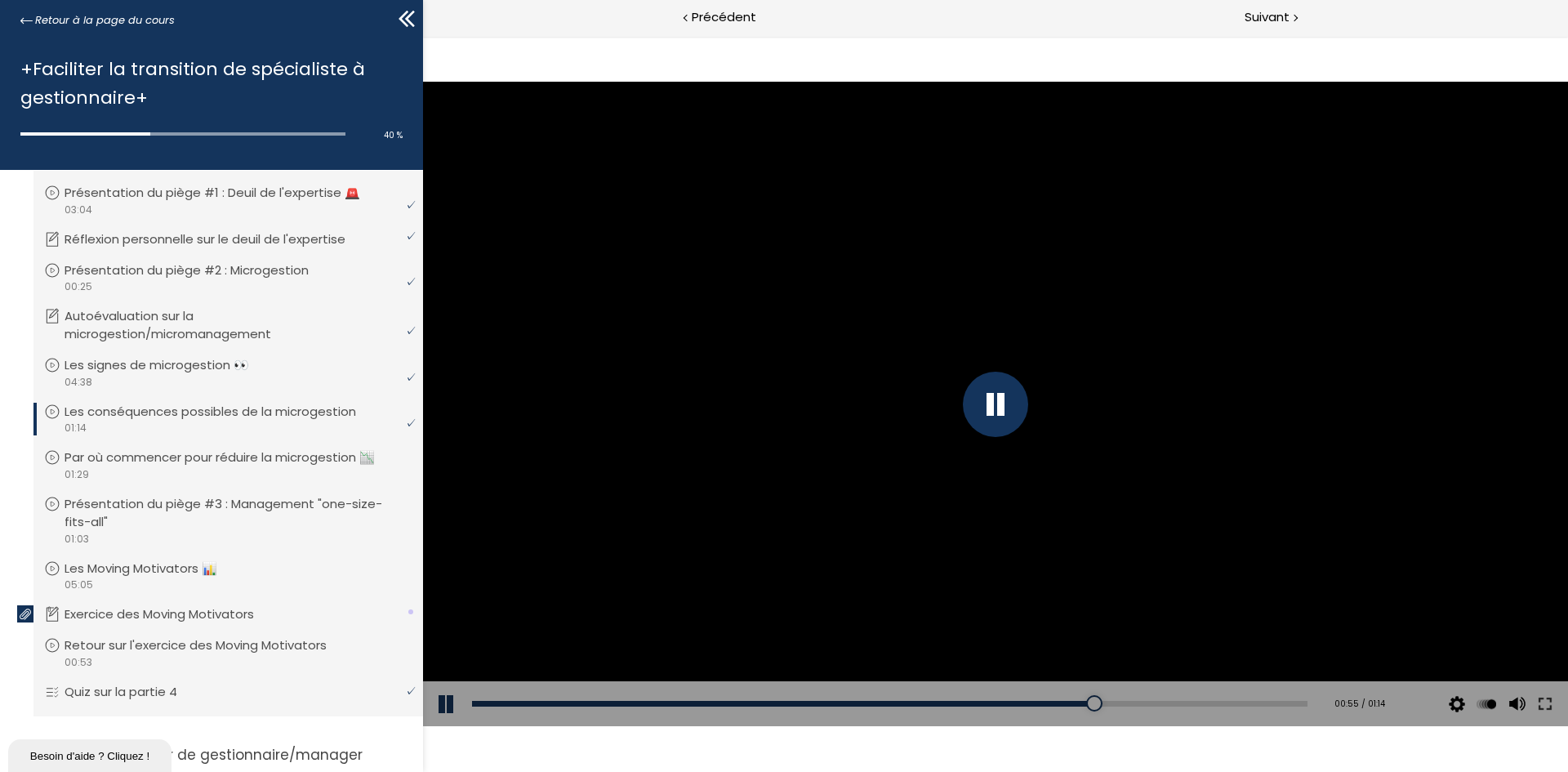 click on "00:55 / 01:14" at bounding box center (1353, 704) 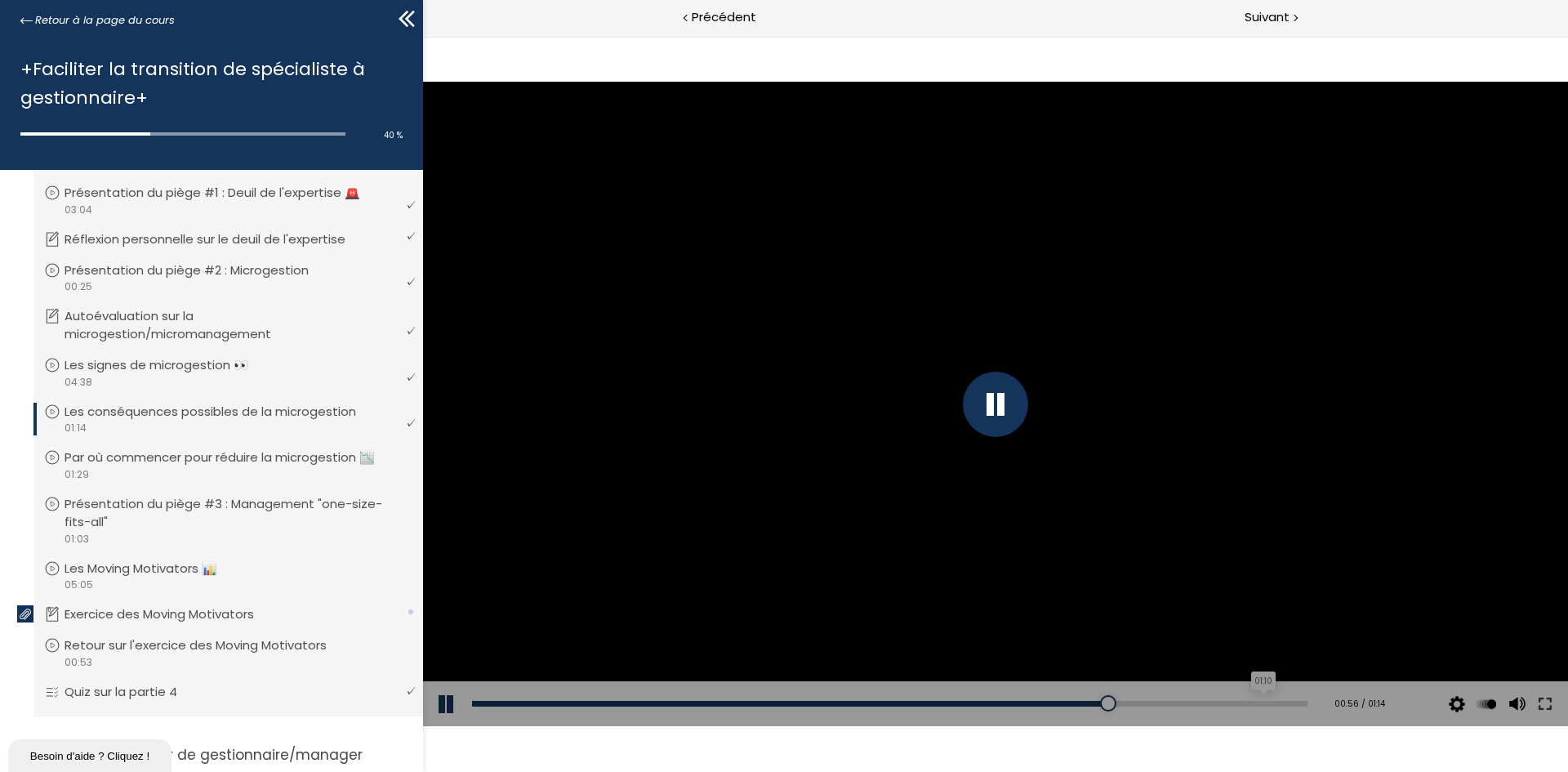 click on "01:10" at bounding box center (889, 703) 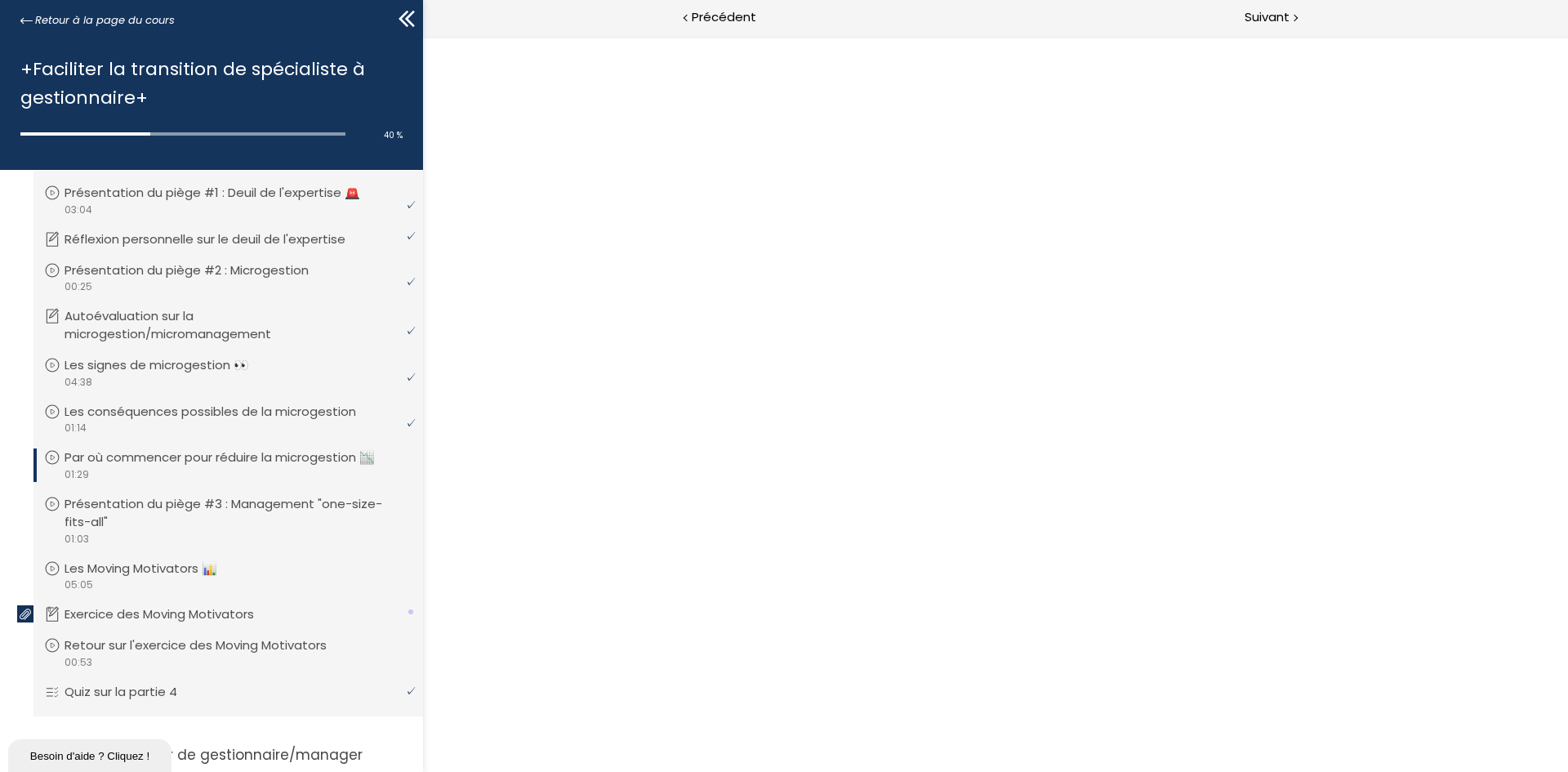 scroll, scrollTop: 0, scrollLeft: 0, axis: both 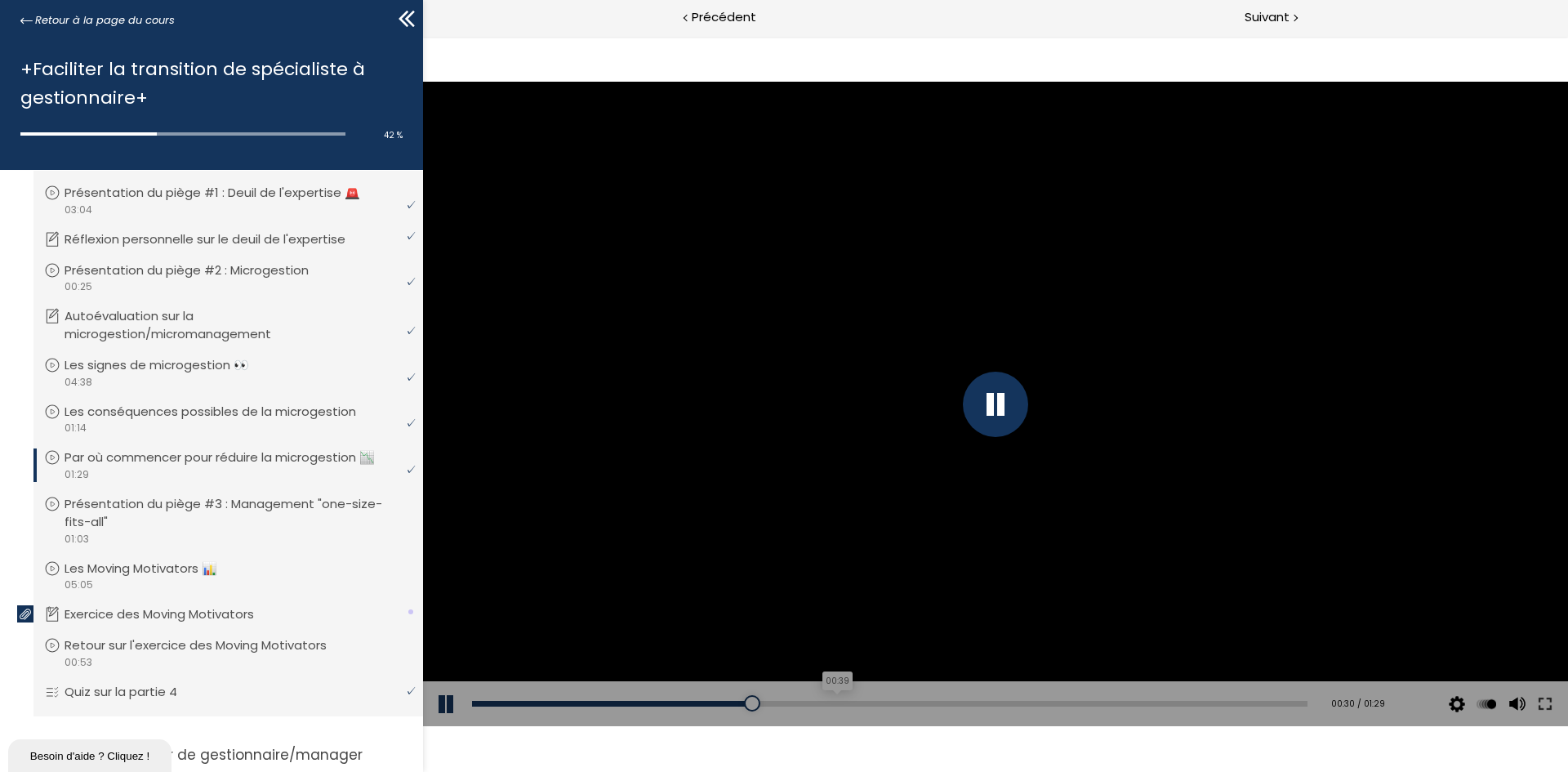 click on "00:39" at bounding box center (889, 703) 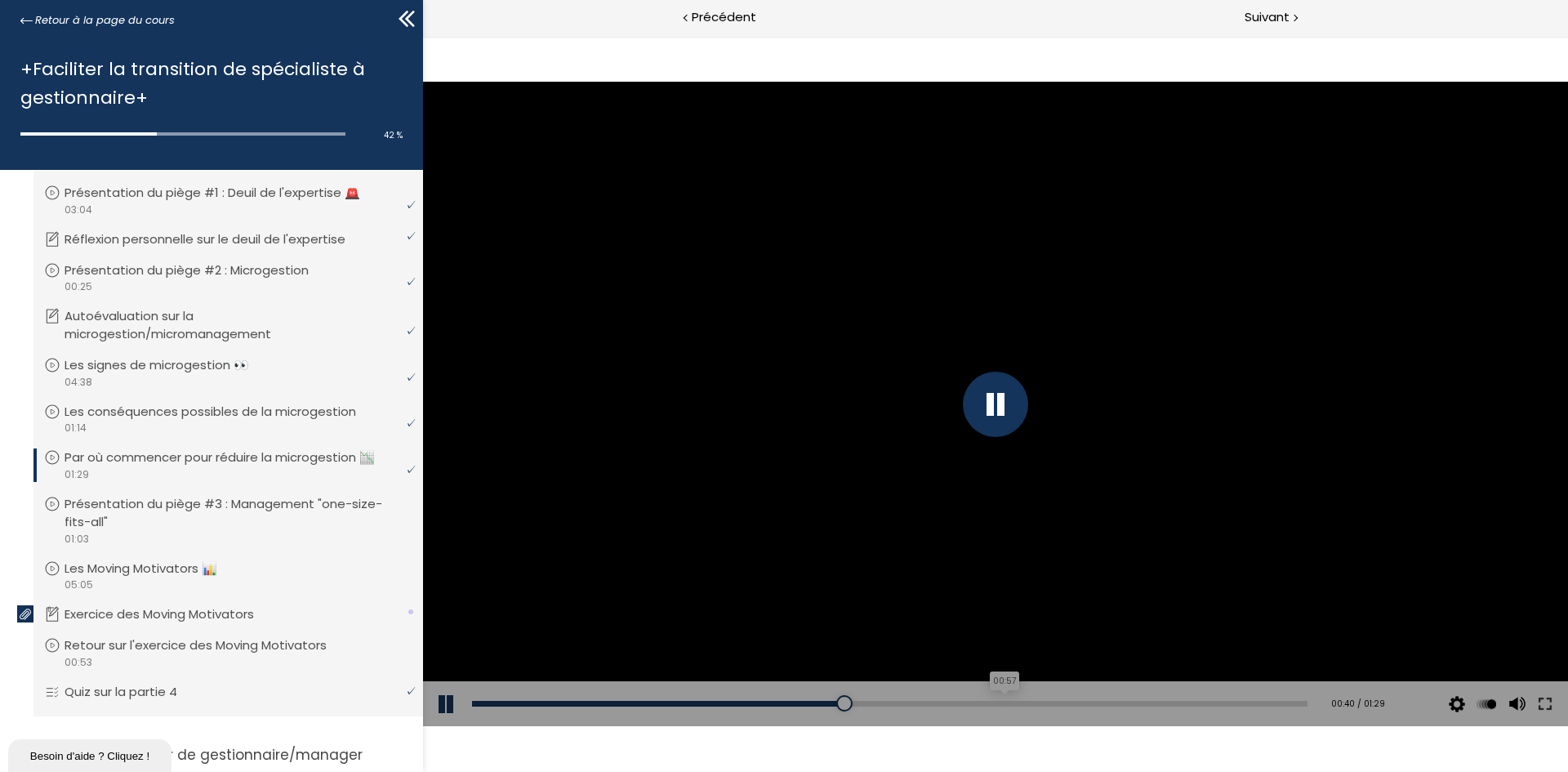 click on "00:57" at bounding box center (889, 703) 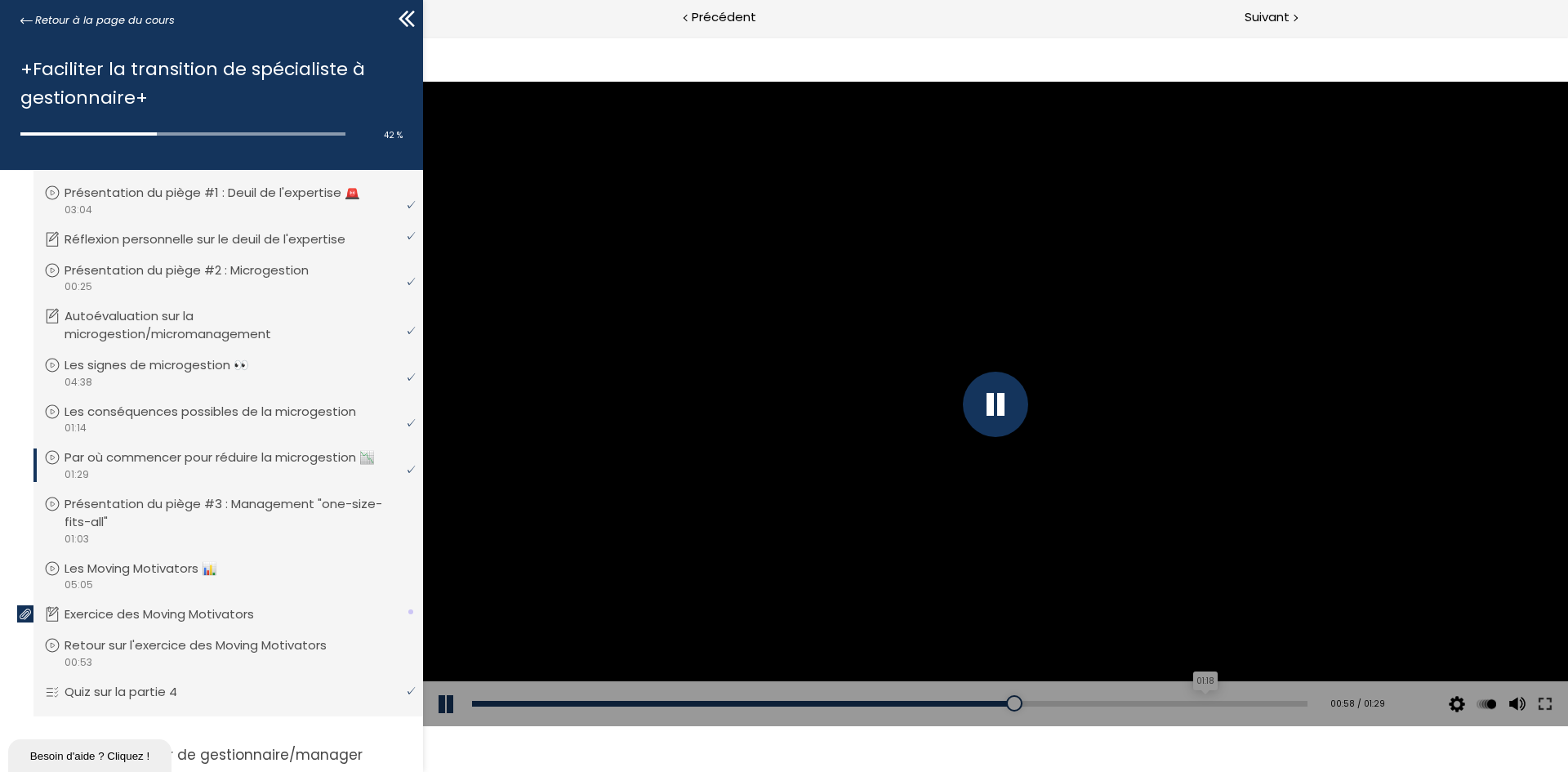 click on "01:18" at bounding box center [889, 703] 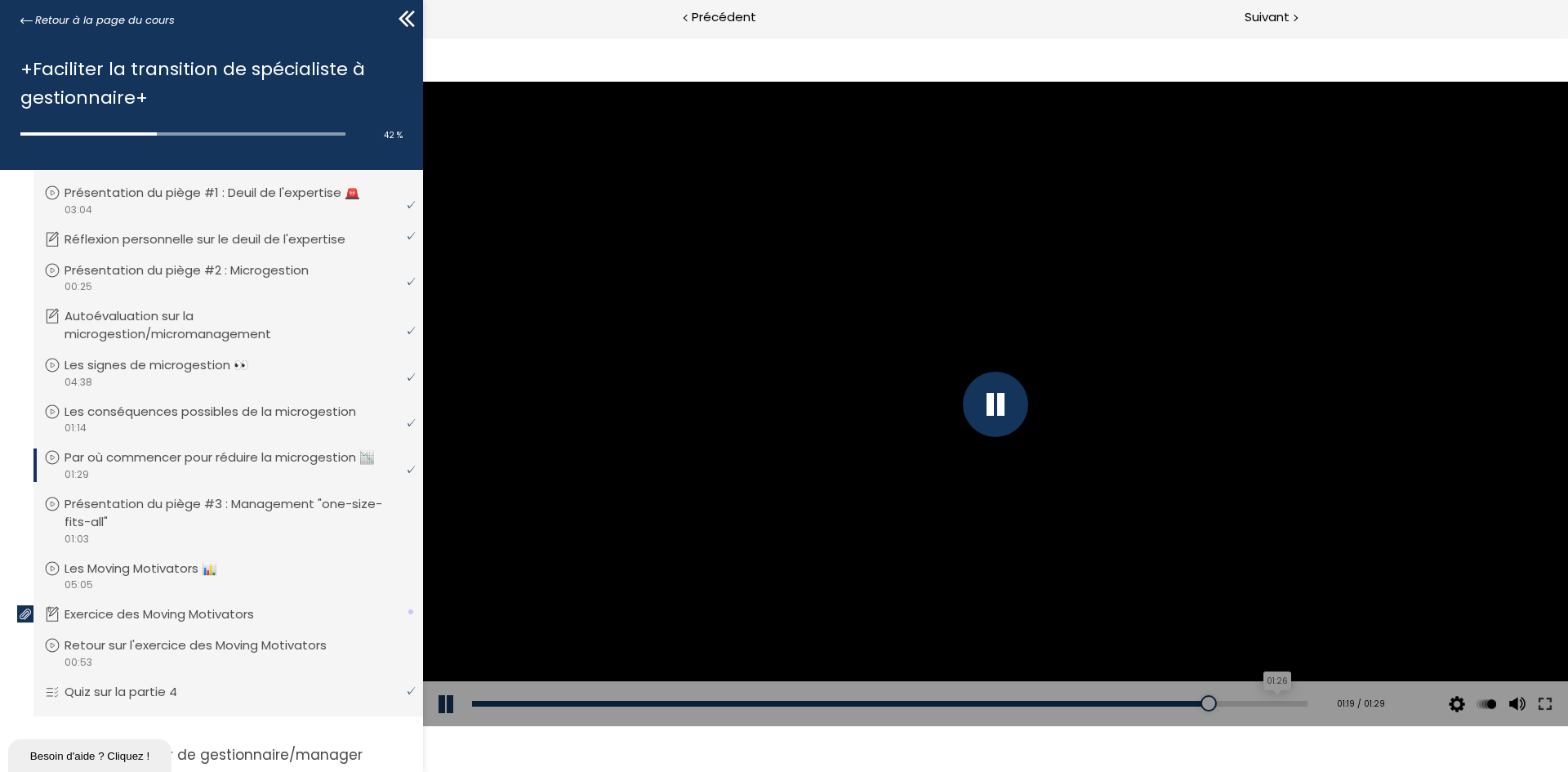 click on "01:26" at bounding box center (889, 703) 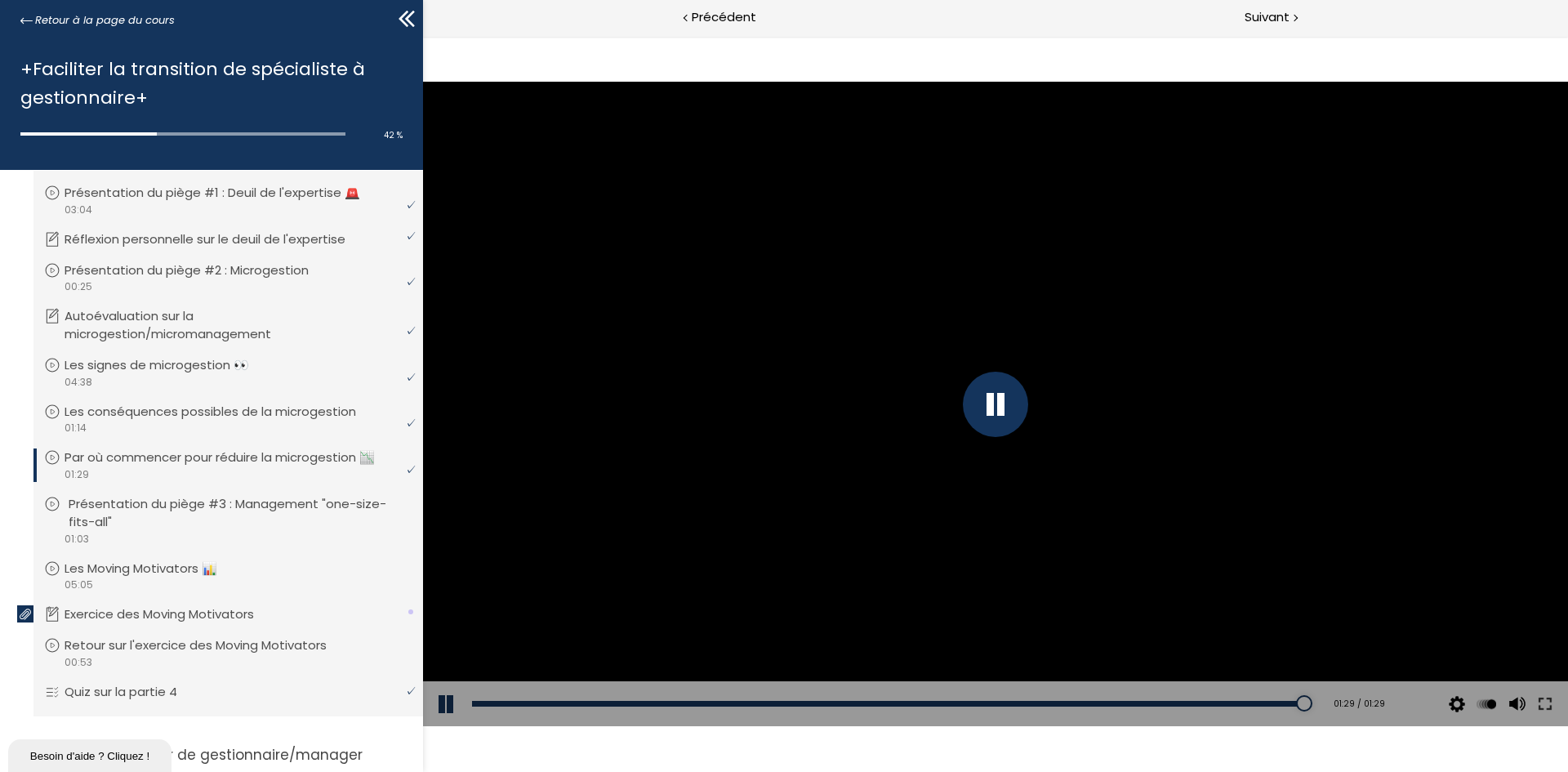 click on "Présentation du piège #3 : Management "one-size-fits-all"" at bounding box center [240, 513] 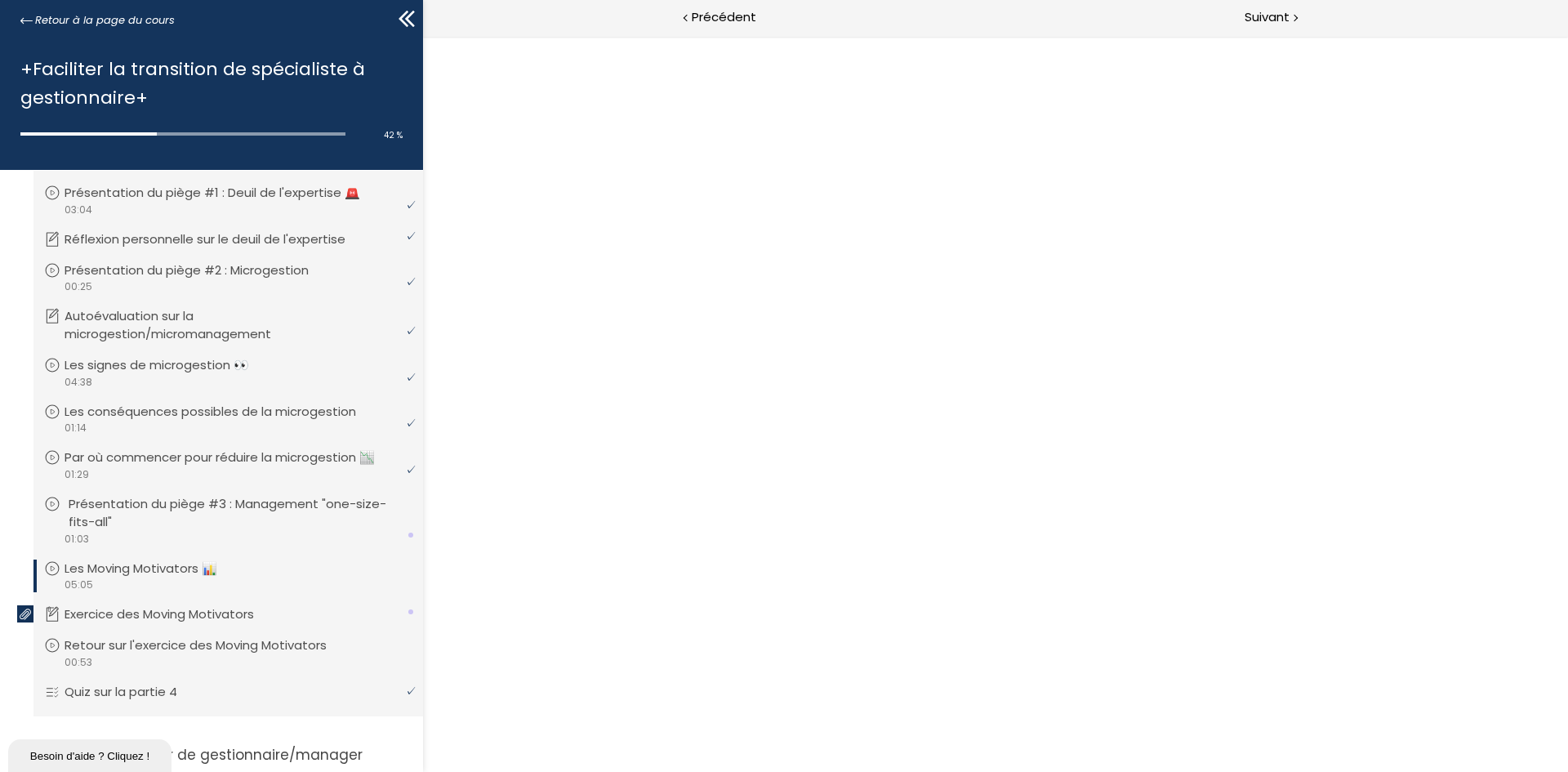 scroll, scrollTop: 0, scrollLeft: 0, axis: both 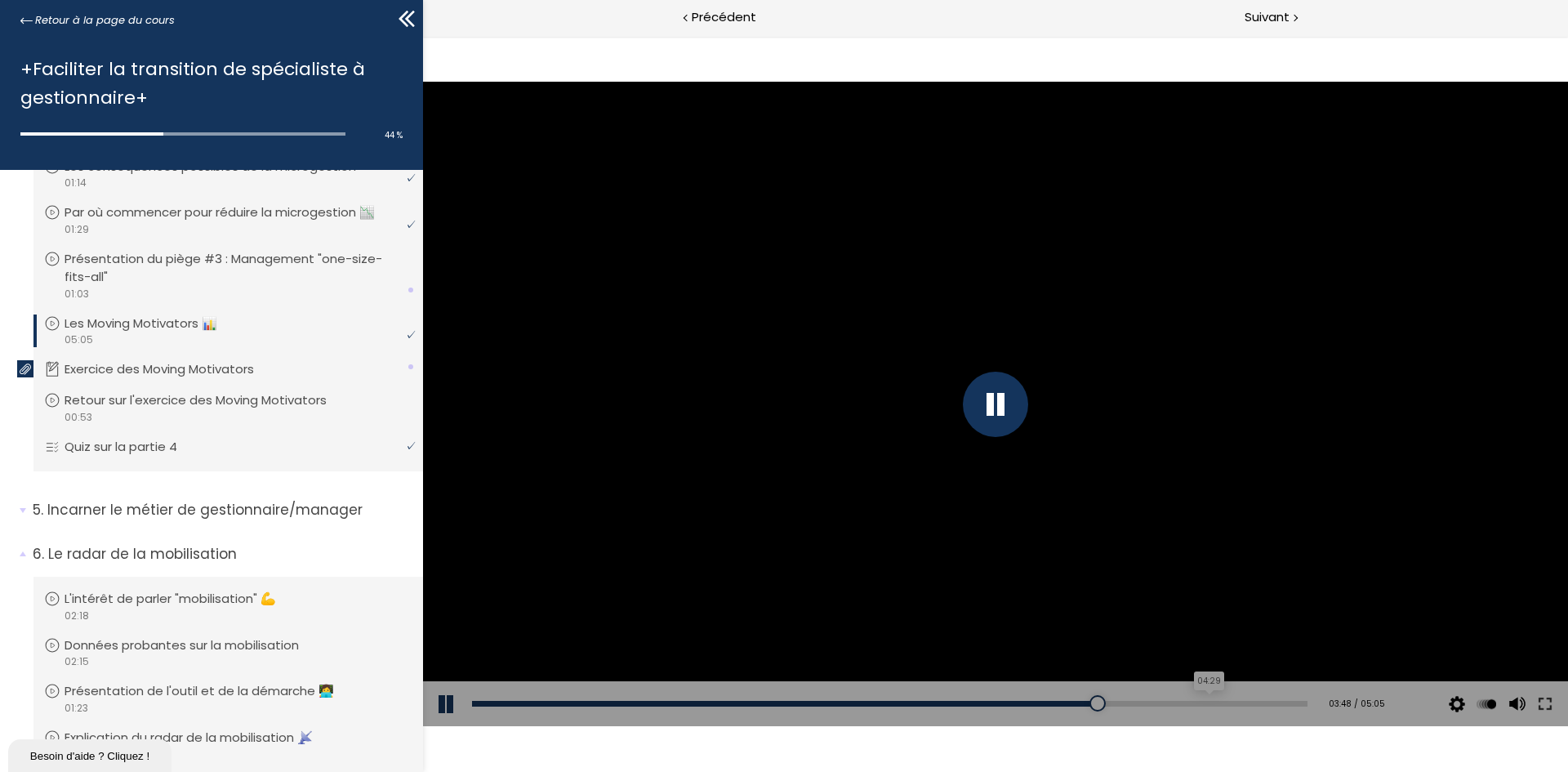 click on "04:29" at bounding box center [889, 703] 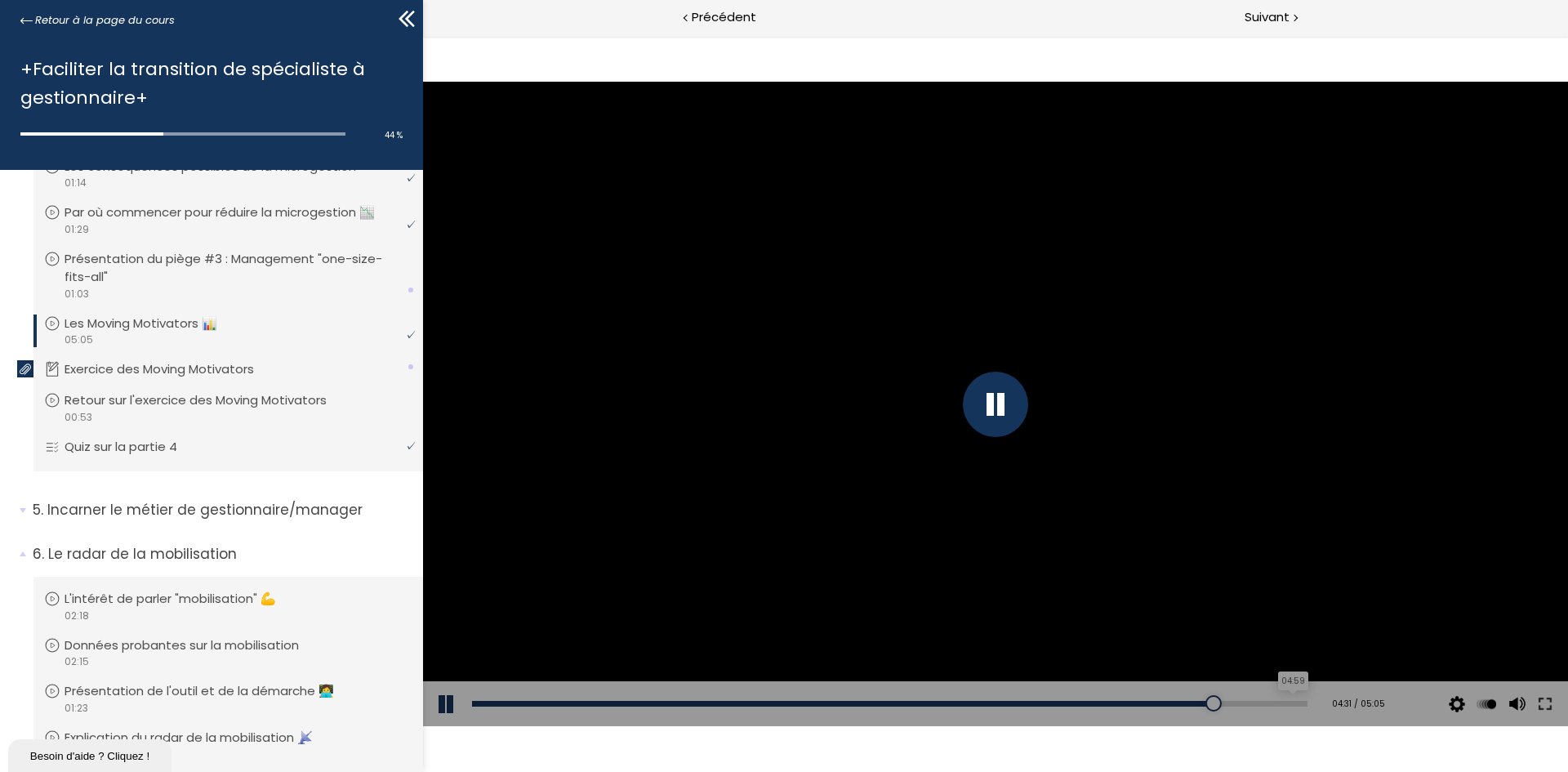 click on "04:59" at bounding box center [889, 703] 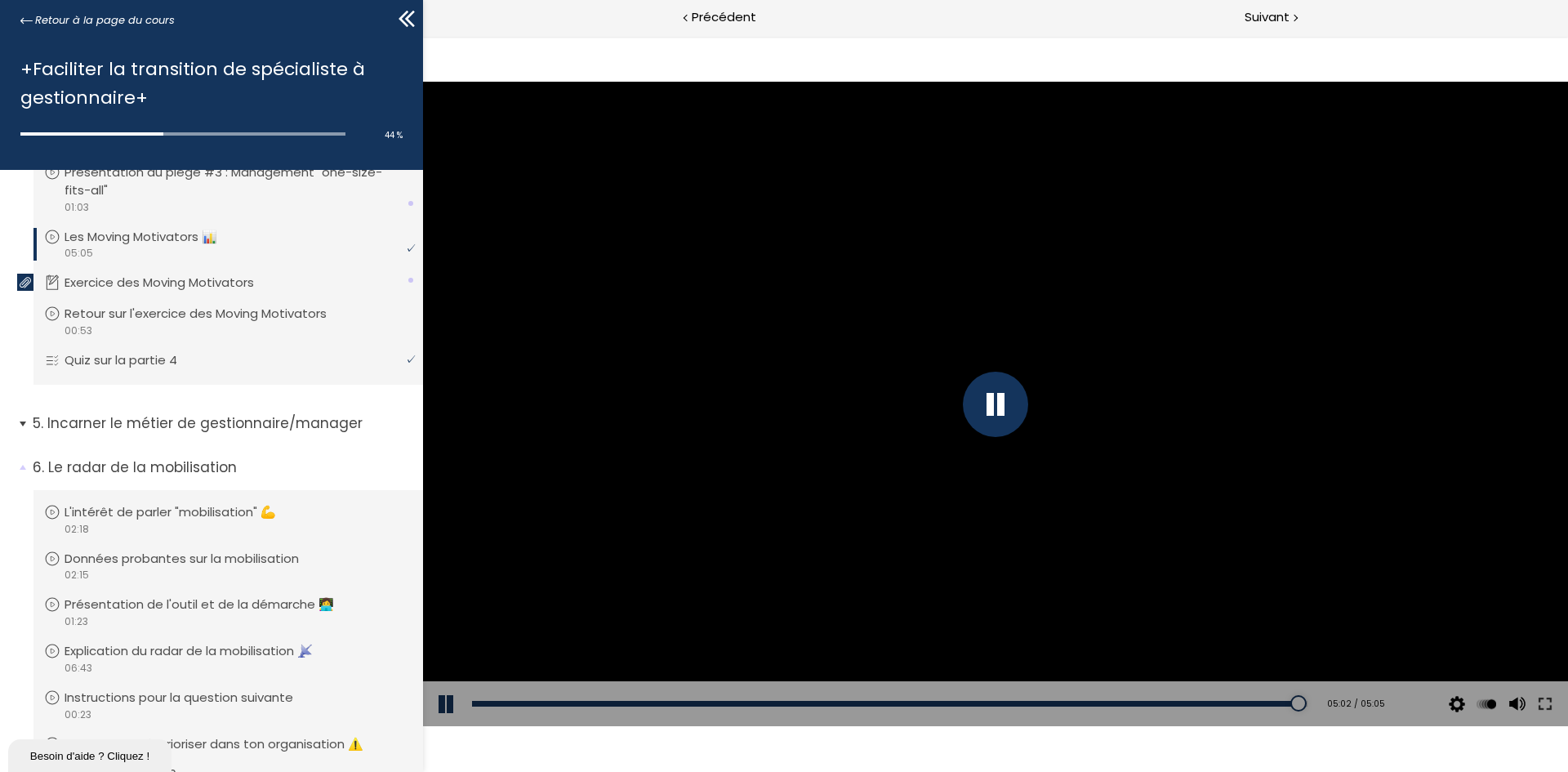 scroll, scrollTop: 1232, scrollLeft: 0, axis: vertical 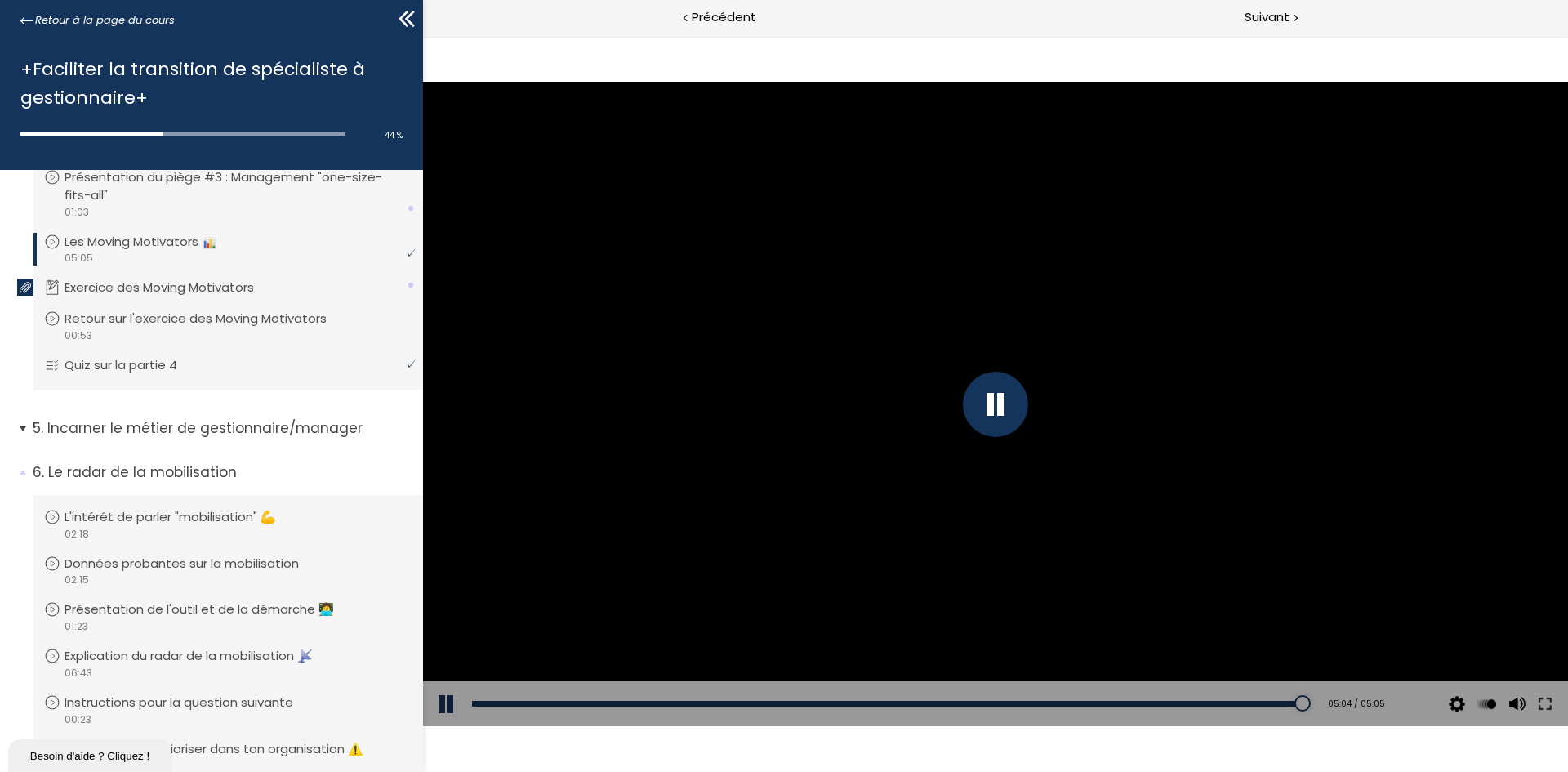 click on "Incarner le métier de gestionnaire/manager" at bounding box center (221, 428) 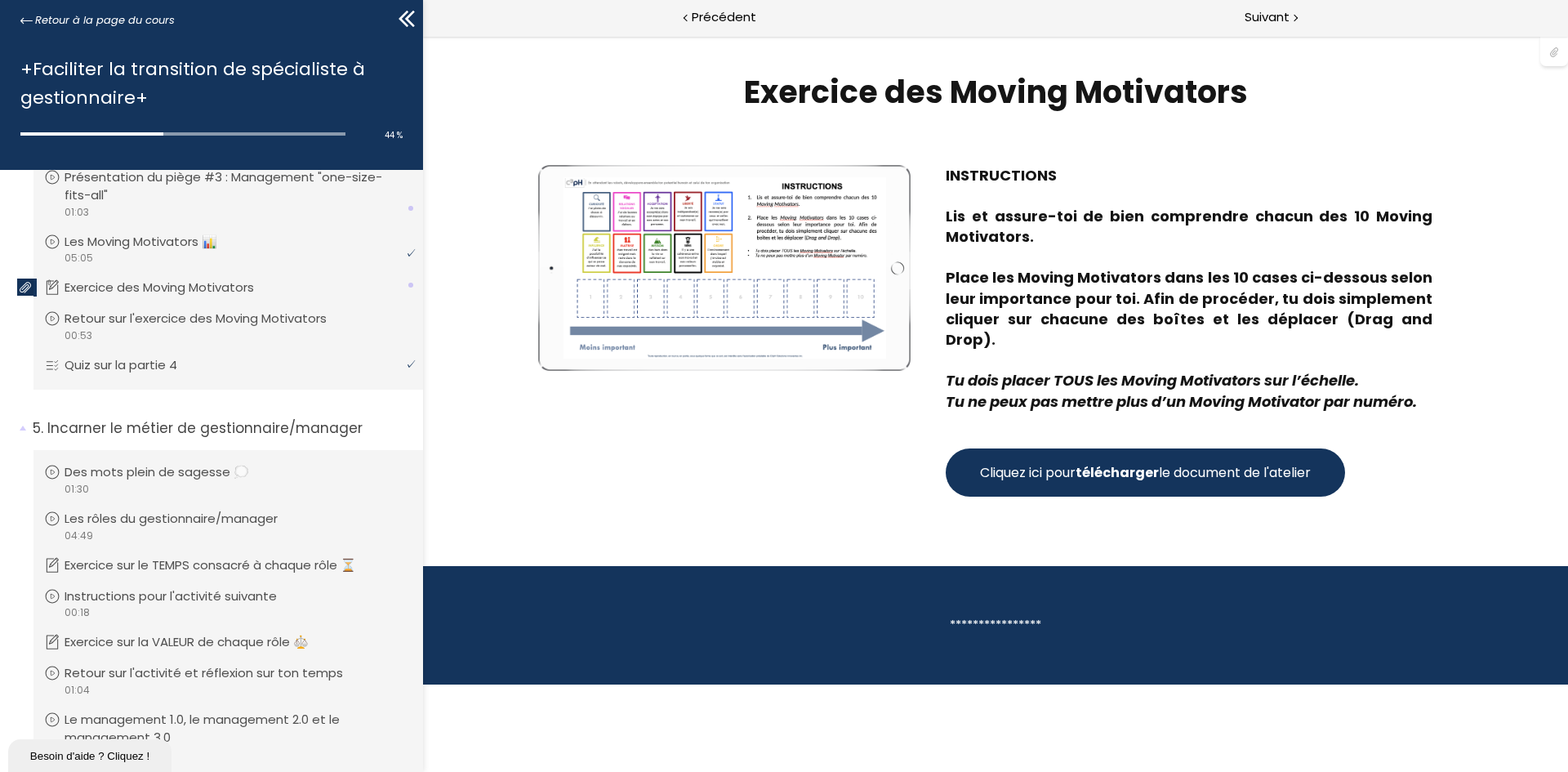scroll, scrollTop: 0, scrollLeft: 0, axis: both 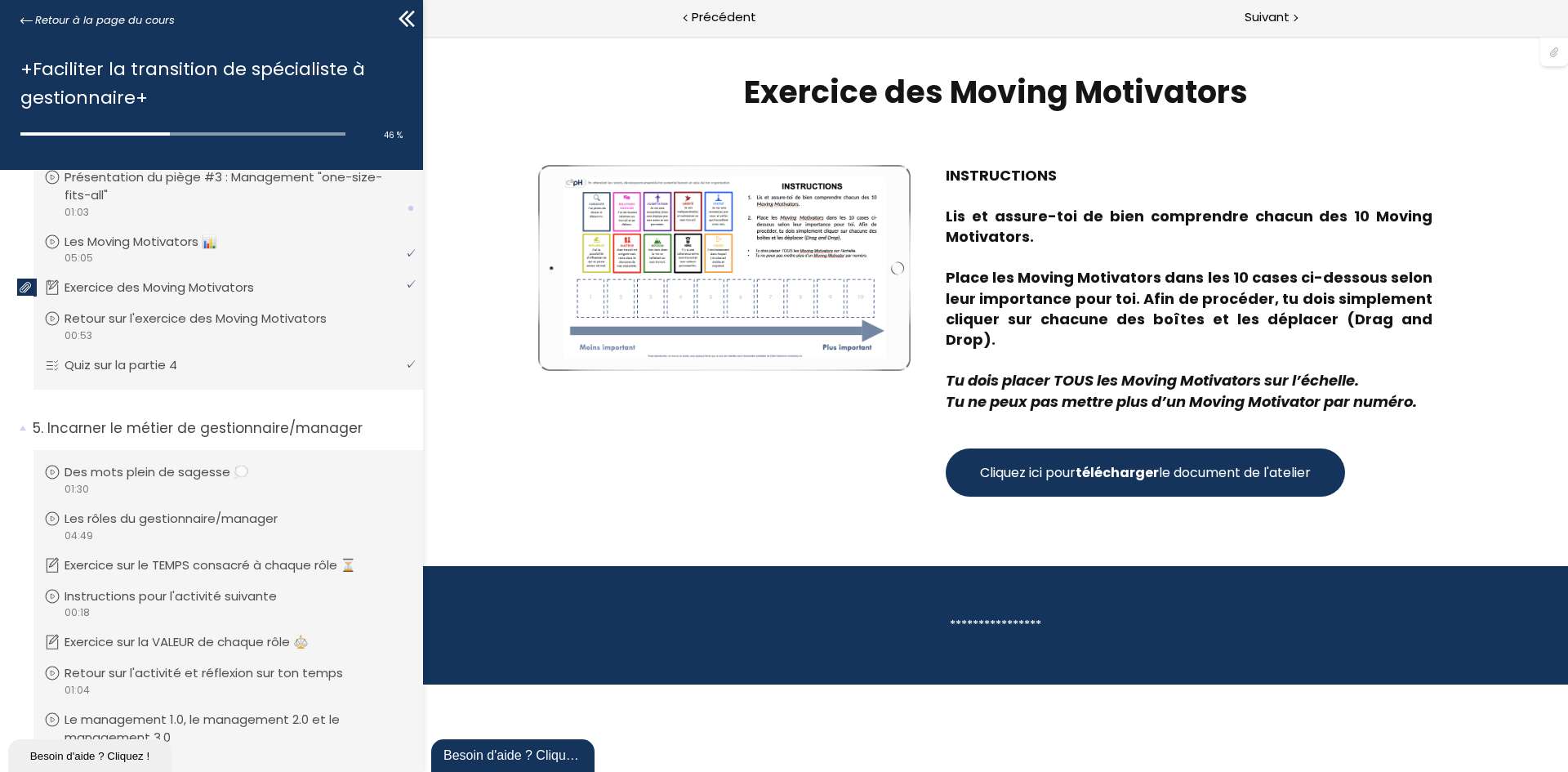 click on "Cliquez ici pour  télécharger  le document de l'atelier" at bounding box center [1145, 472] 